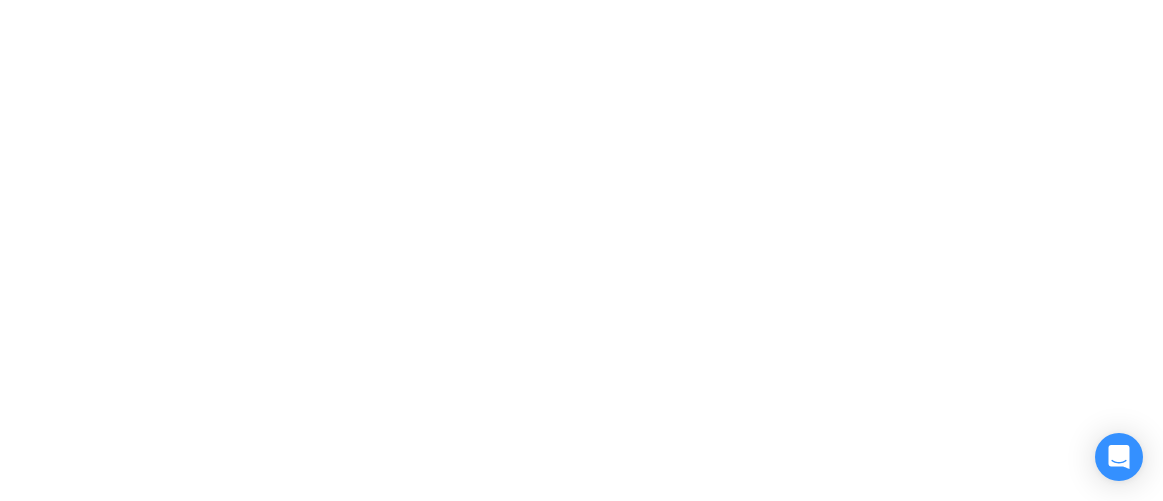 scroll, scrollTop: 0, scrollLeft: 0, axis: both 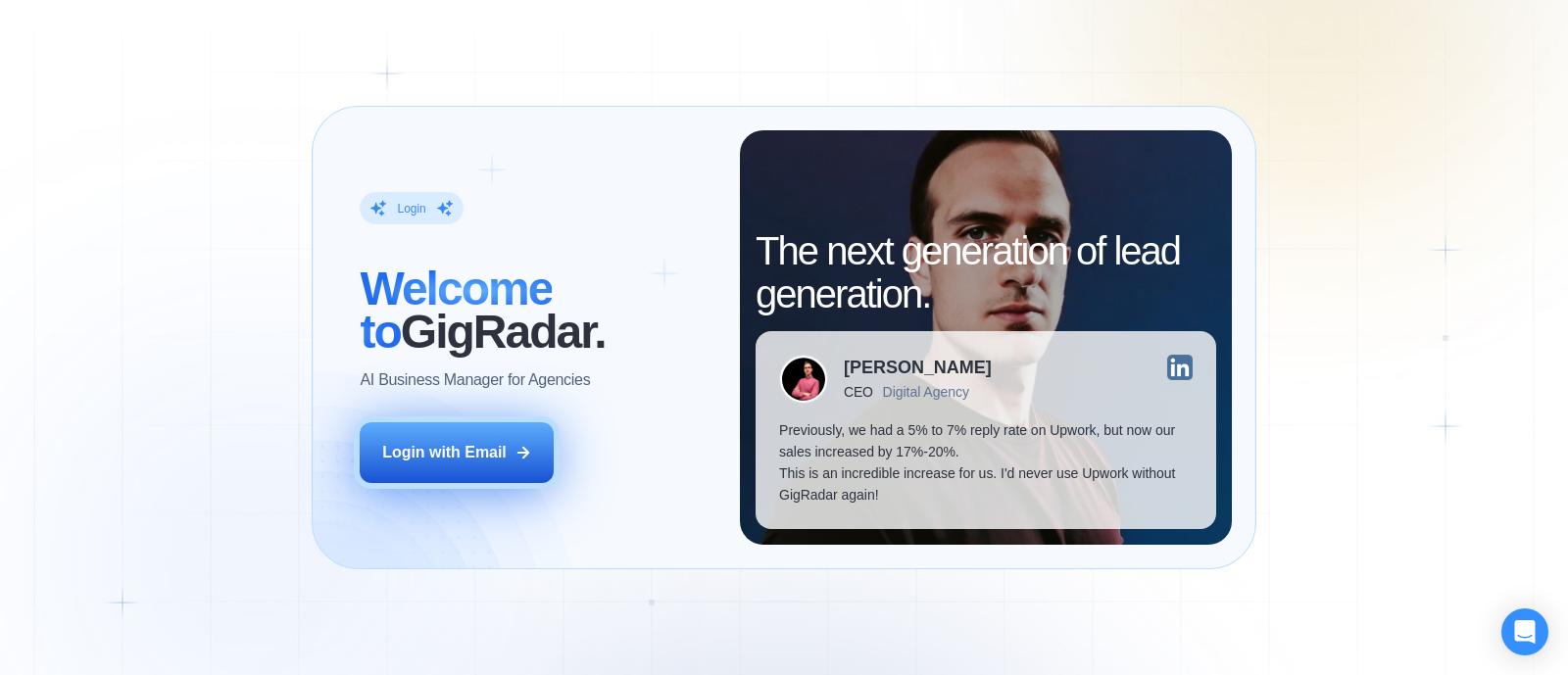 click on "Login with Email" at bounding box center (457, 453) 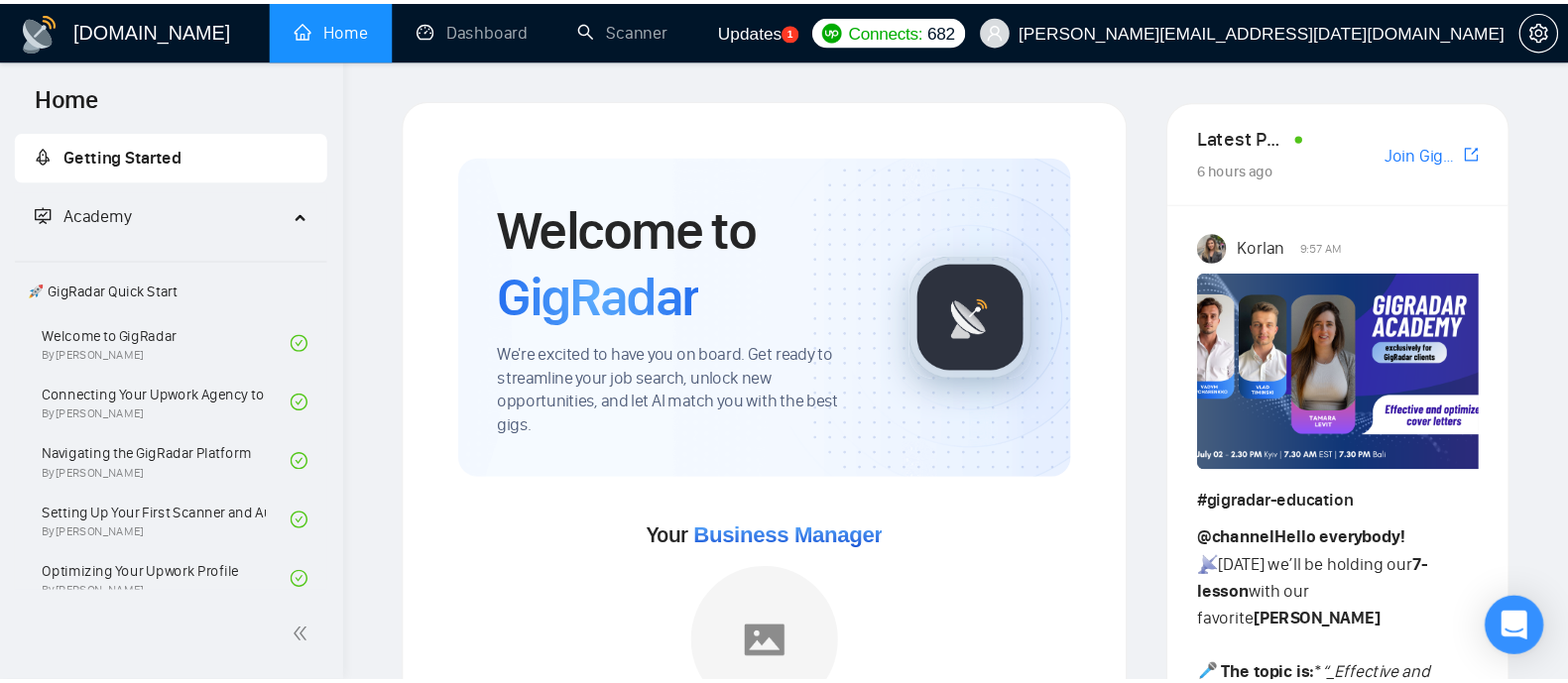 scroll, scrollTop: 0, scrollLeft: 0, axis: both 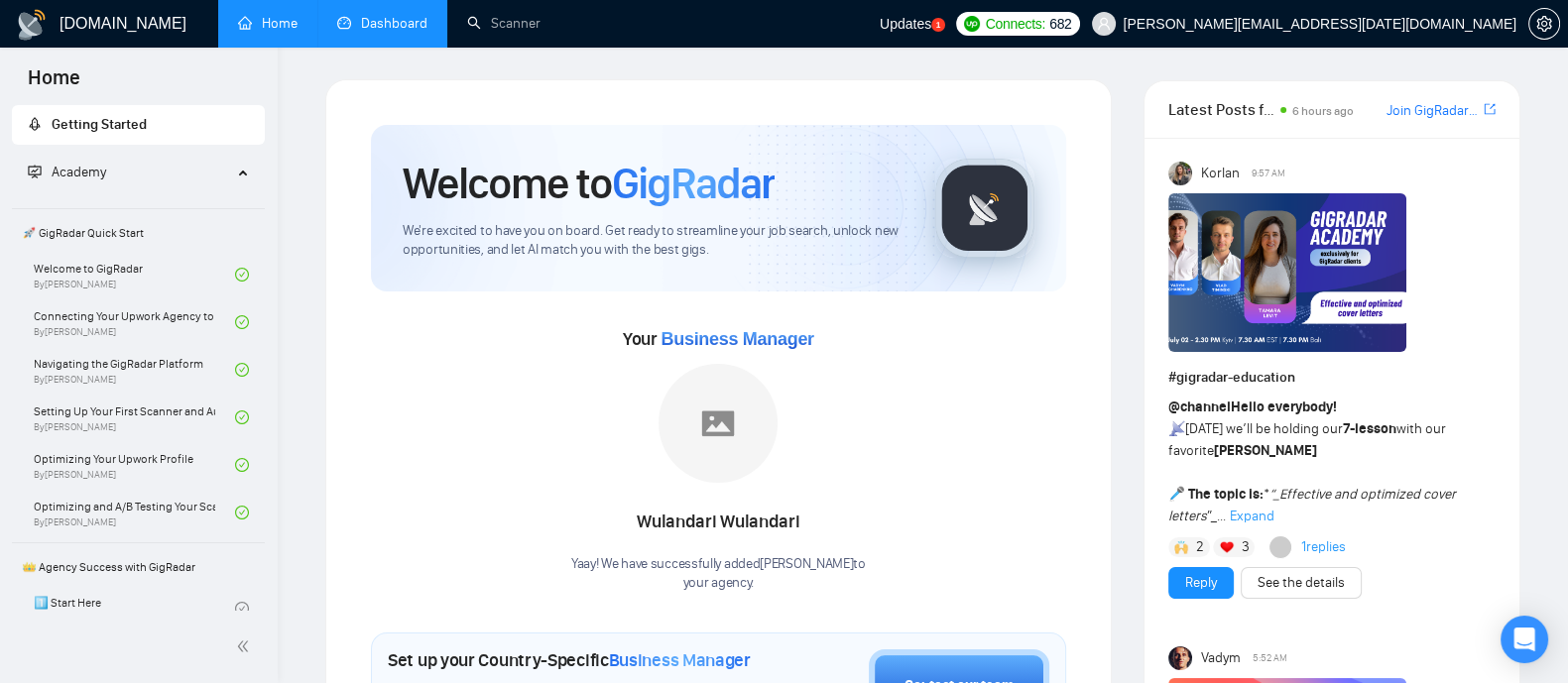 click on "Dashboard" at bounding box center [382, 23] 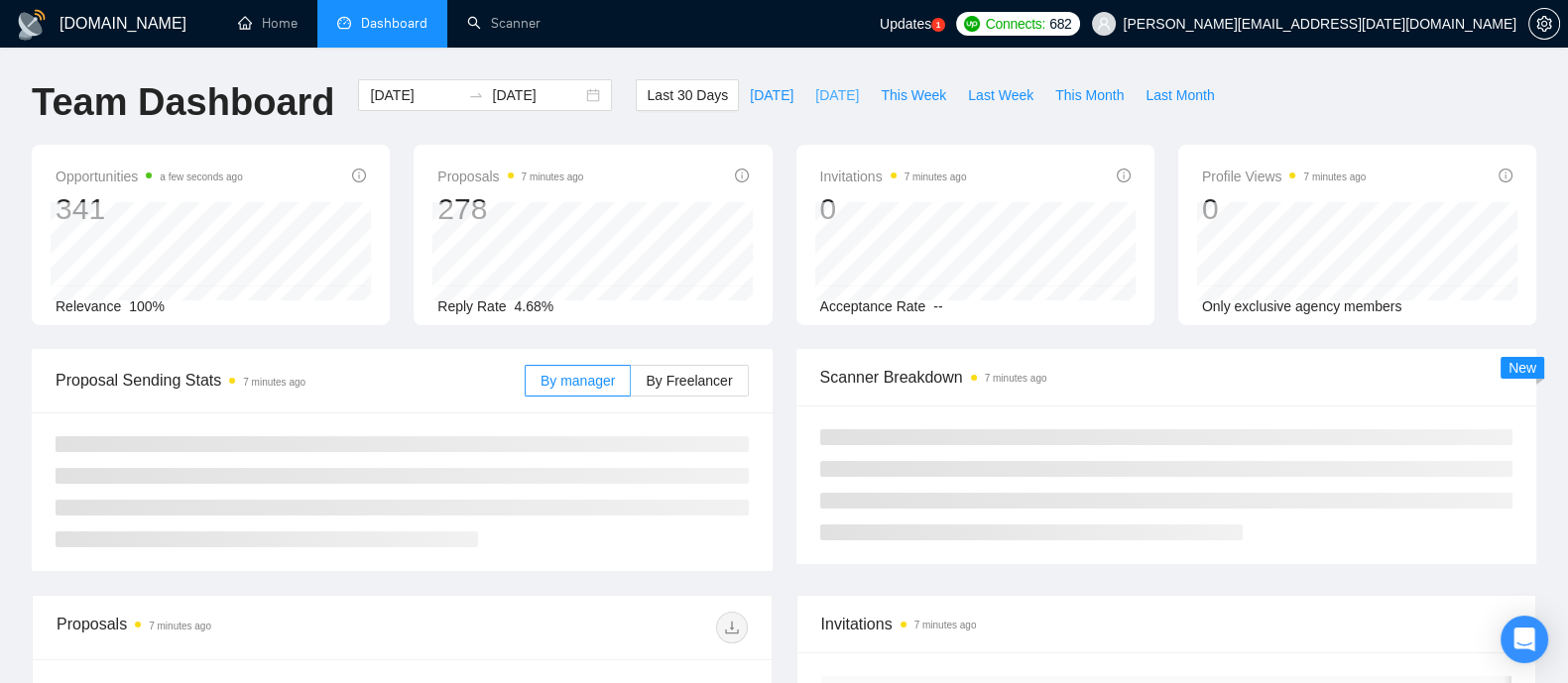 click on "[DATE]" at bounding box center (837, 95) 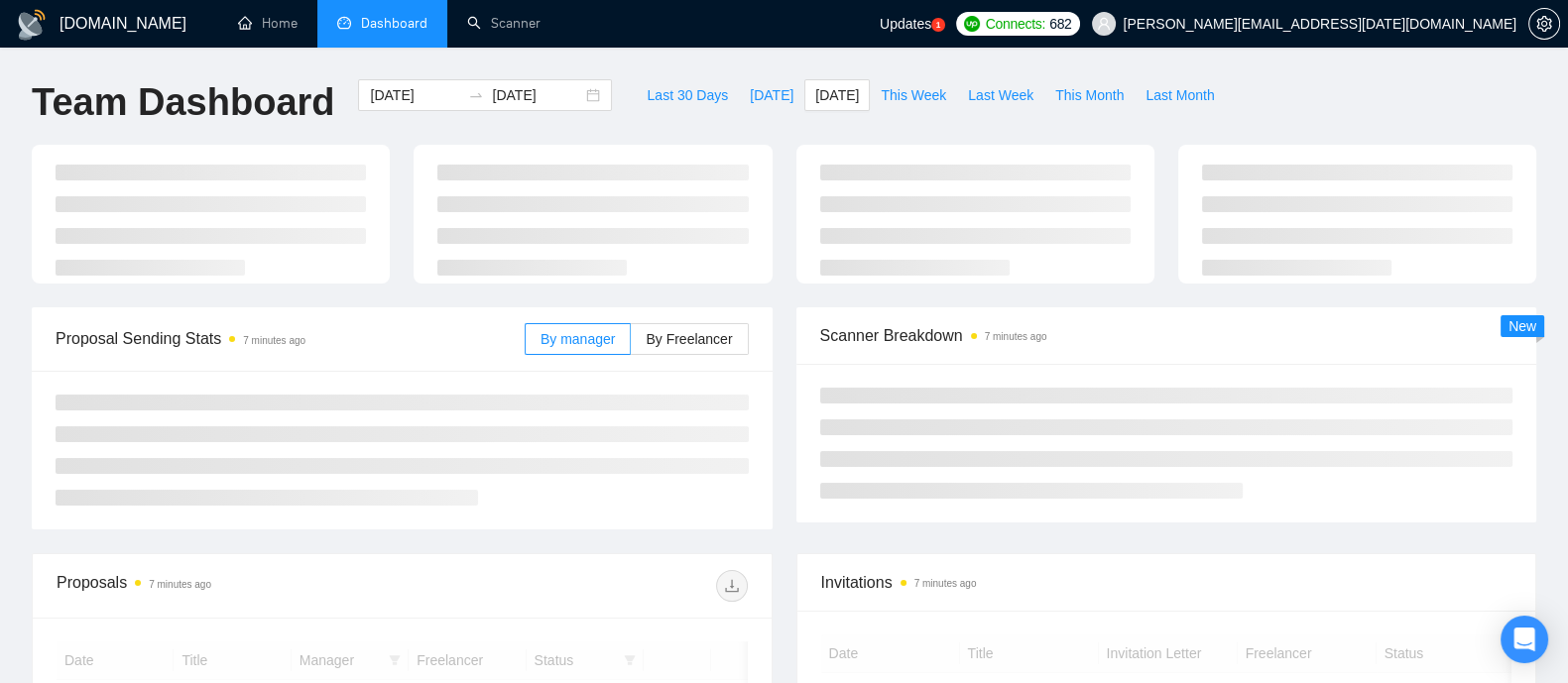 type on "[DATE]" 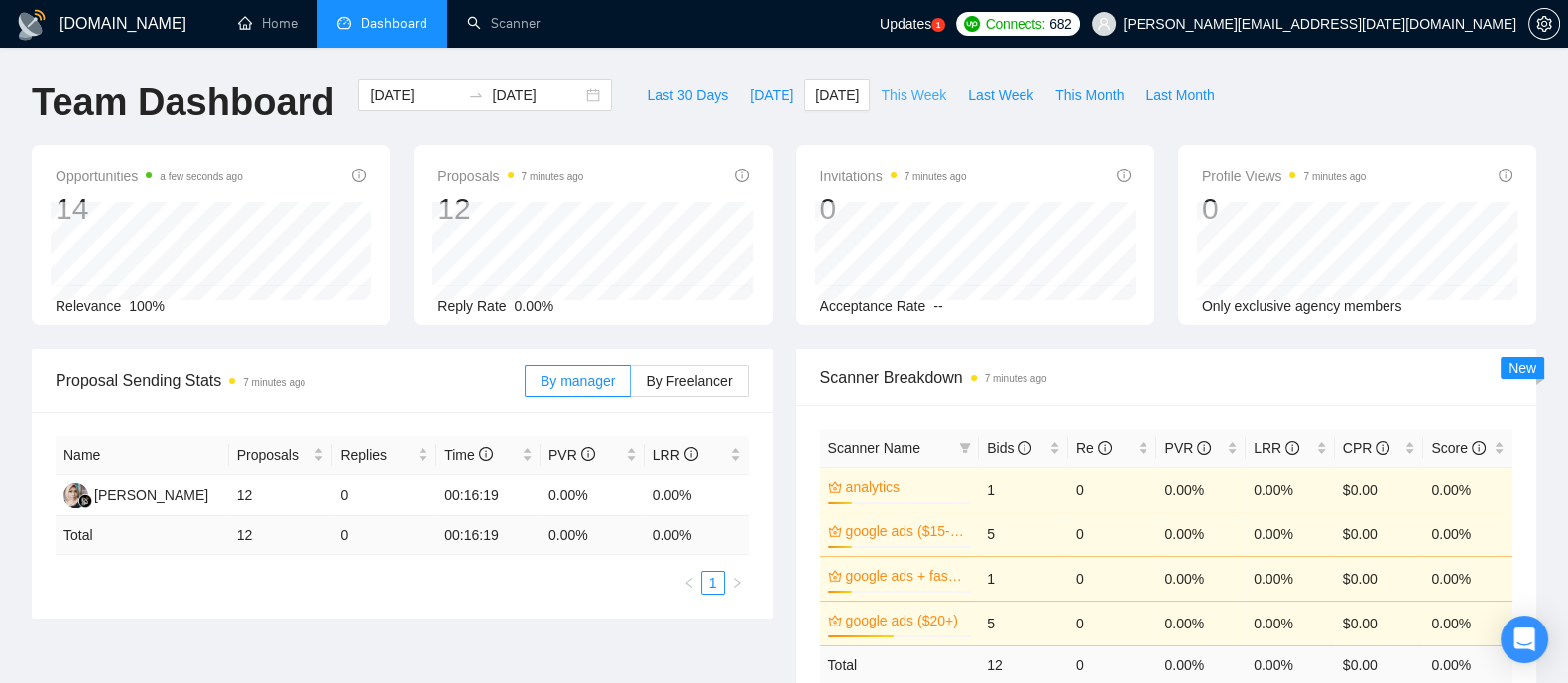 click on "This Week" at bounding box center (913, 95) 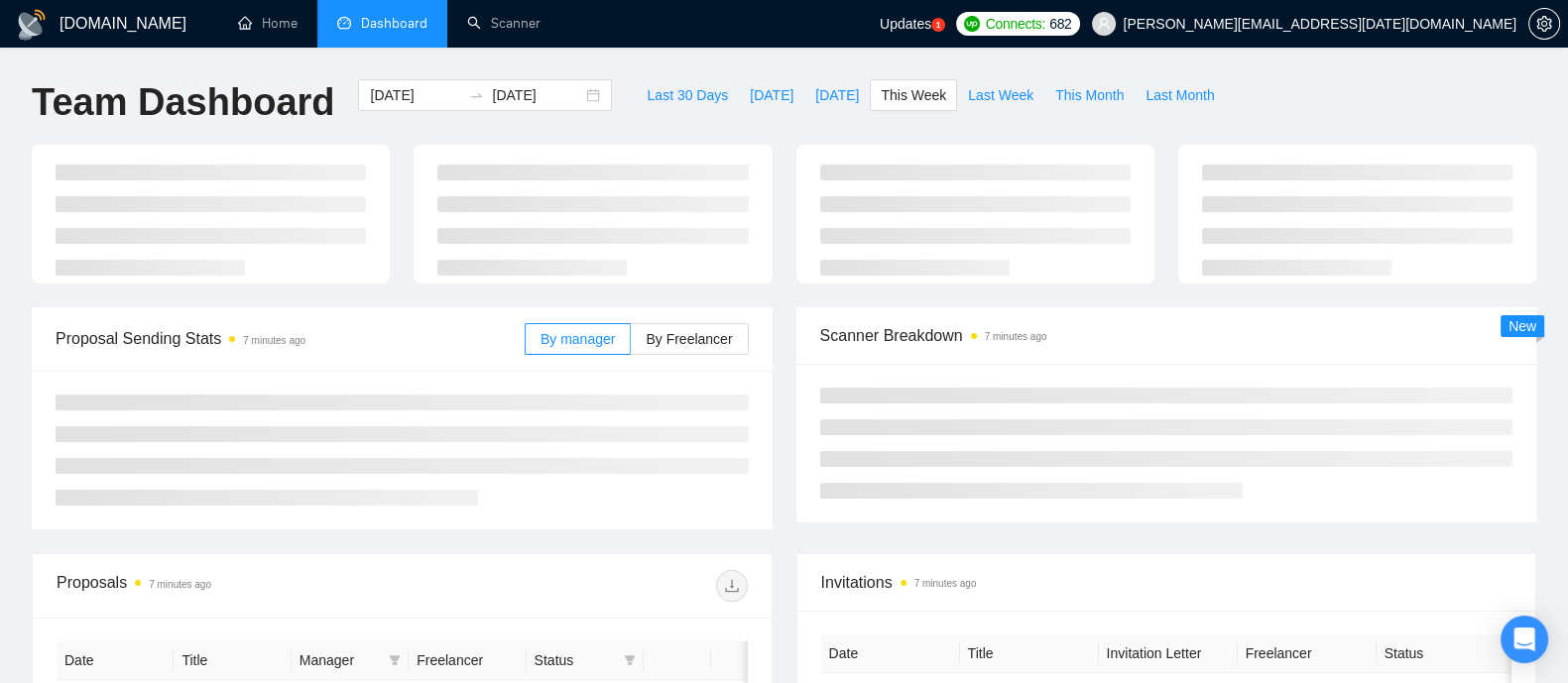 type on "[DATE]" 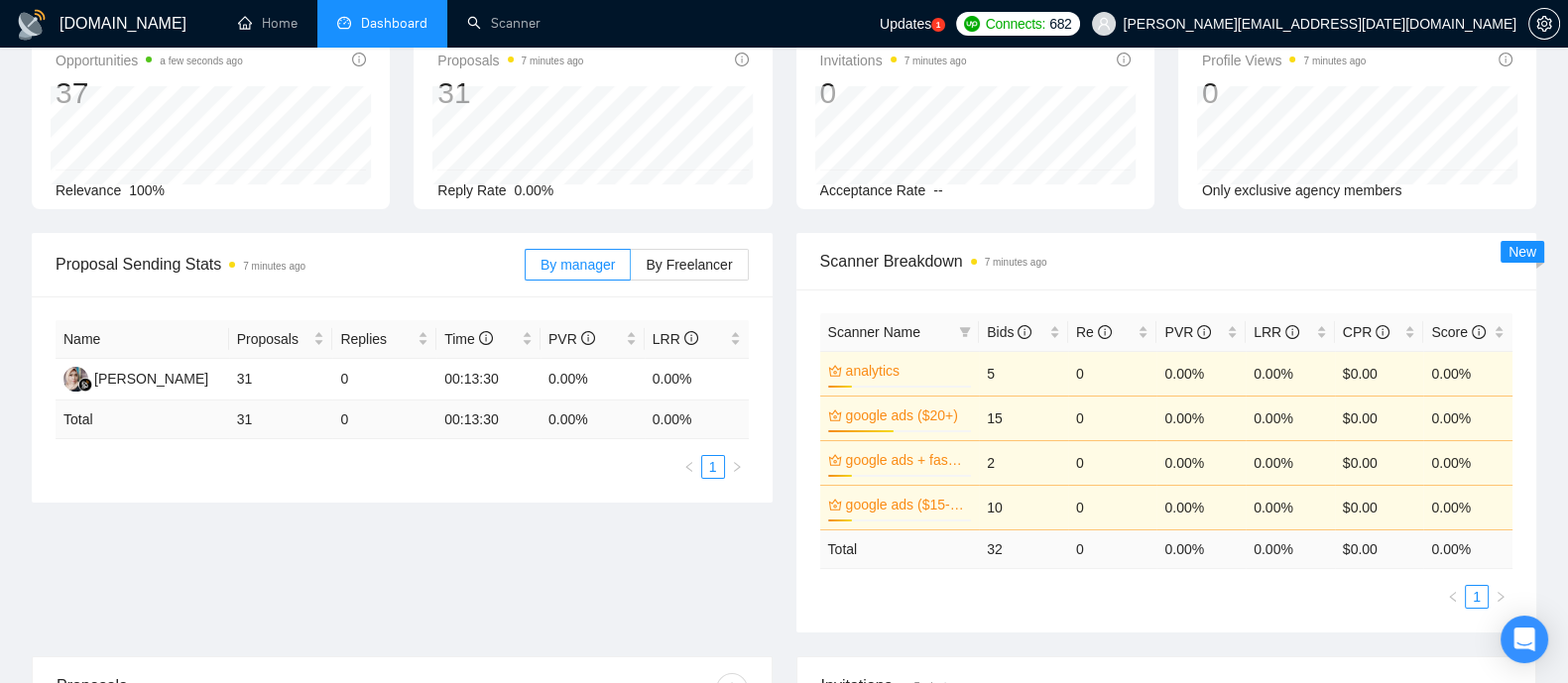 scroll, scrollTop: 118, scrollLeft: 0, axis: vertical 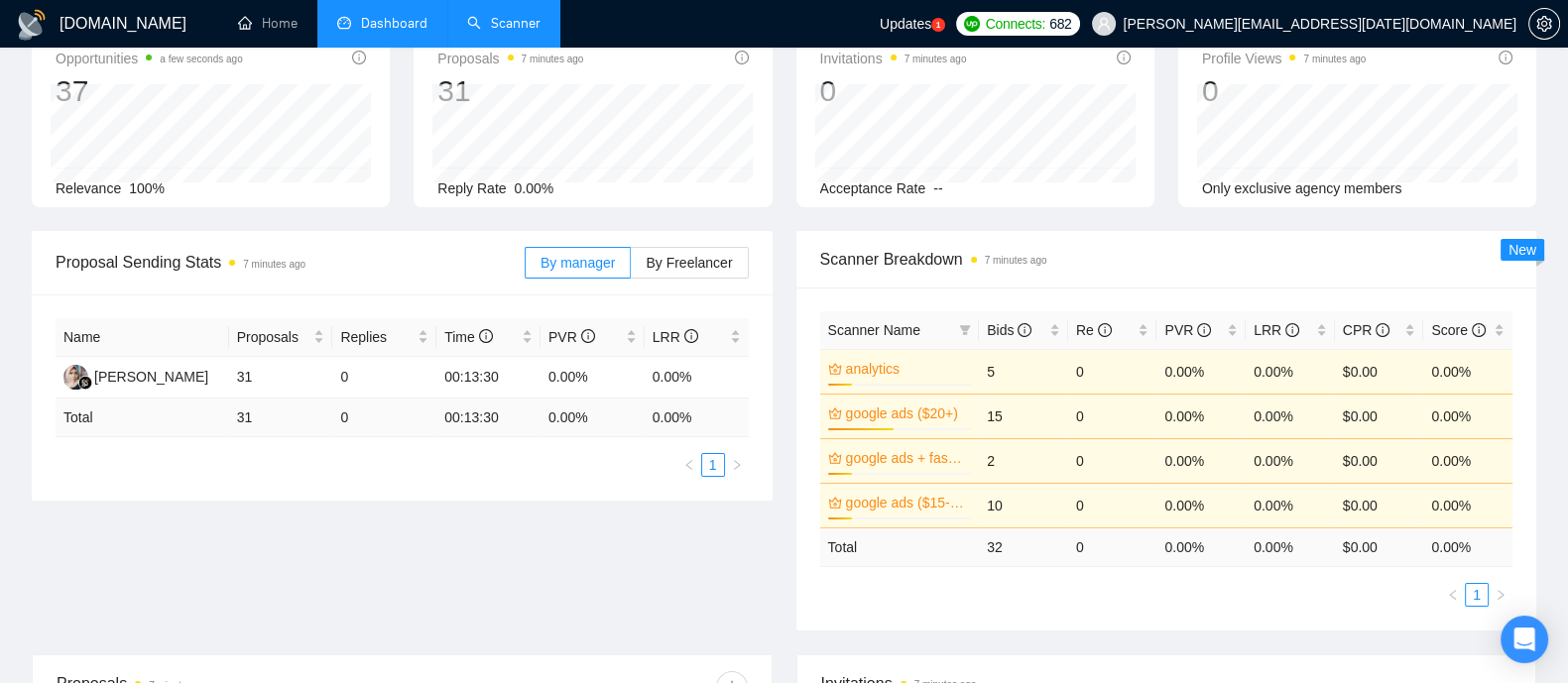 click on "Scanner" at bounding box center [504, 23] 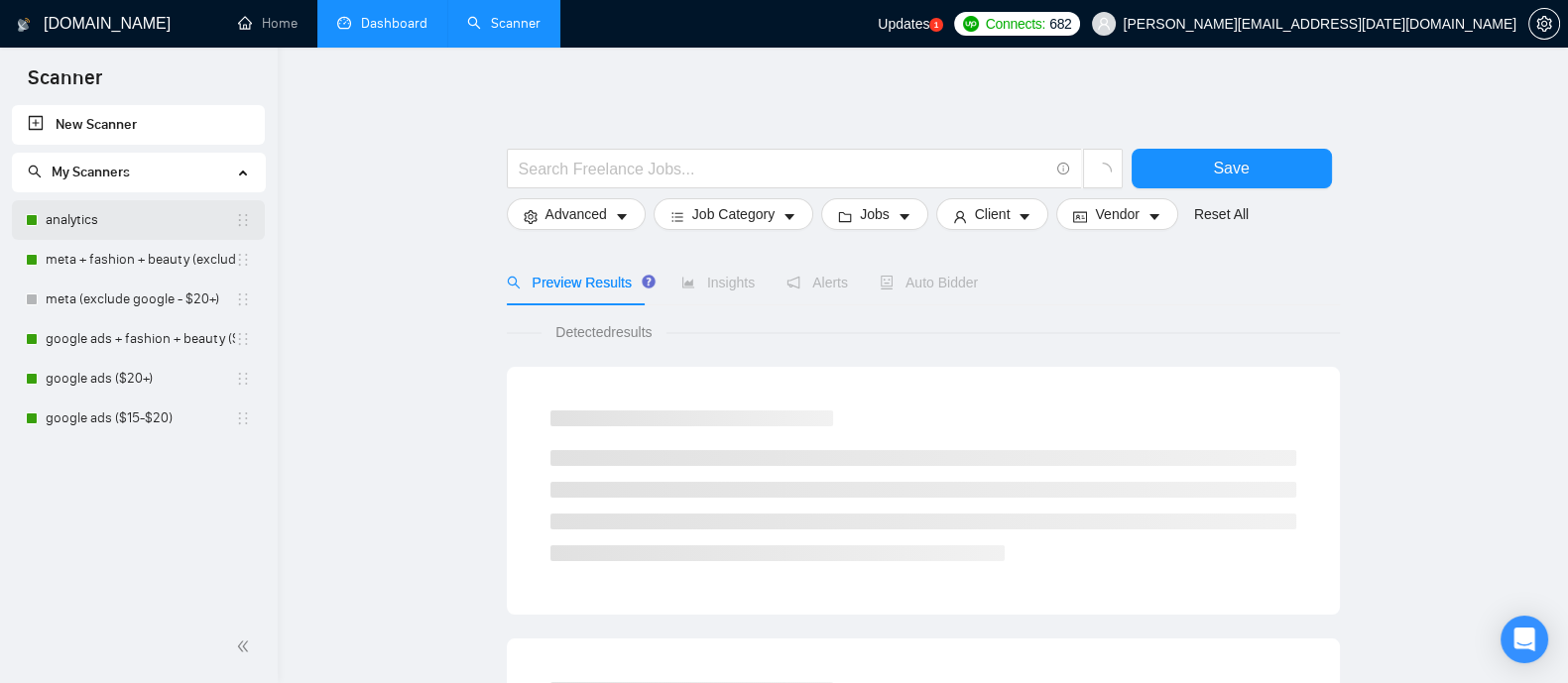 click on "analytics" at bounding box center [140, 220] 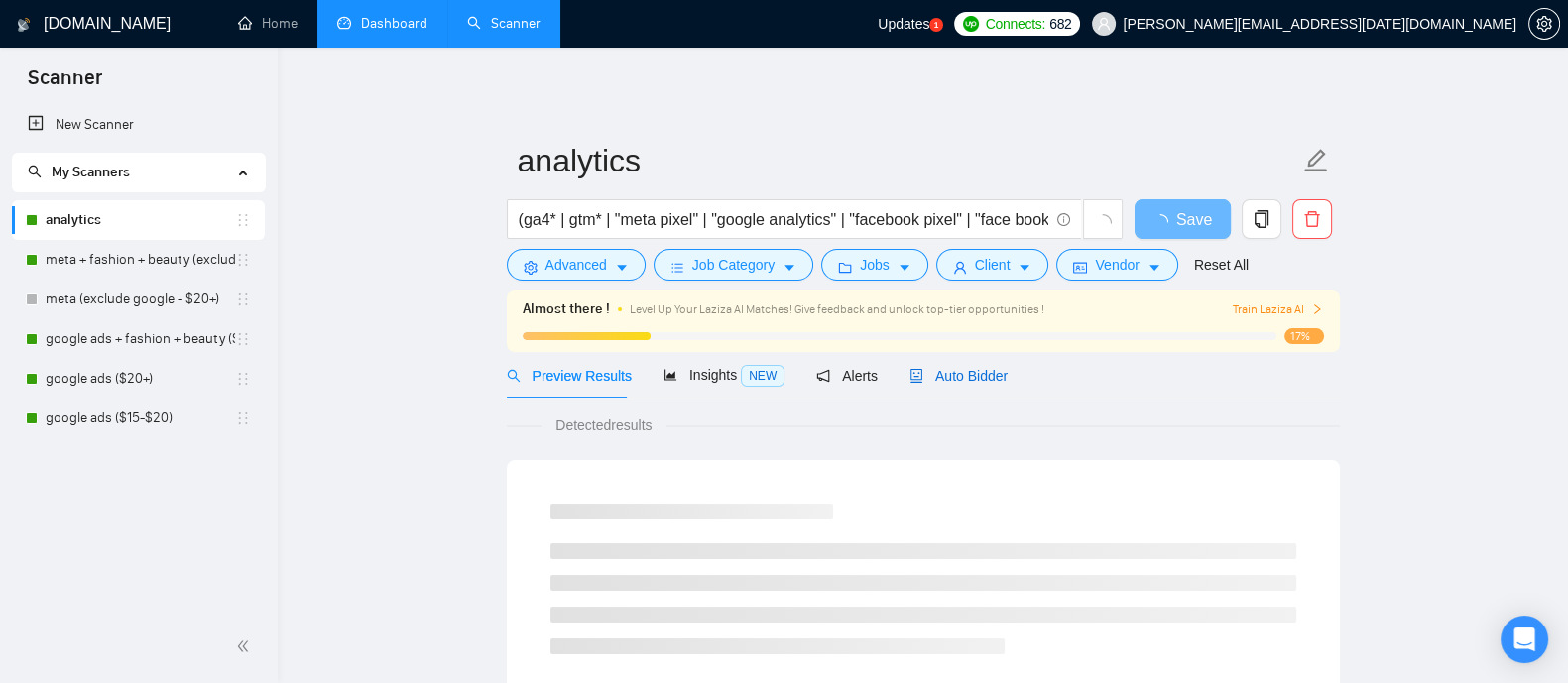click on "Auto Bidder" at bounding box center (958, 376) 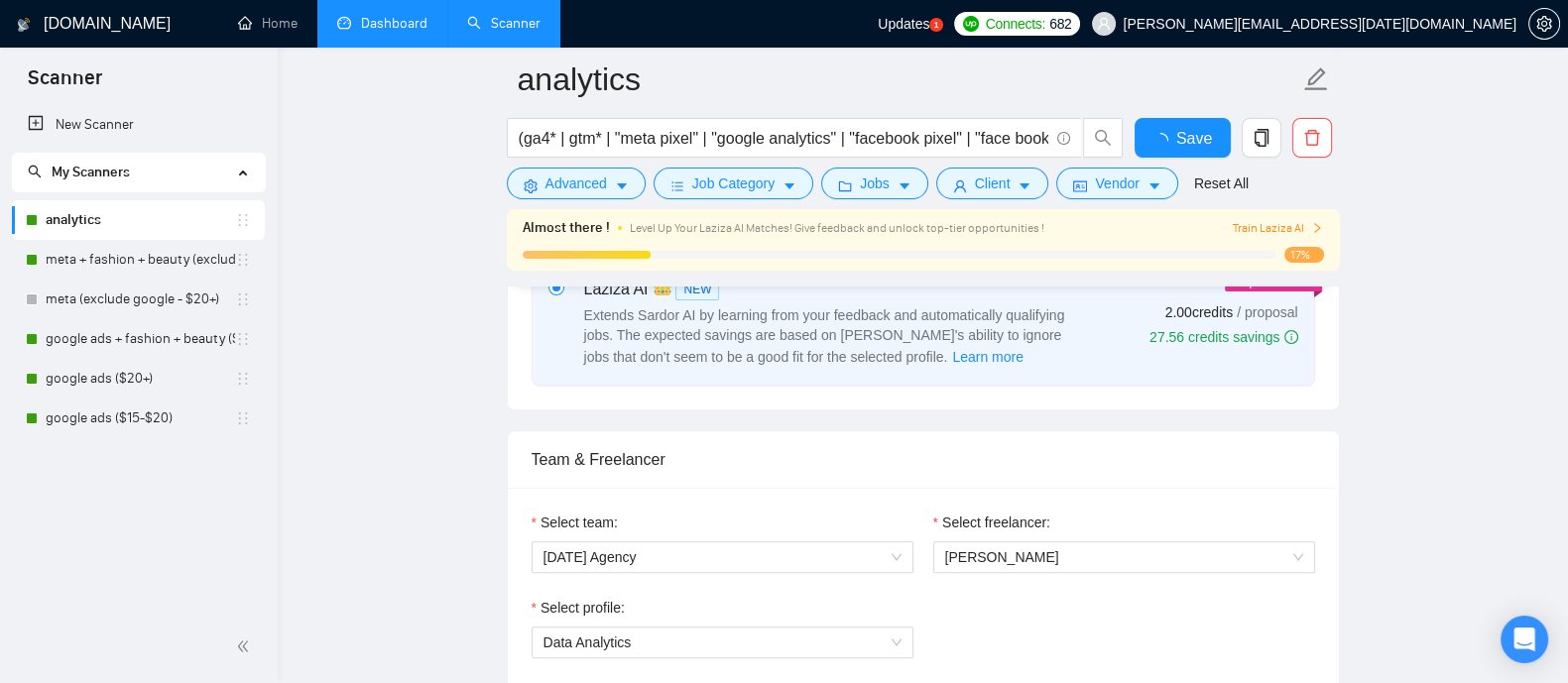 type 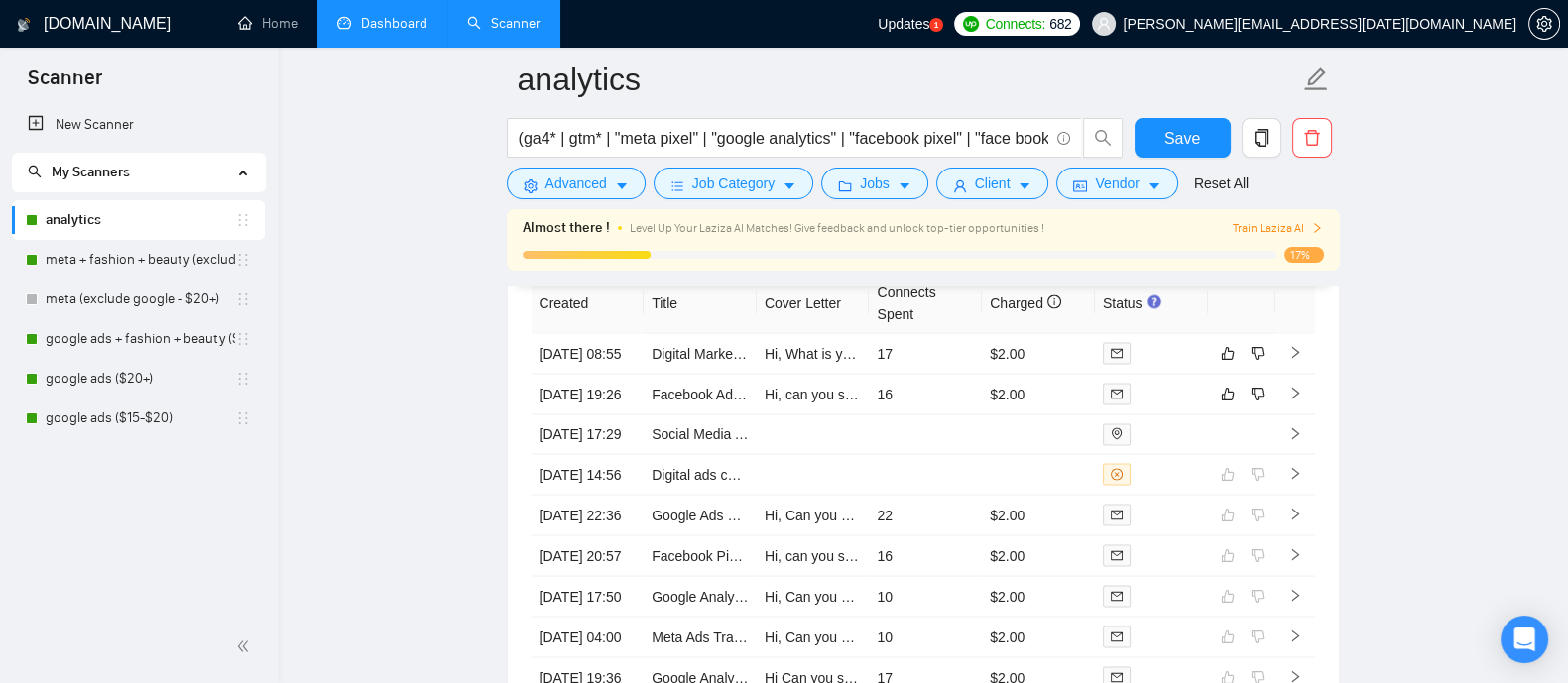 scroll, scrollTop: 4466, scrollLeft: 0, axis: vertical 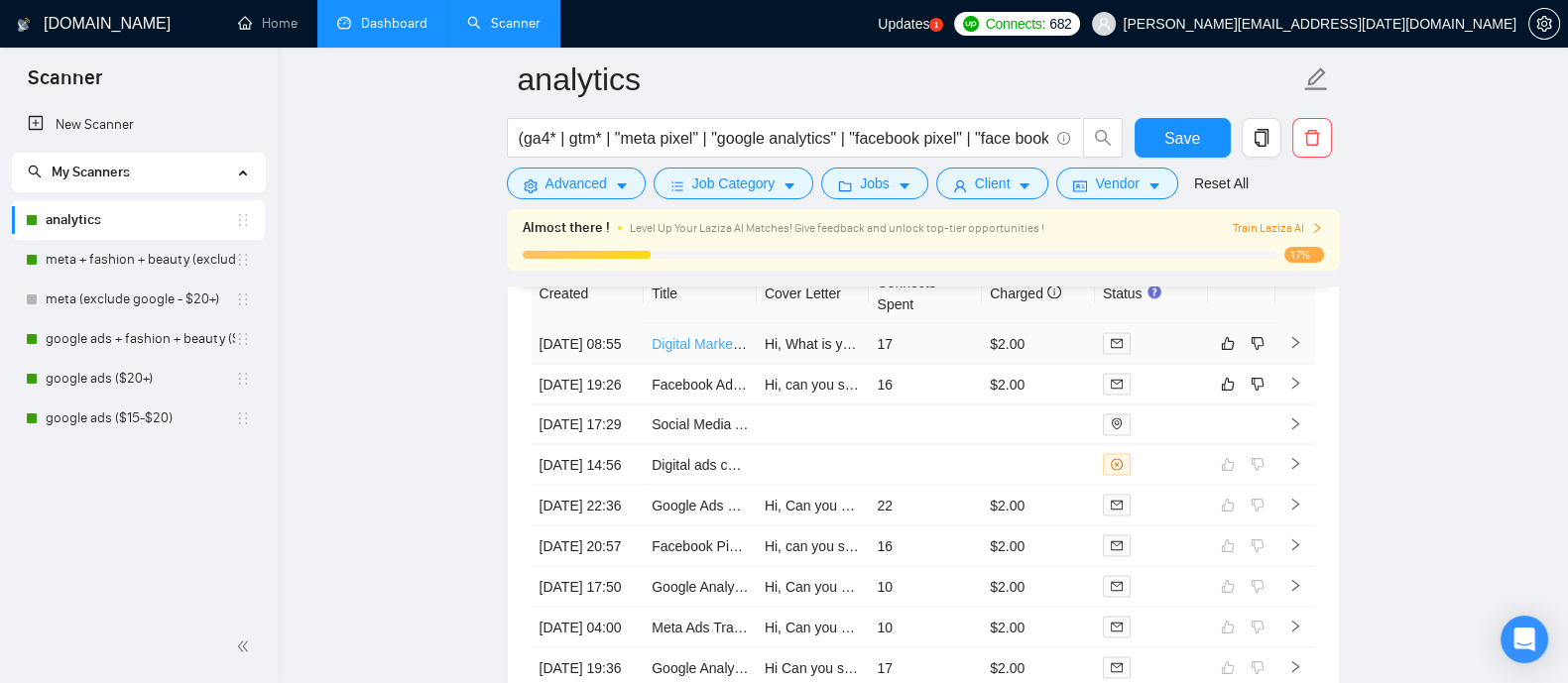 drag, startPoint x: 679, startPoint y: 335, endPoint x: 660, endPoint y: 349, distance: 23.60085 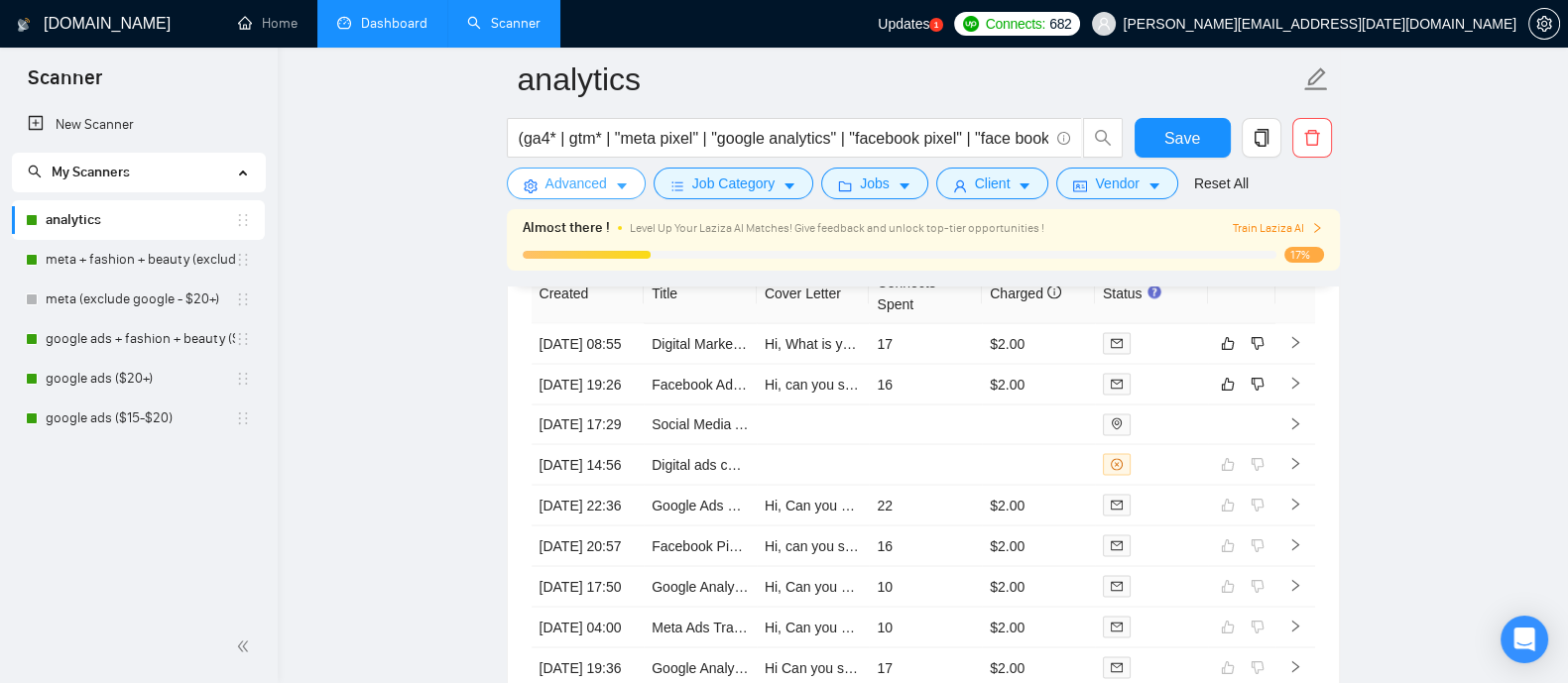 click on "Advanced" at bounding box center [576, 183] 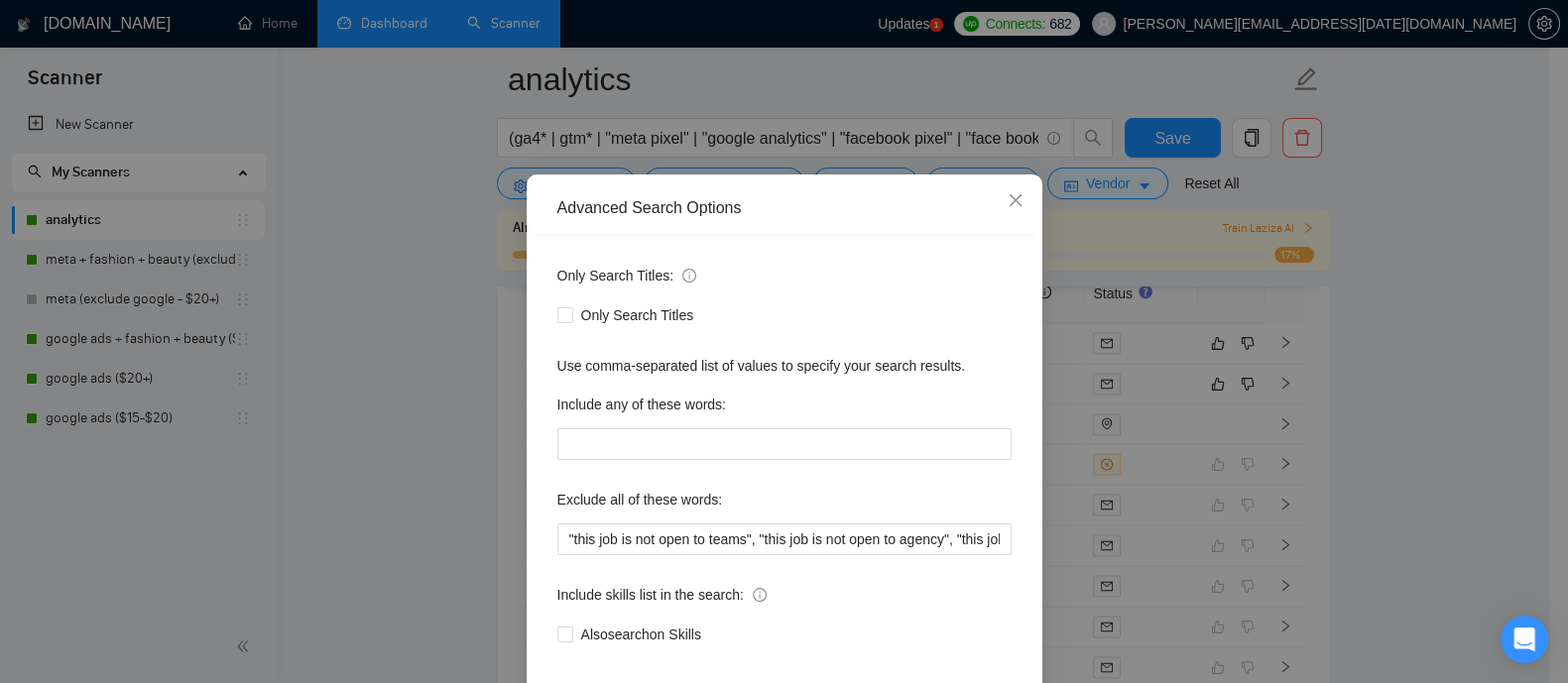 scroll, scrollTop: 45, scrollLeft: 0, axis: vertical 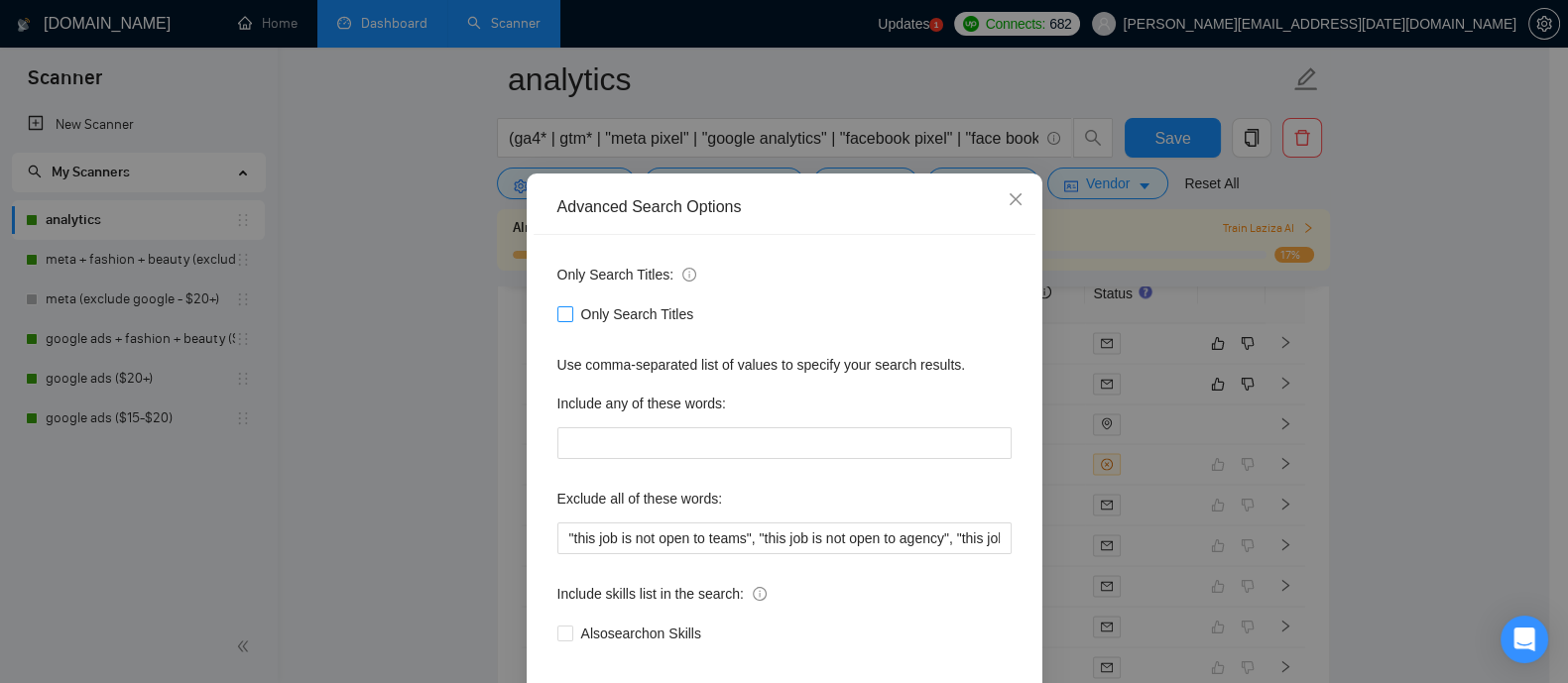 click on "Only Search Titles" at bounding box center [638, 314] 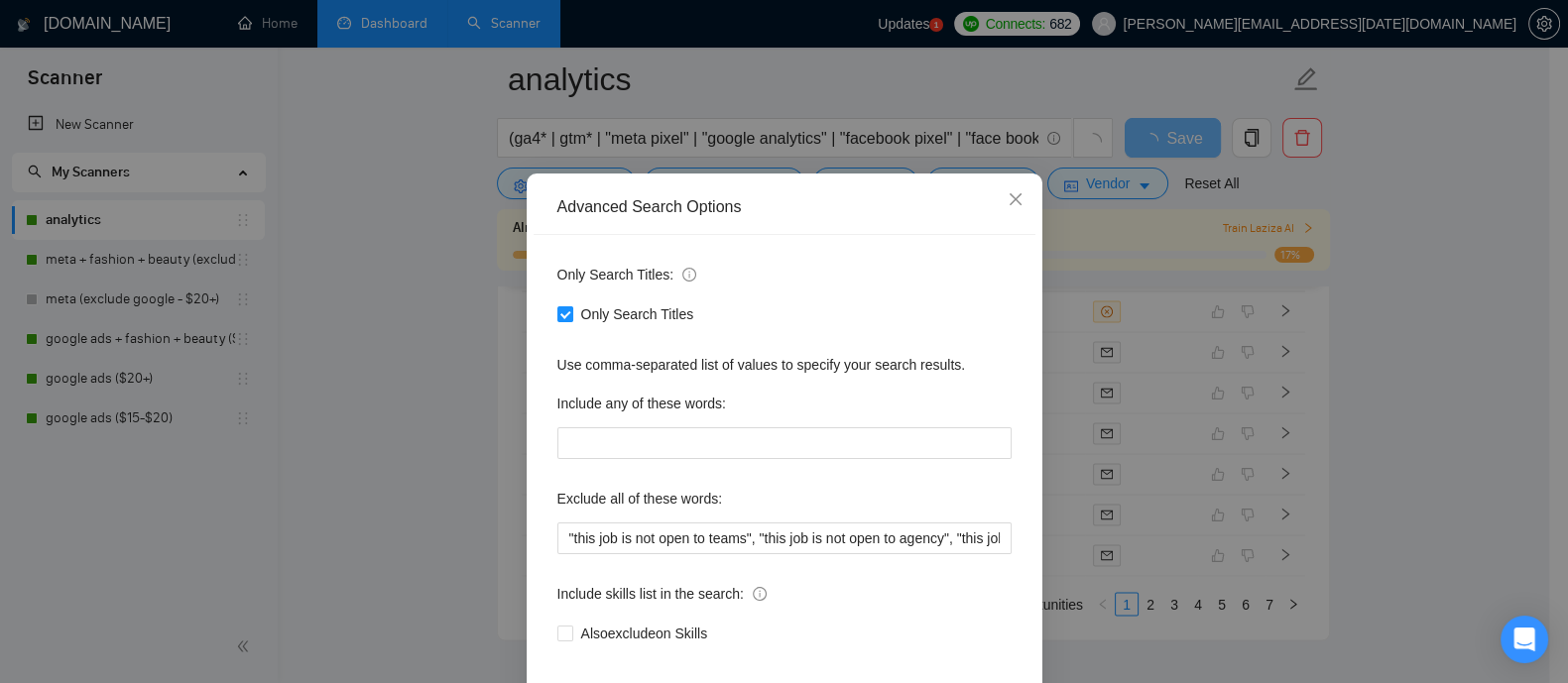 scroll, scrollTop: 141, scrollLeft: 0, axis: vertical 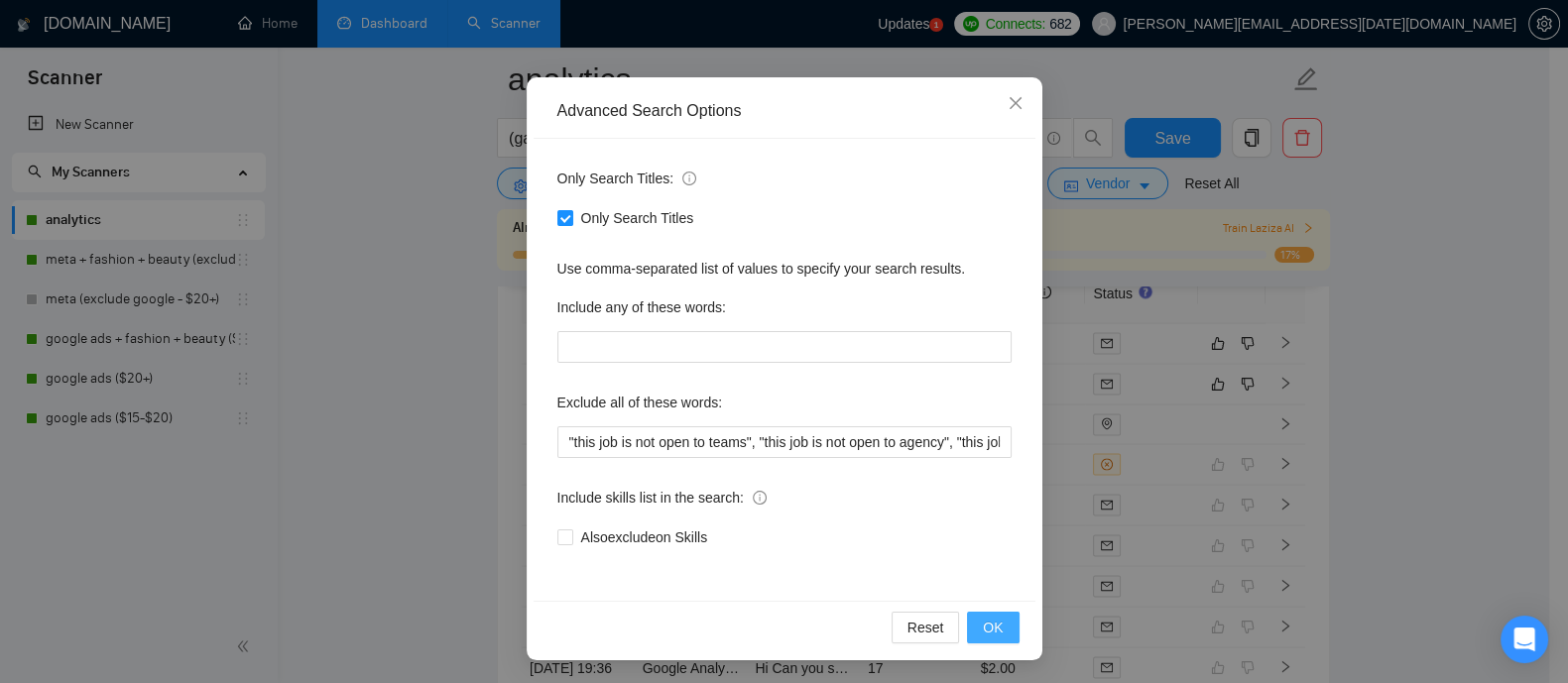 click on "OK" at bounding box center (993, 627) 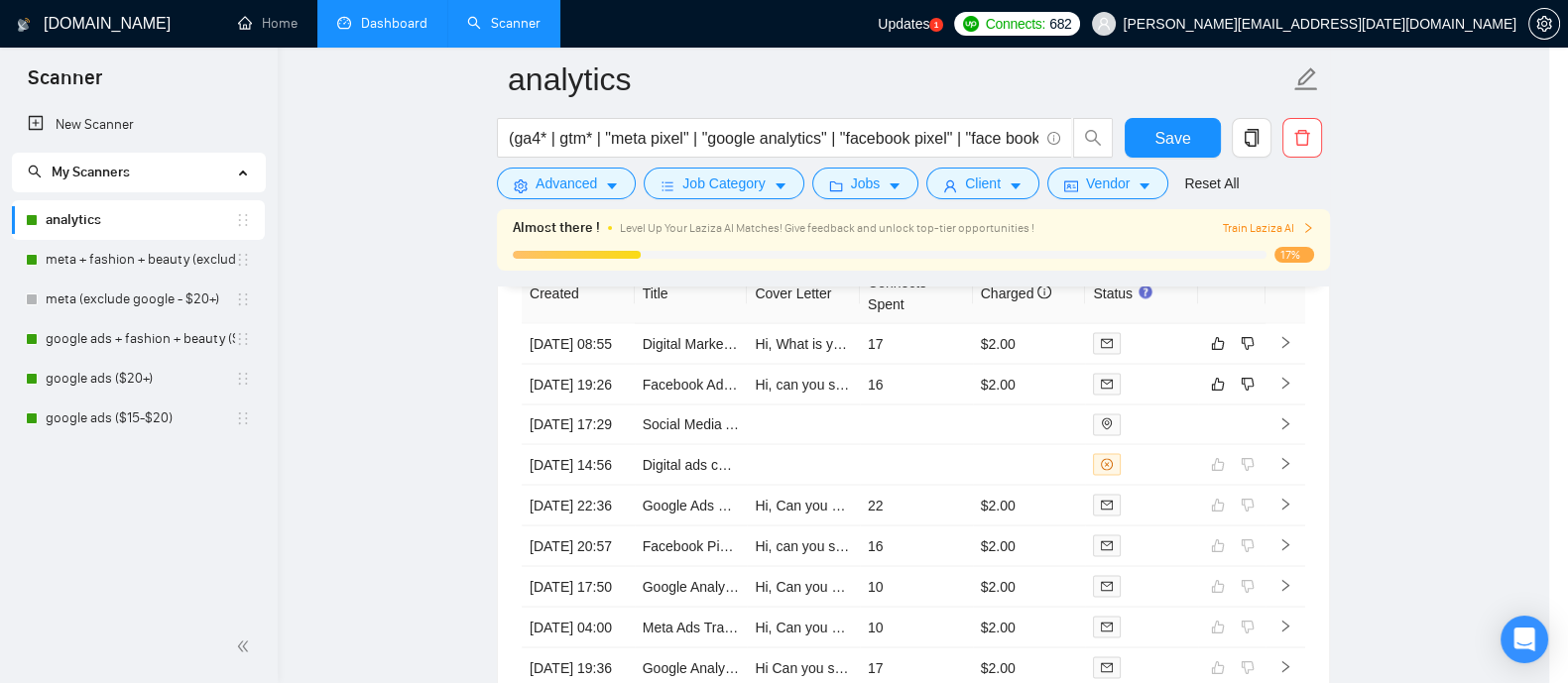scroll, scrollTop: 42, scrollLeft: 0, axis: vertical 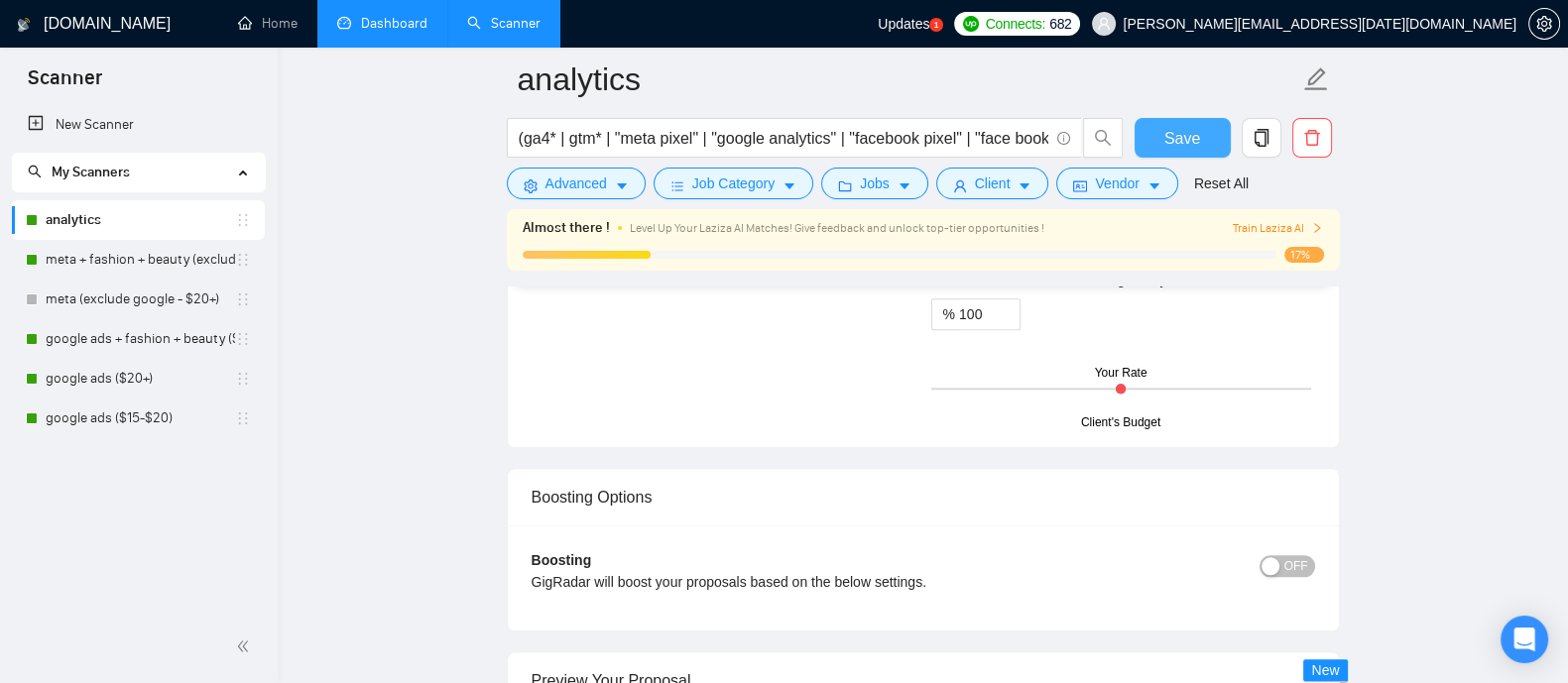 click on "Save" at bounding box center [1182, 138] 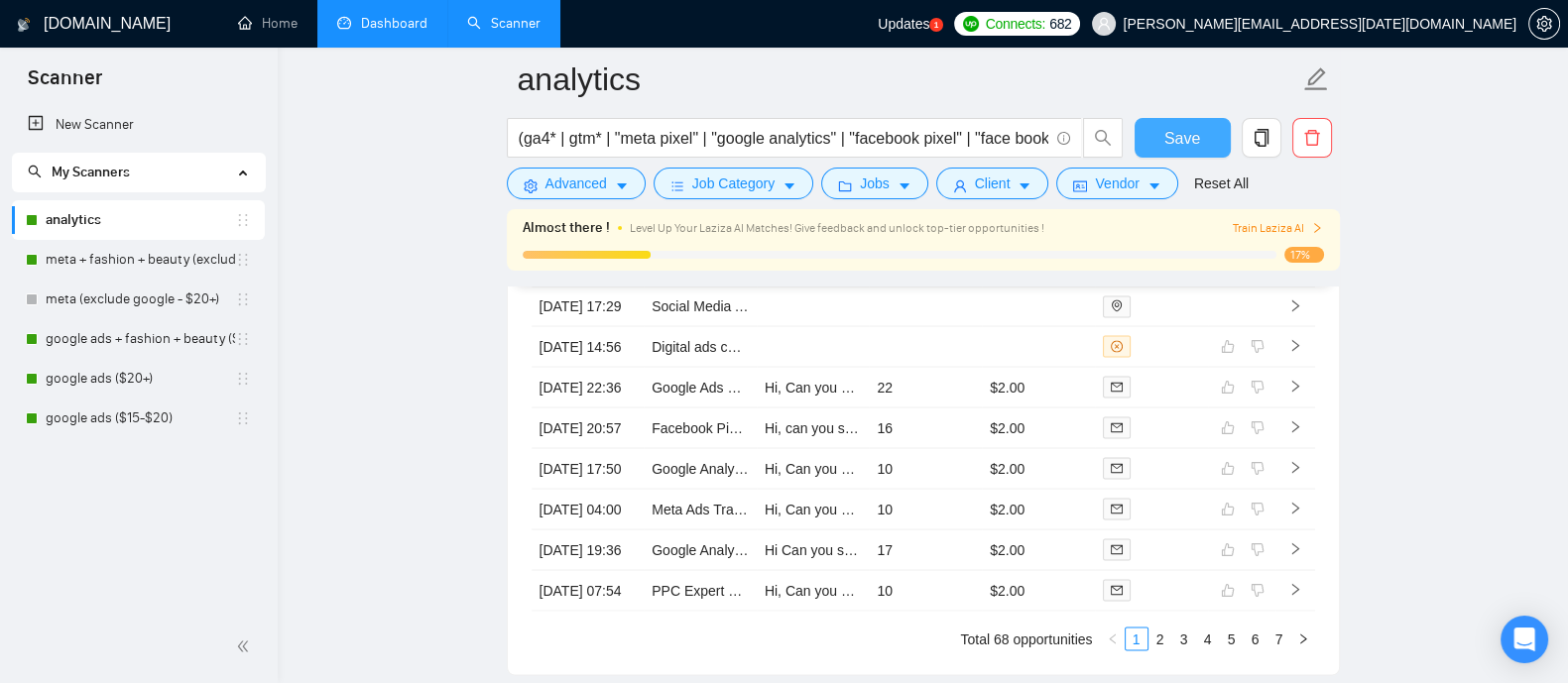 scroll, scrollTop: 4589, scrollLeft: 0, axis: vertical 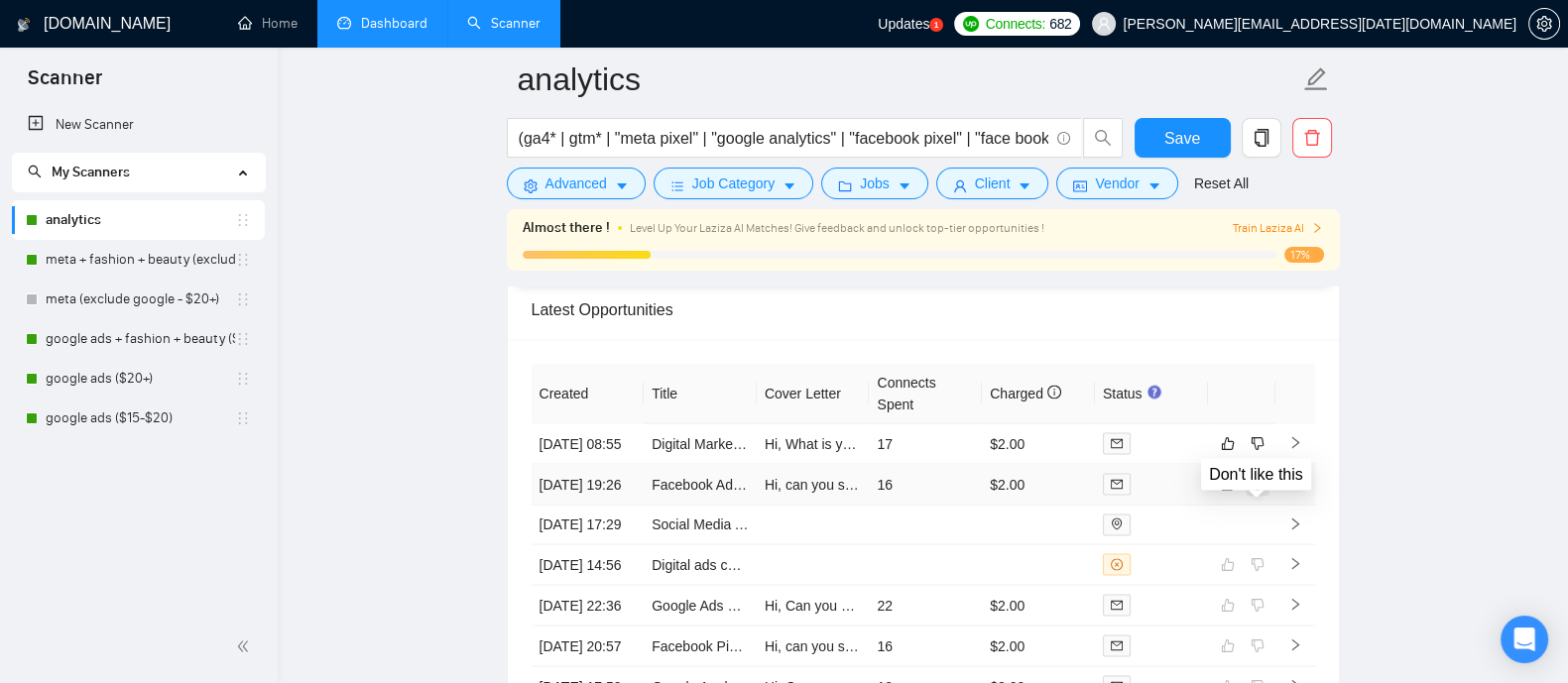 click 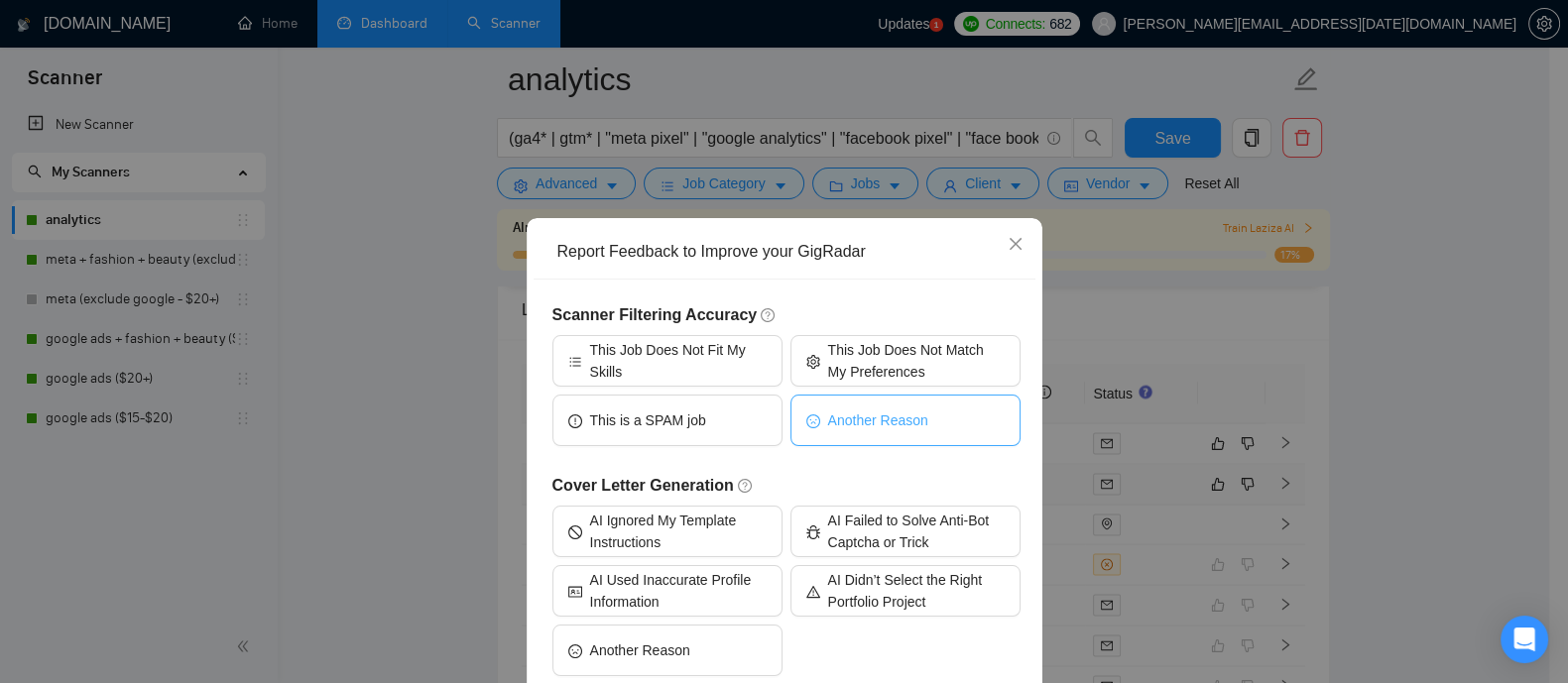scroll, scrollTop: 107, scrollLeft: 0, axis: vertical 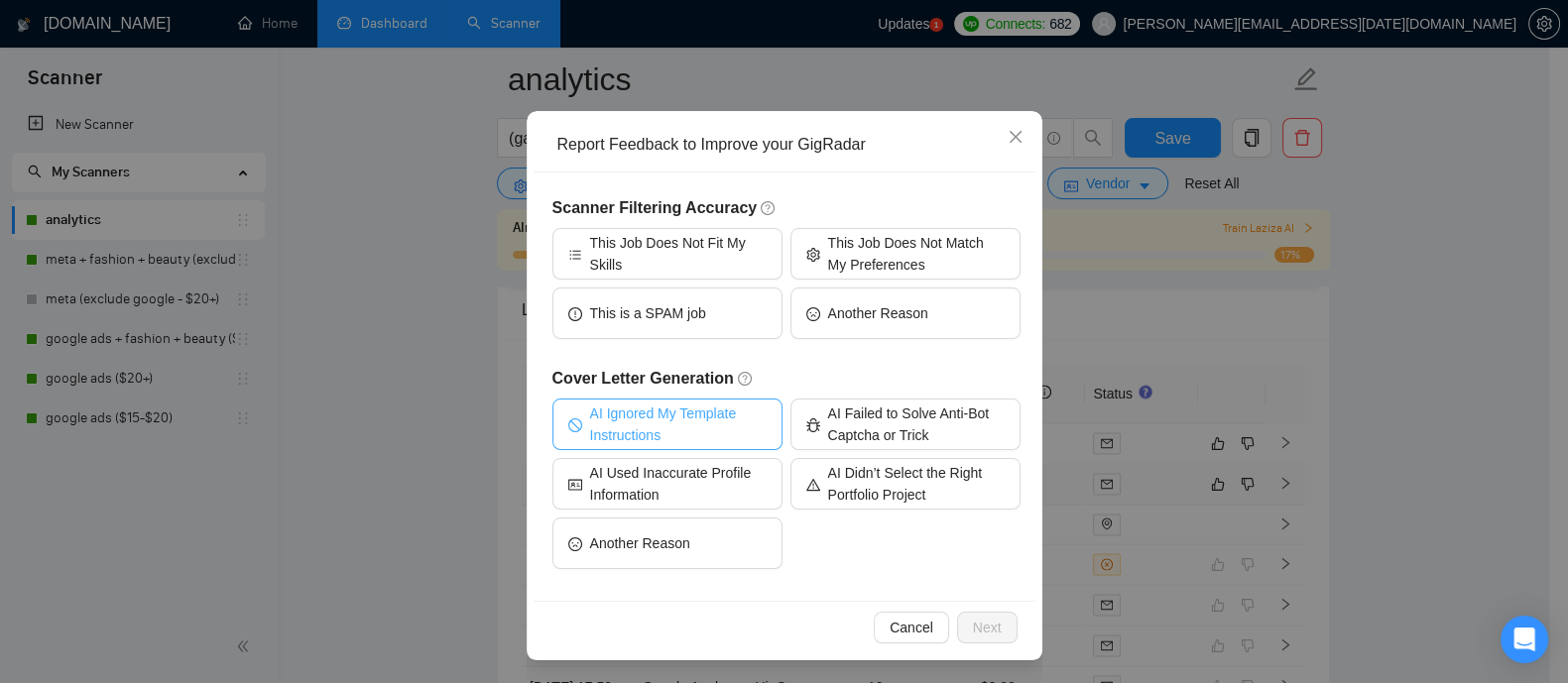 click on "AI Ignored My Template Instructions" at bounding box center (678, 424) 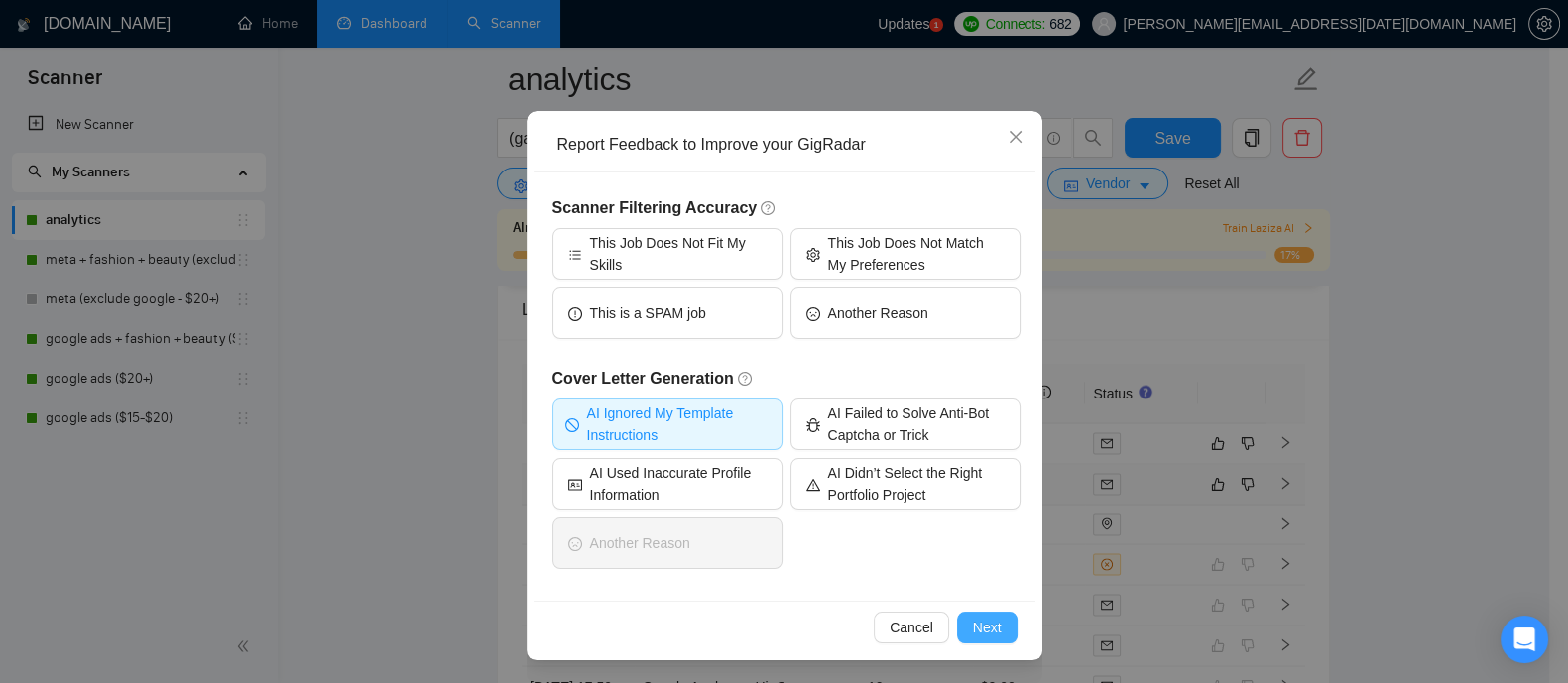 click on "Next" at bounding box center (987, 627) 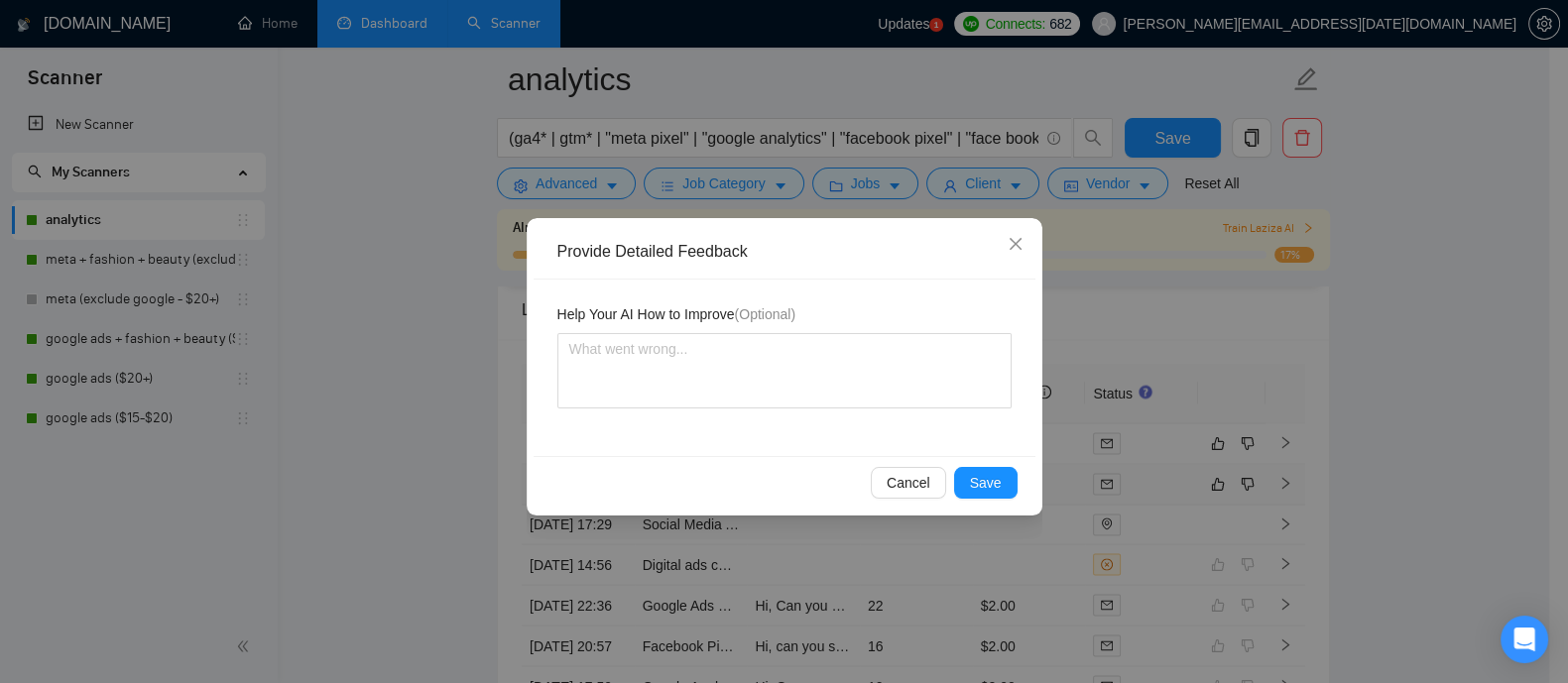 scroll, scrollTop: 0, scrollLeft: 0, axis: both 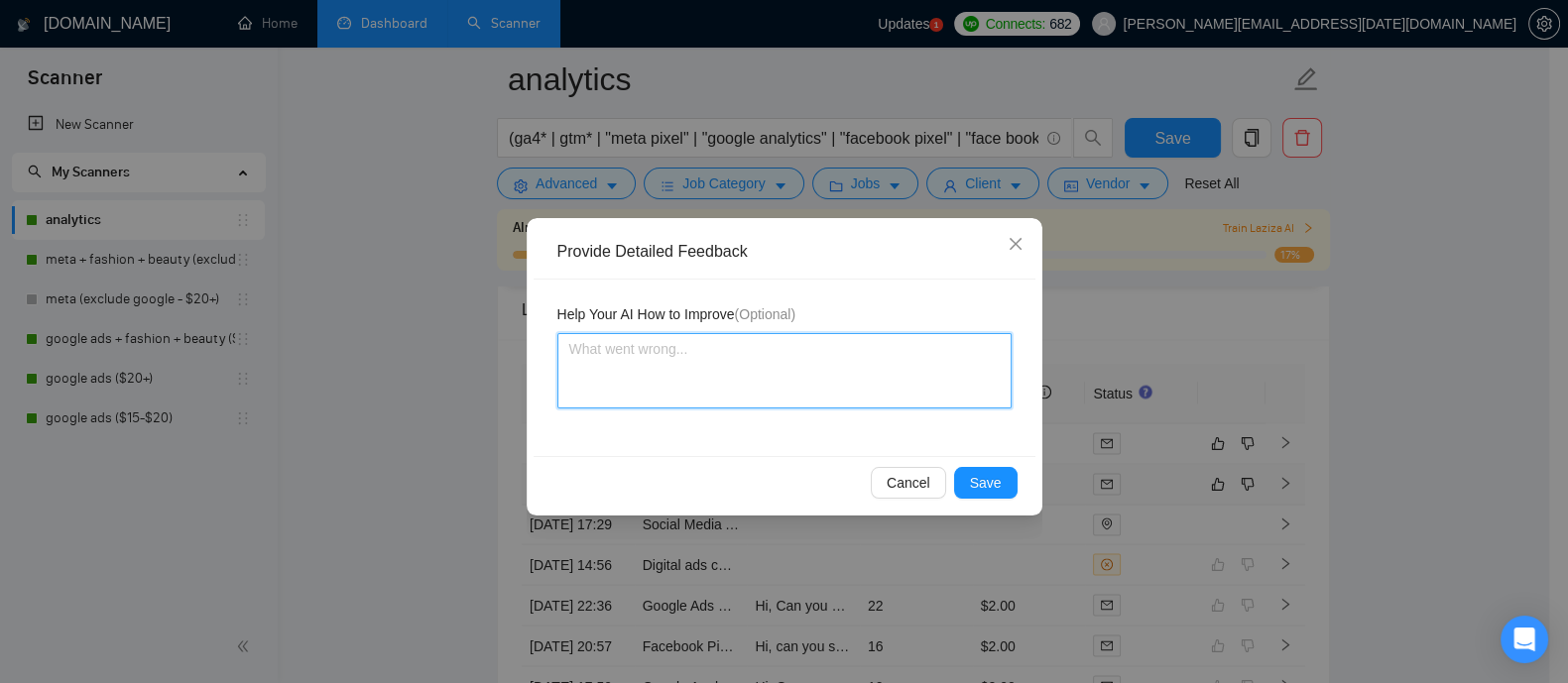 paste on "you could have skipped this job, since the core issue is on facebook management and we have another scanner with a better profile, case studies, and skills. Next time skip the job" 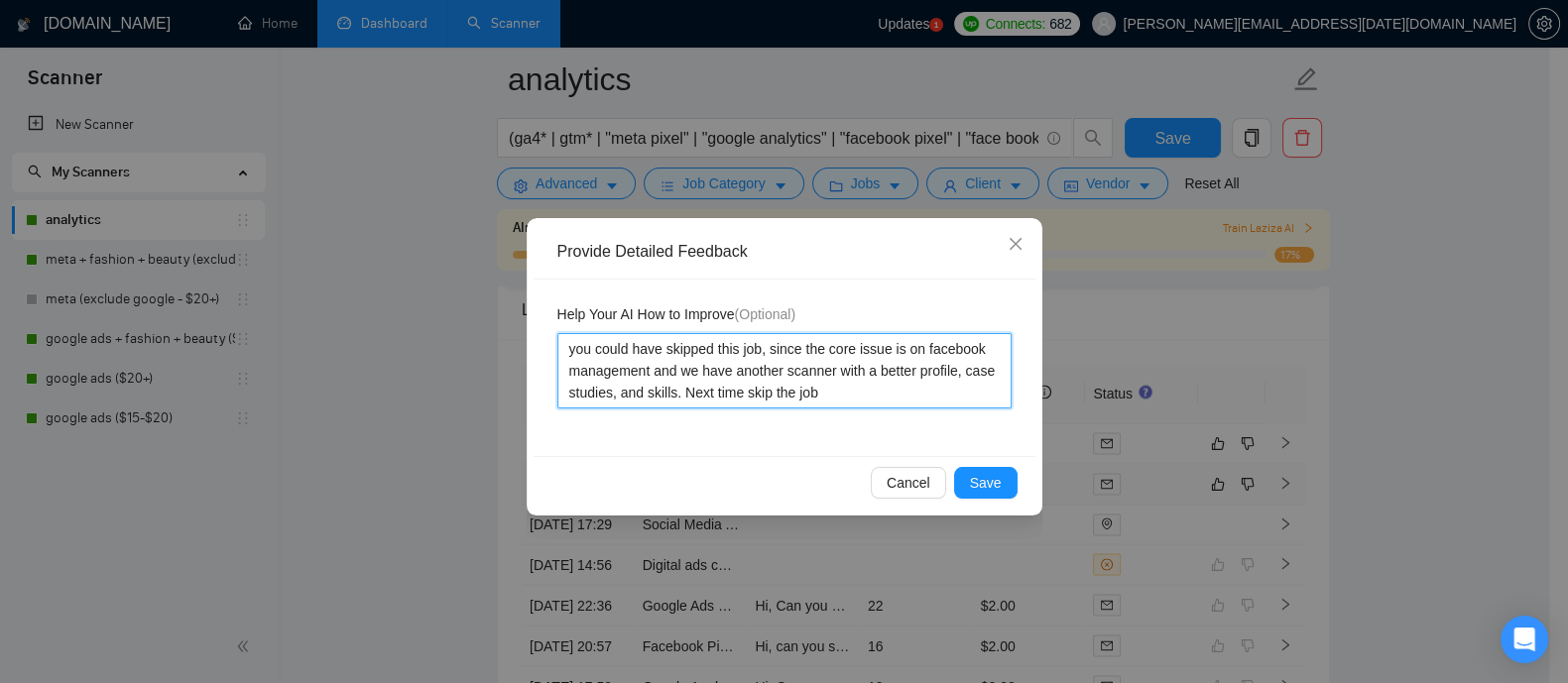 type 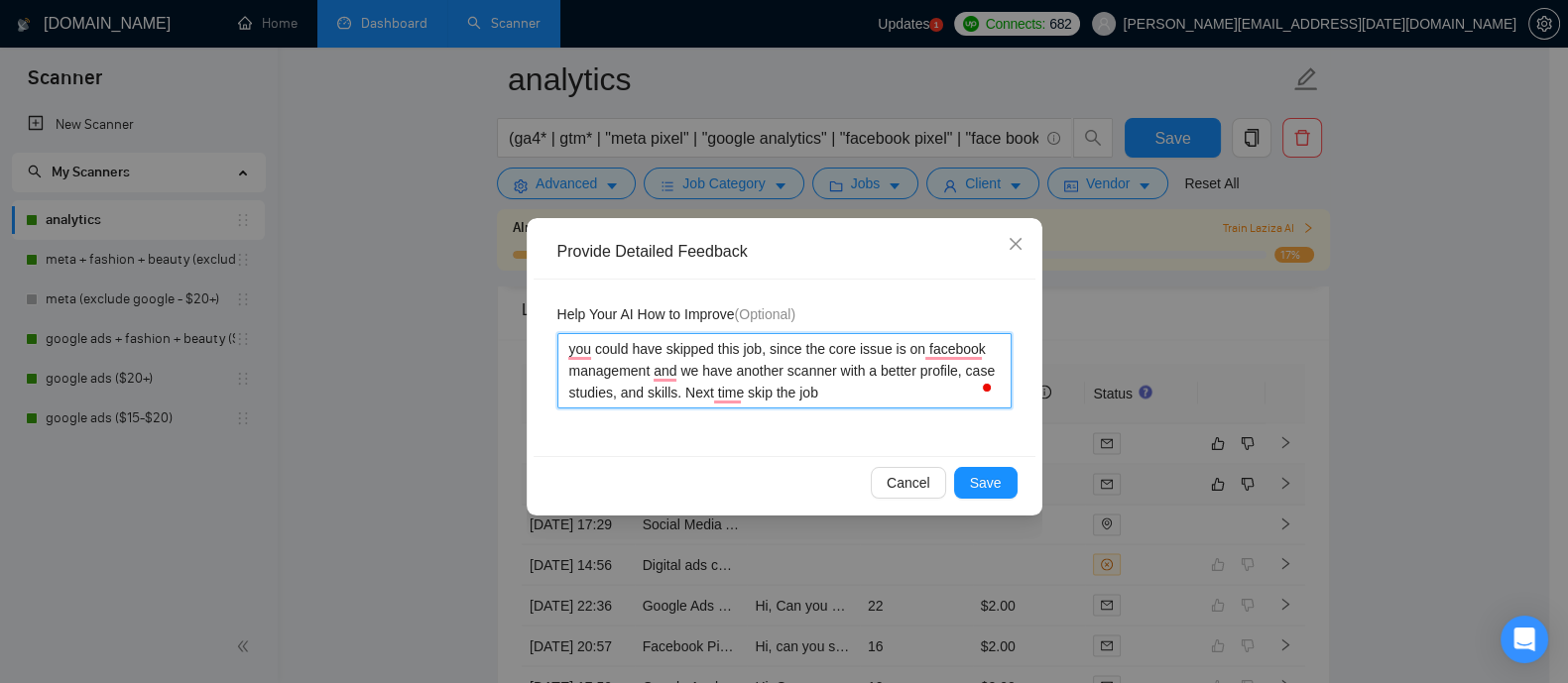 type on "you could have skipped this job, since the core issue is on facebook management and we have another scanner with a better profile, case studies, and skills. Next time skip the job" 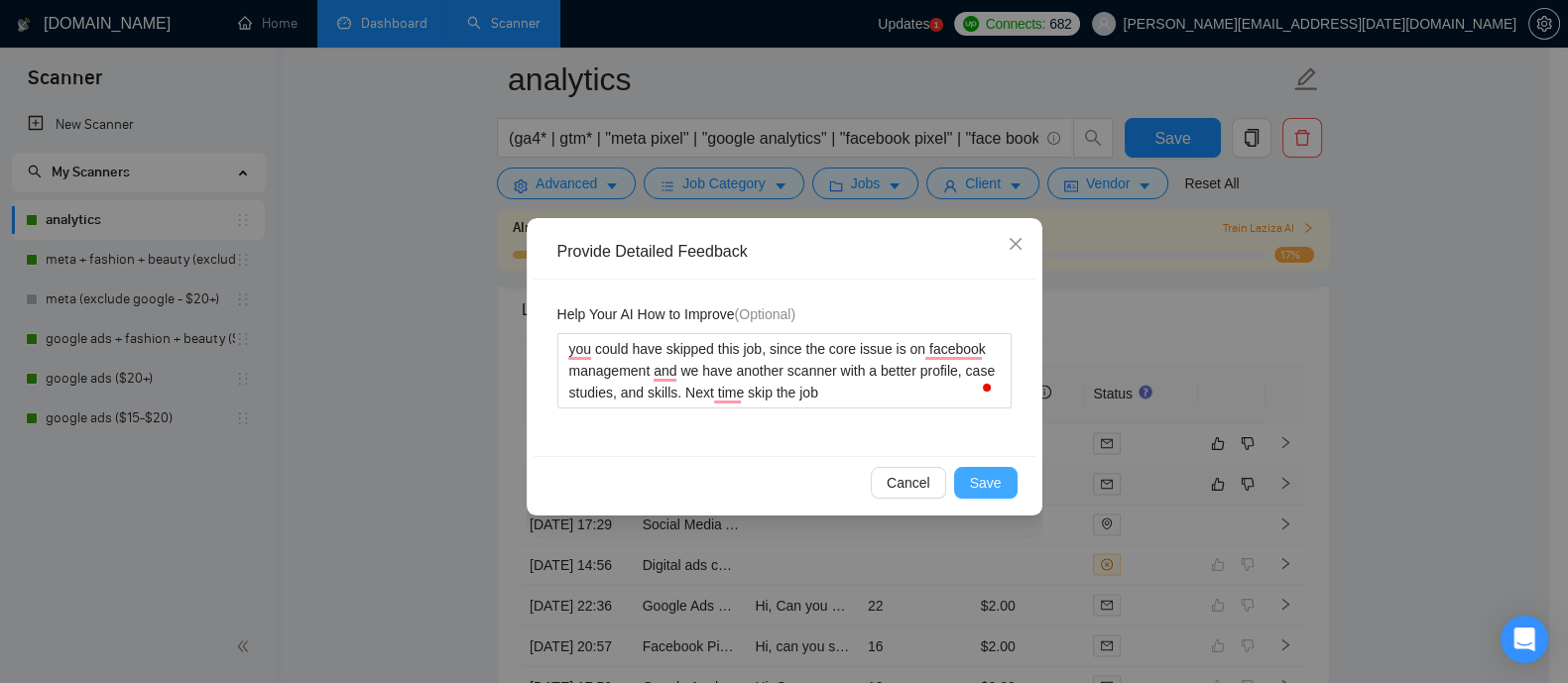 click on "Save" at bounding box center [986, 483] 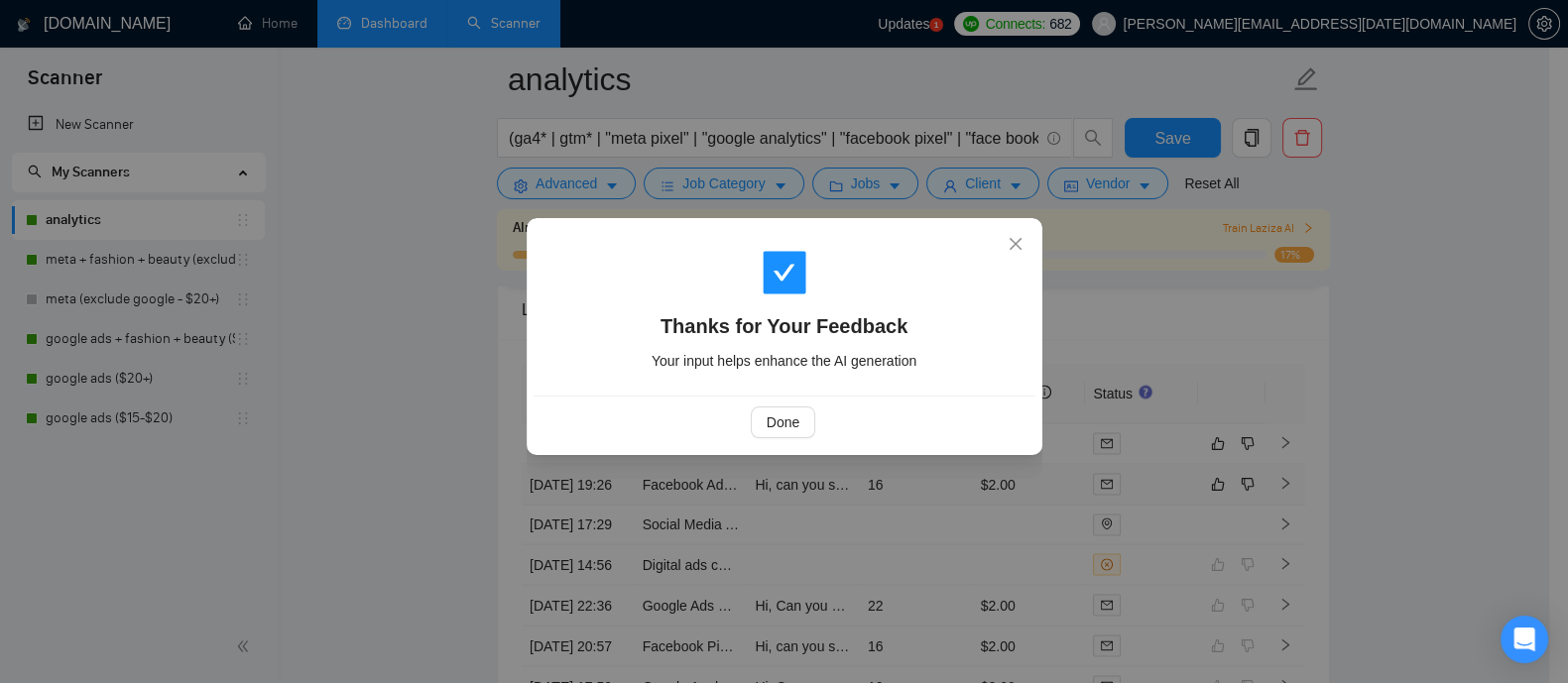 click on "Done" at bounding box center [784, 421] 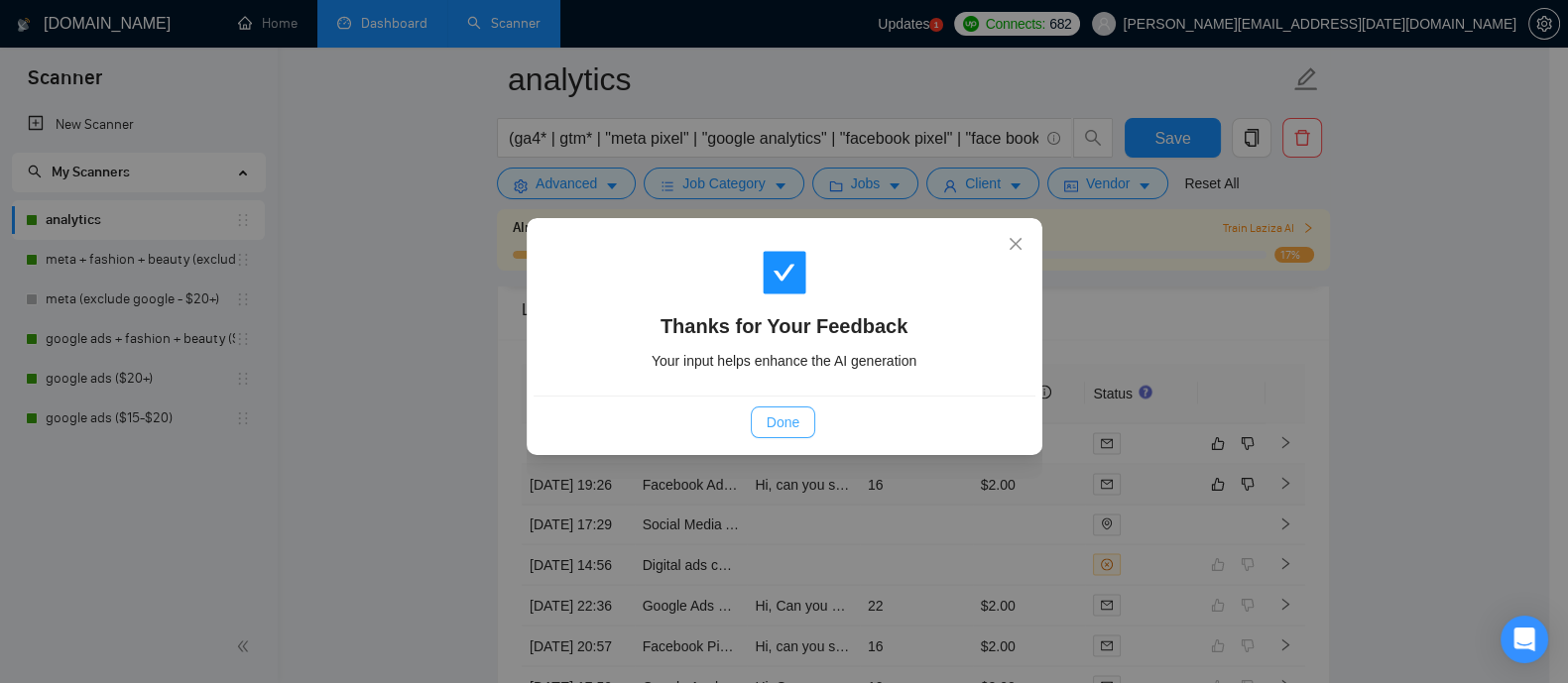 click on "Done" at bounding box center [783, 422] 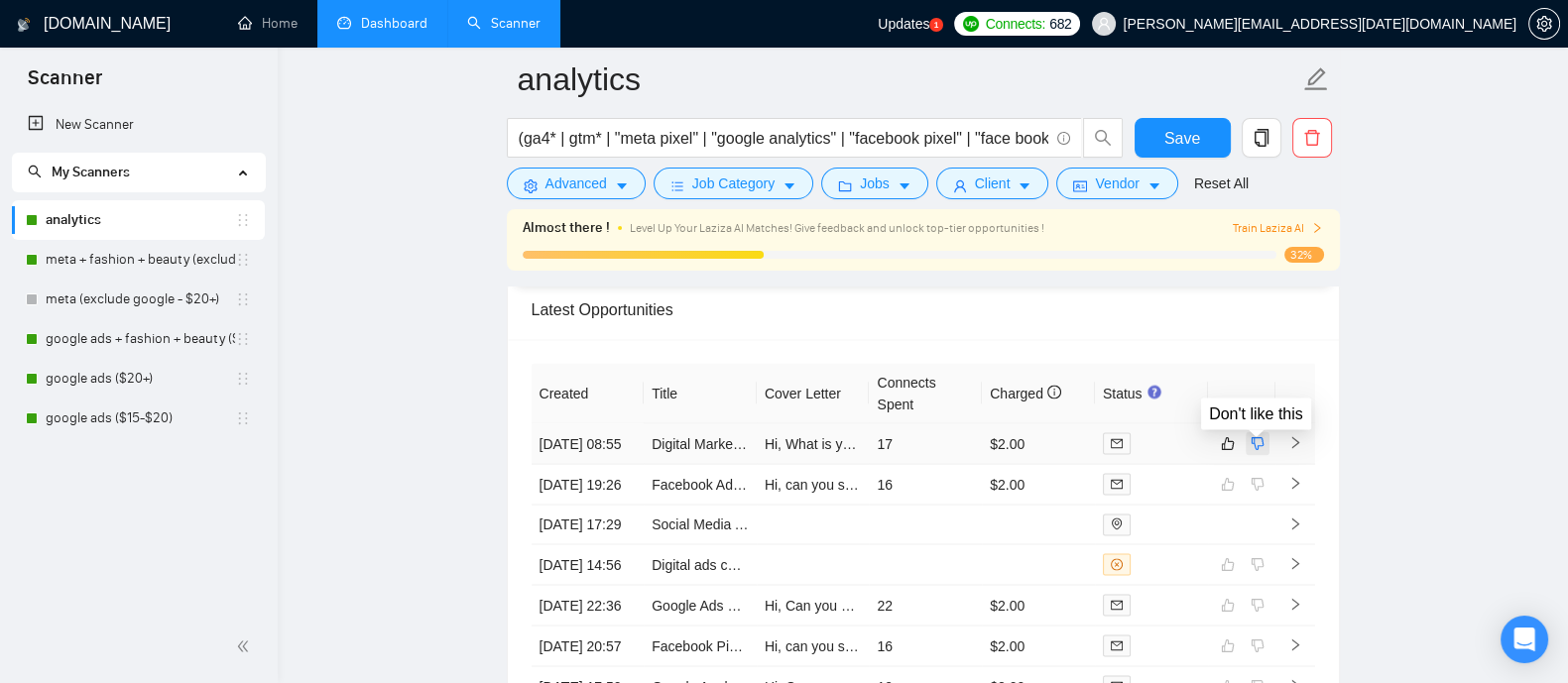click 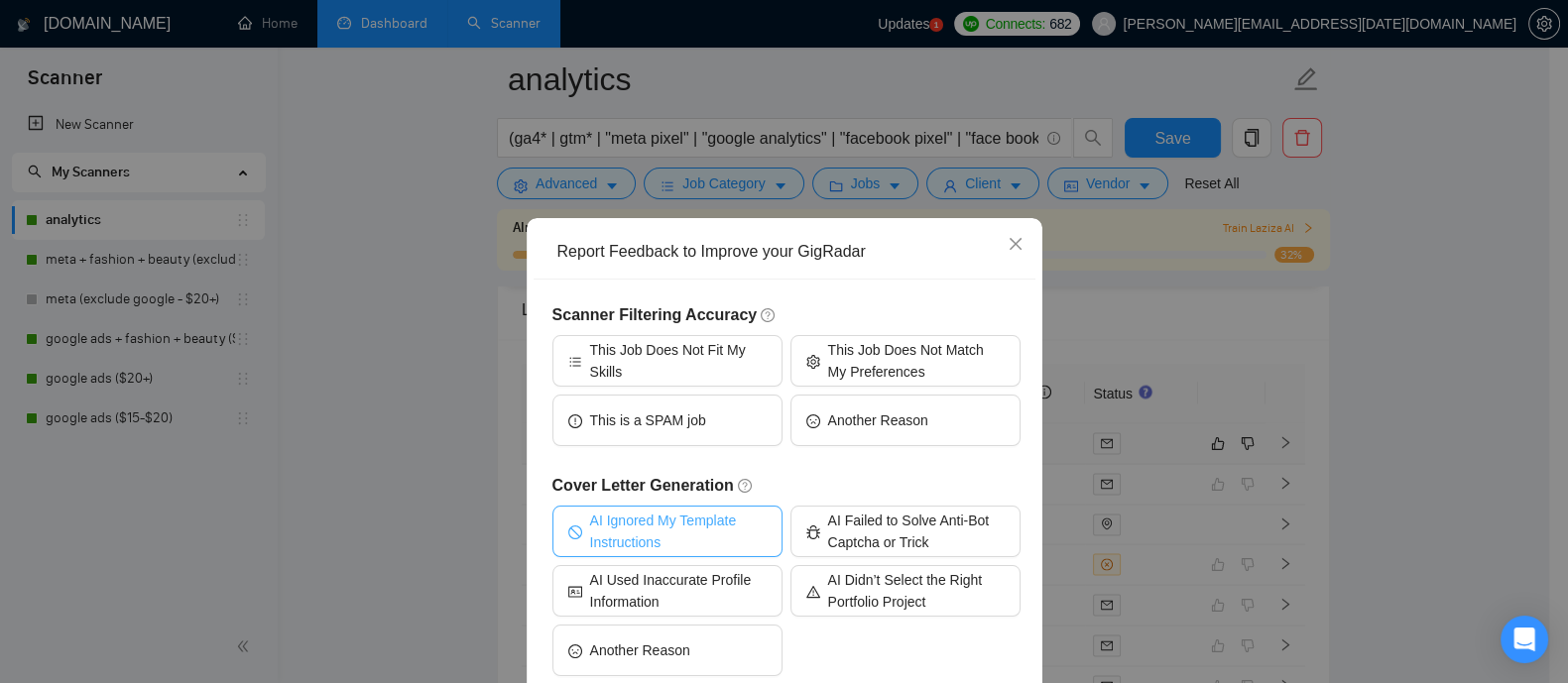 click on "AI Ignored My Template Instructions" at bounding box center (678, 531) 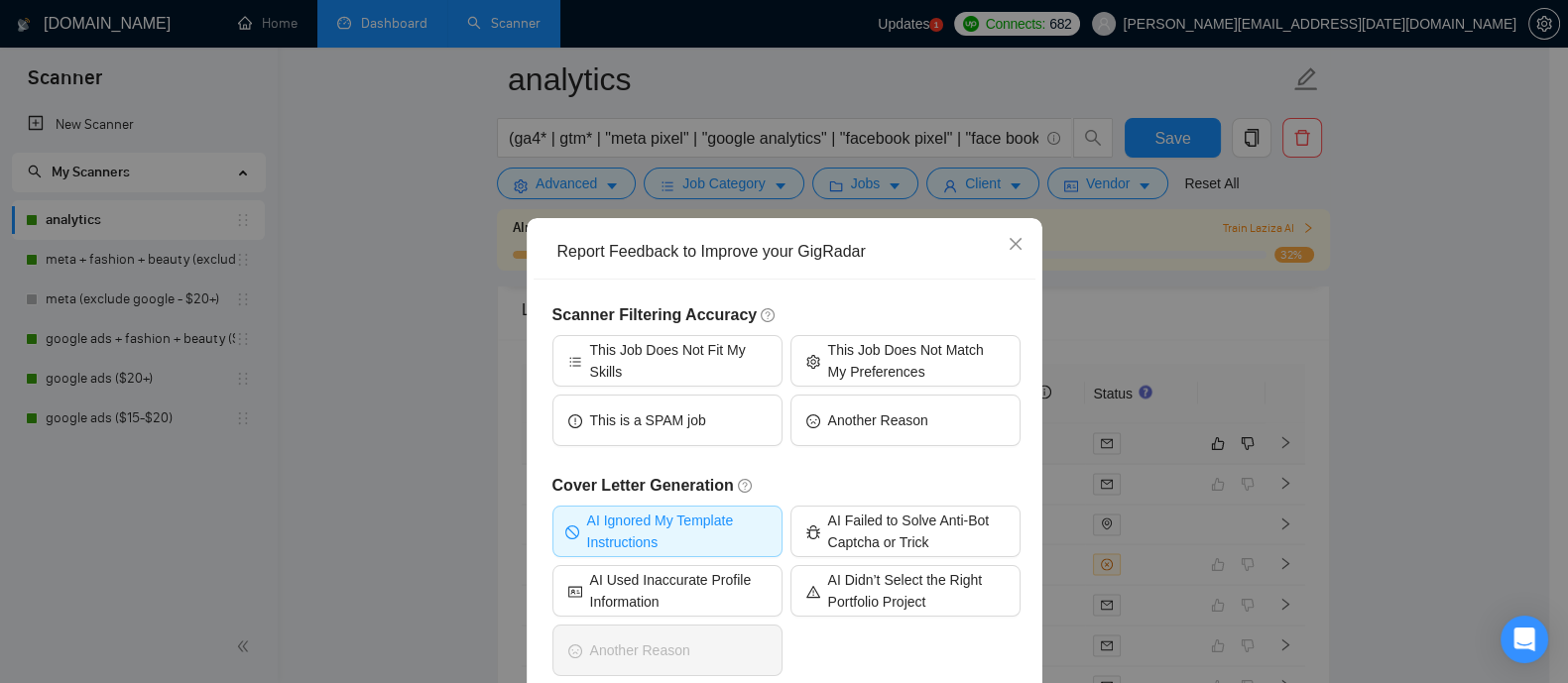 scroll, scrollTop: 107, scrollLeft: 0, axis: vertical 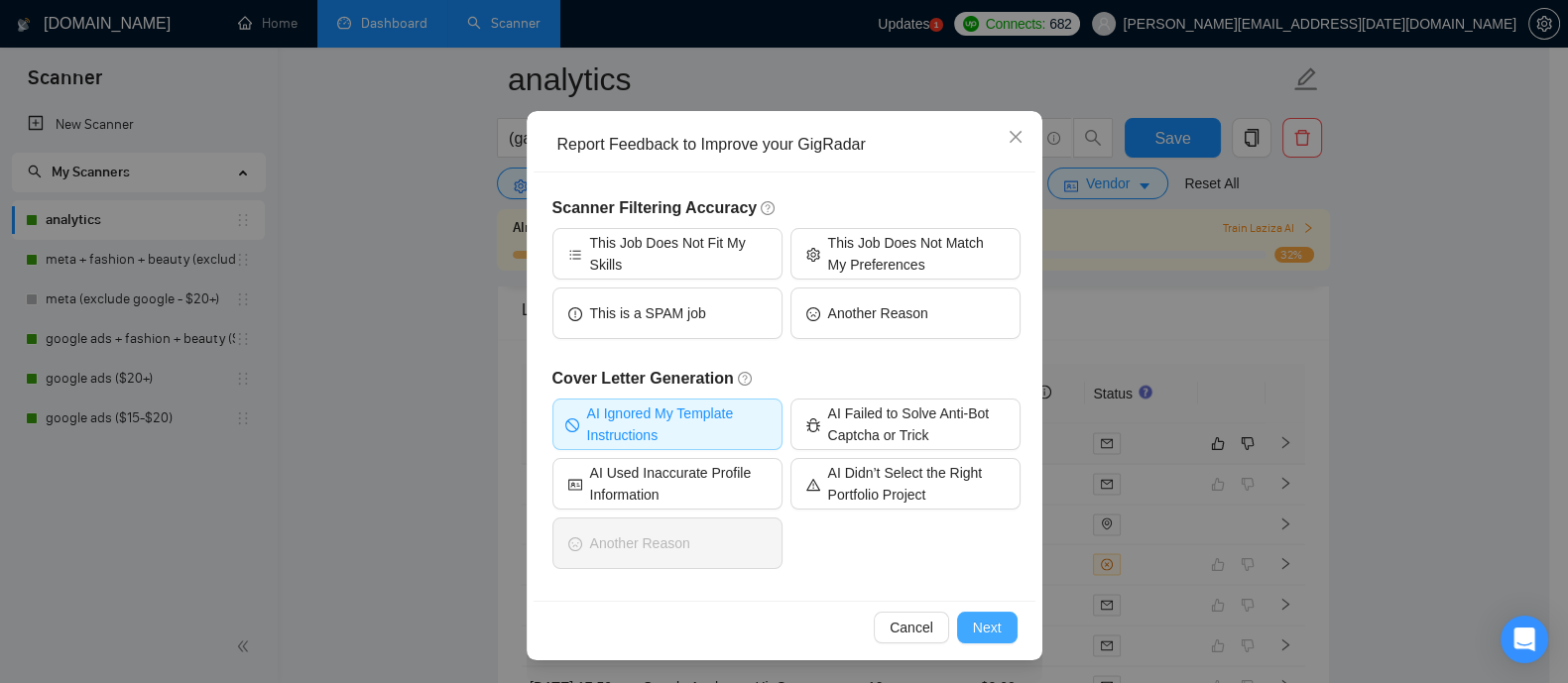 click on "Next" at bounding box center [987, 627] 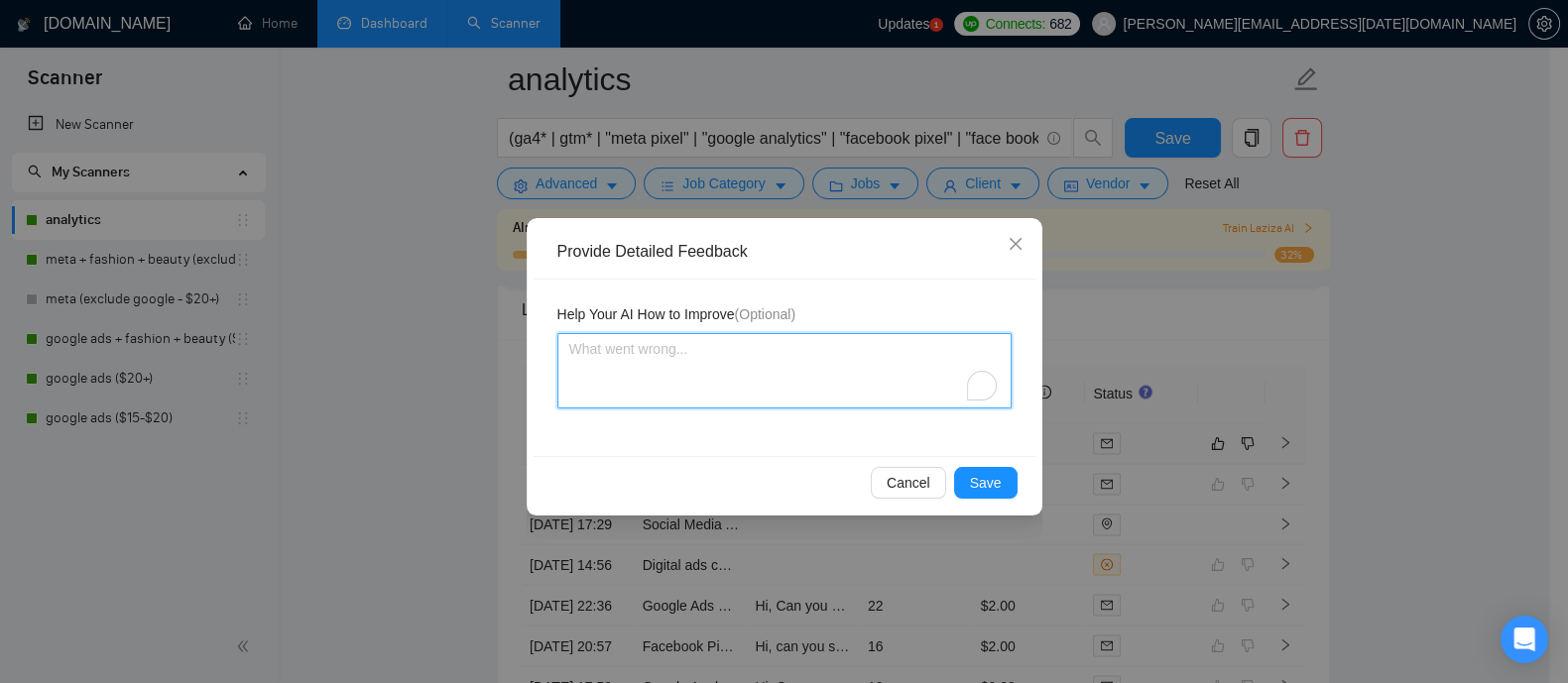 paste on "you could have skipped this job, since the core issue is on facebook management and we have another scanner with a better profile, case studies, and skills. Next time skip the job" 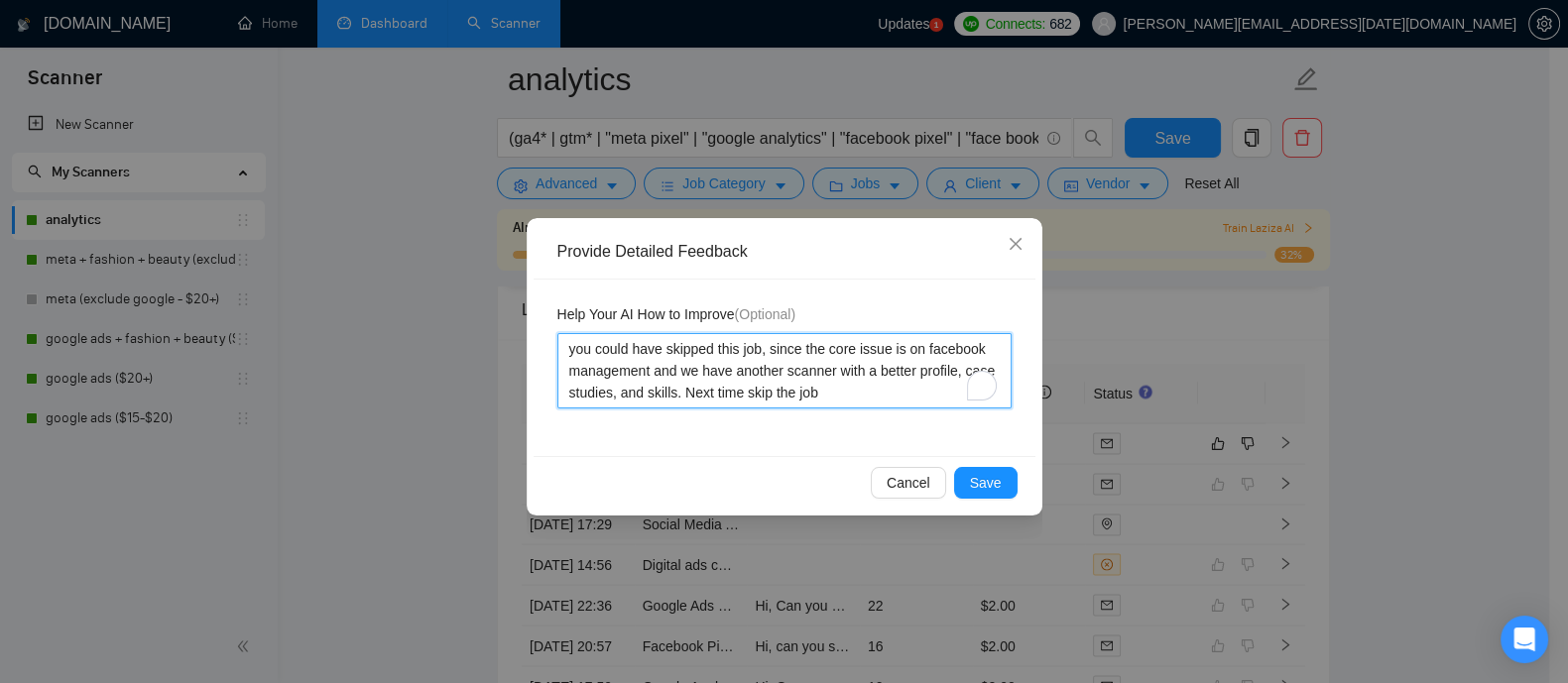 type on "you could have skipped this job, since the core issue is on facebook management and we have another scanner with a better profile, case studies, and skills. Next time skip the job" 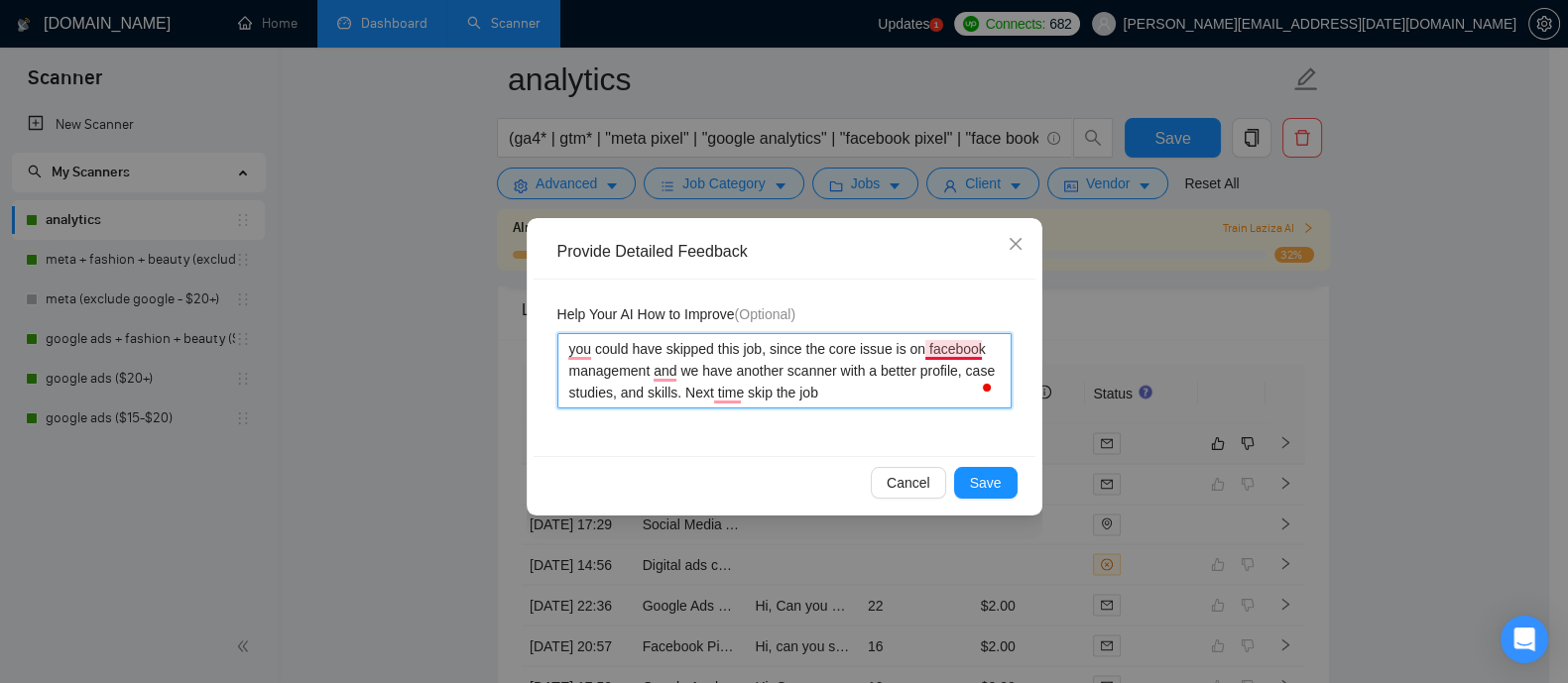 click on "you could have skipped this job, since the core issue is on facebook management and we have another scanner with a better profile, case studies, and skills. Next time skip the job" at bounding box center (784, 371) 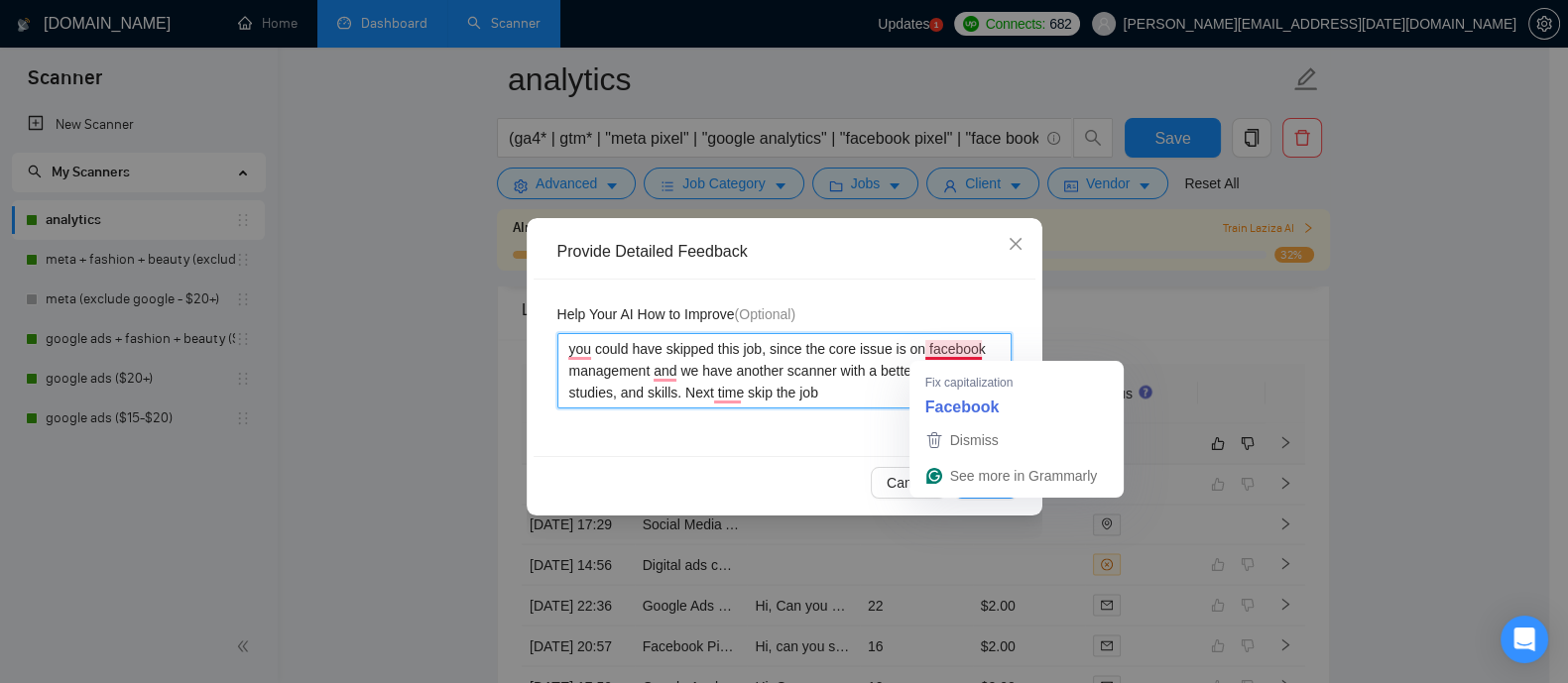 type 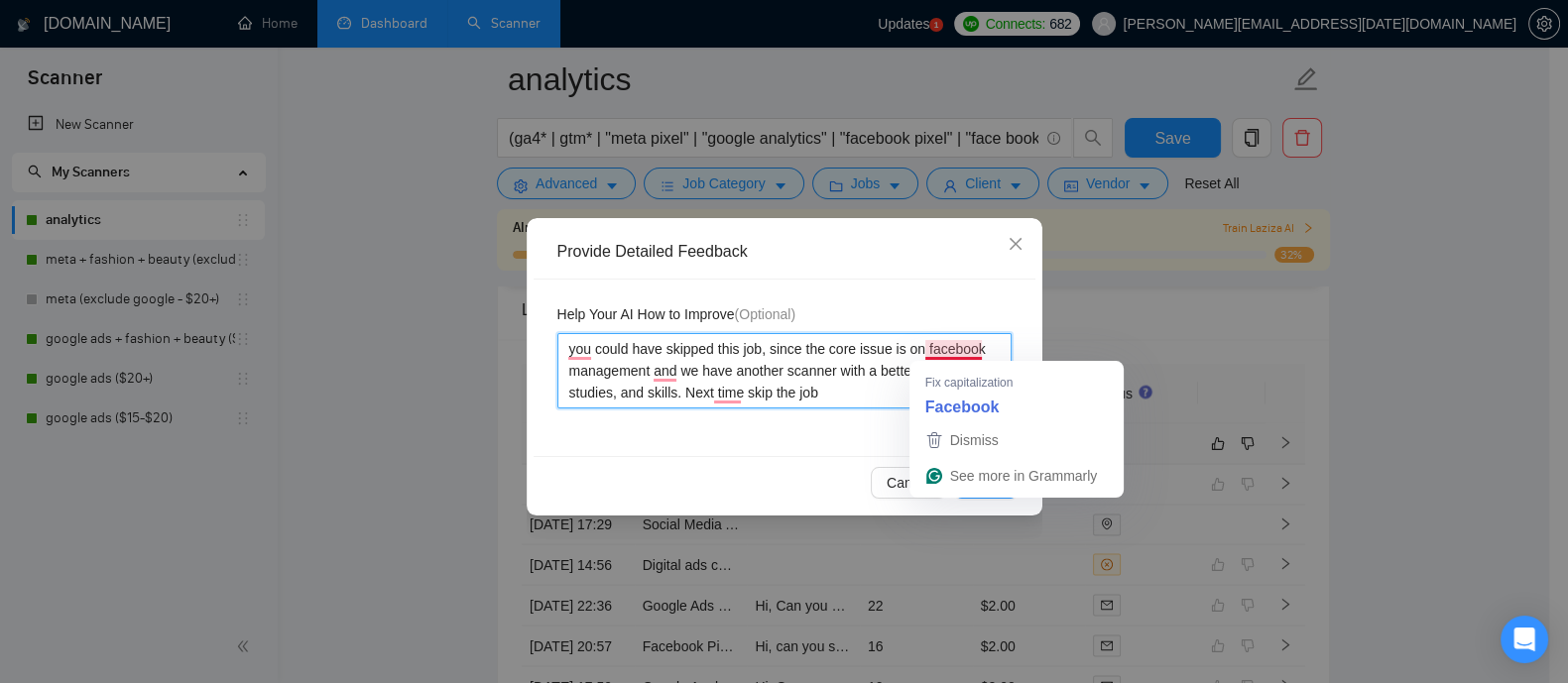 type on "you could have skipped this job, since the core issue is on dmanagement and we have another scanner with a better profile, case studies, and skills. Next time skip the job" 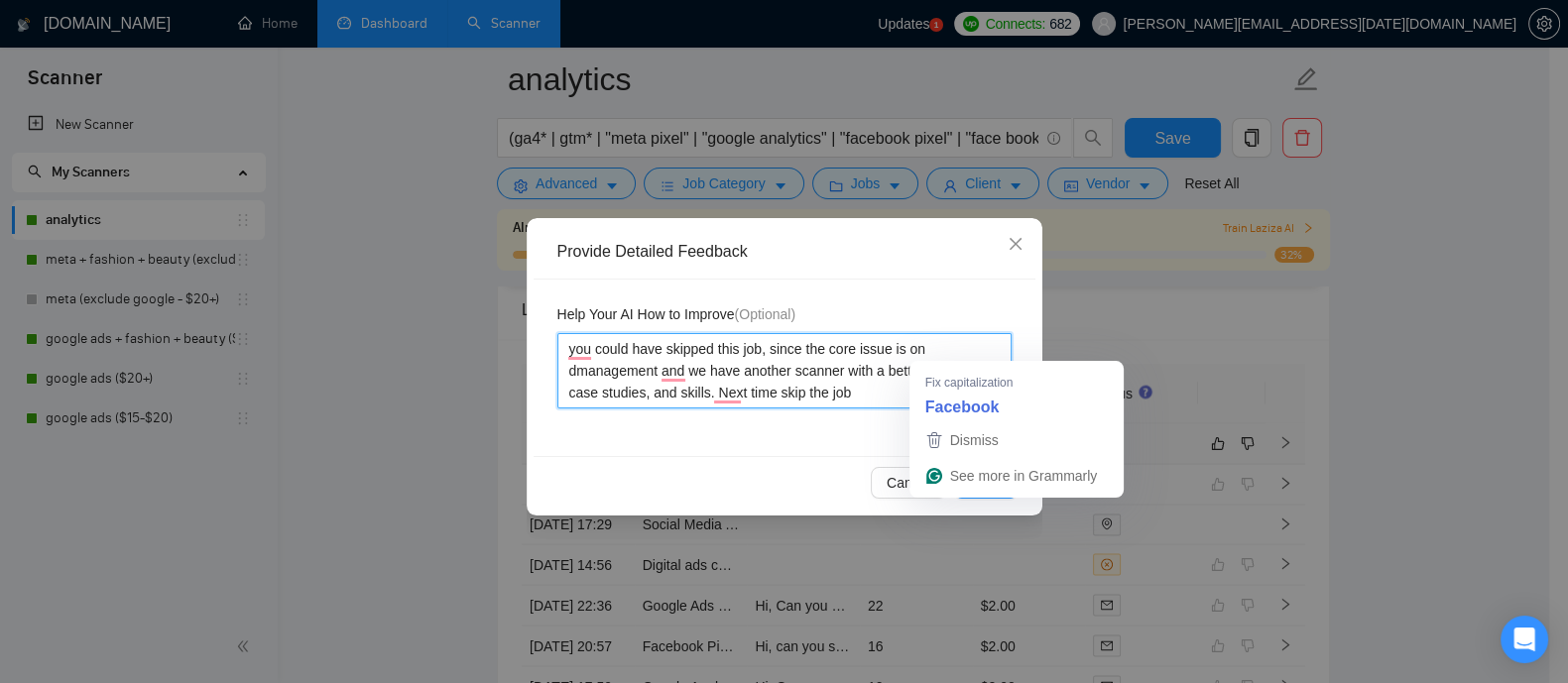 type 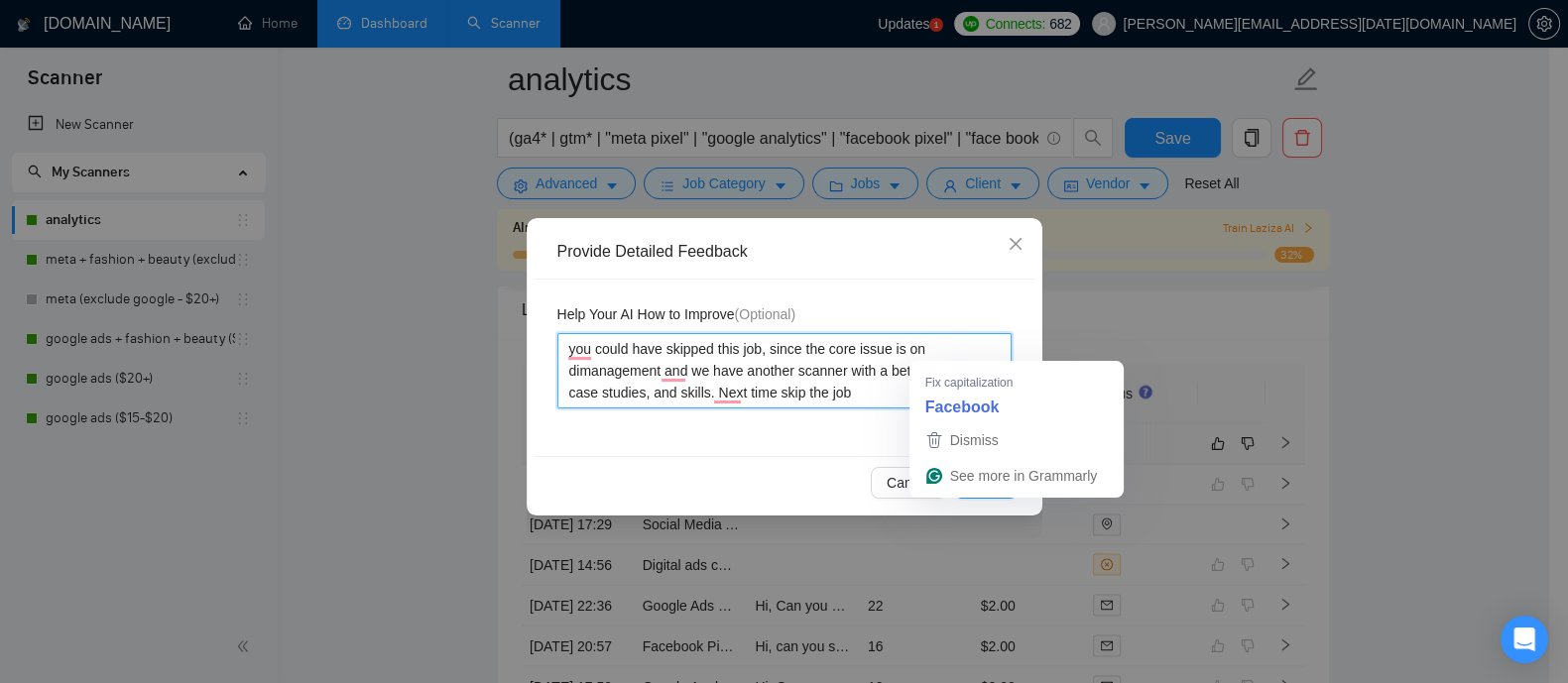 type on "you could have skipped this job, since the core issue is on digmanagement and we have another scanner with a better profile, case studies, and skills. Next time skip the job" 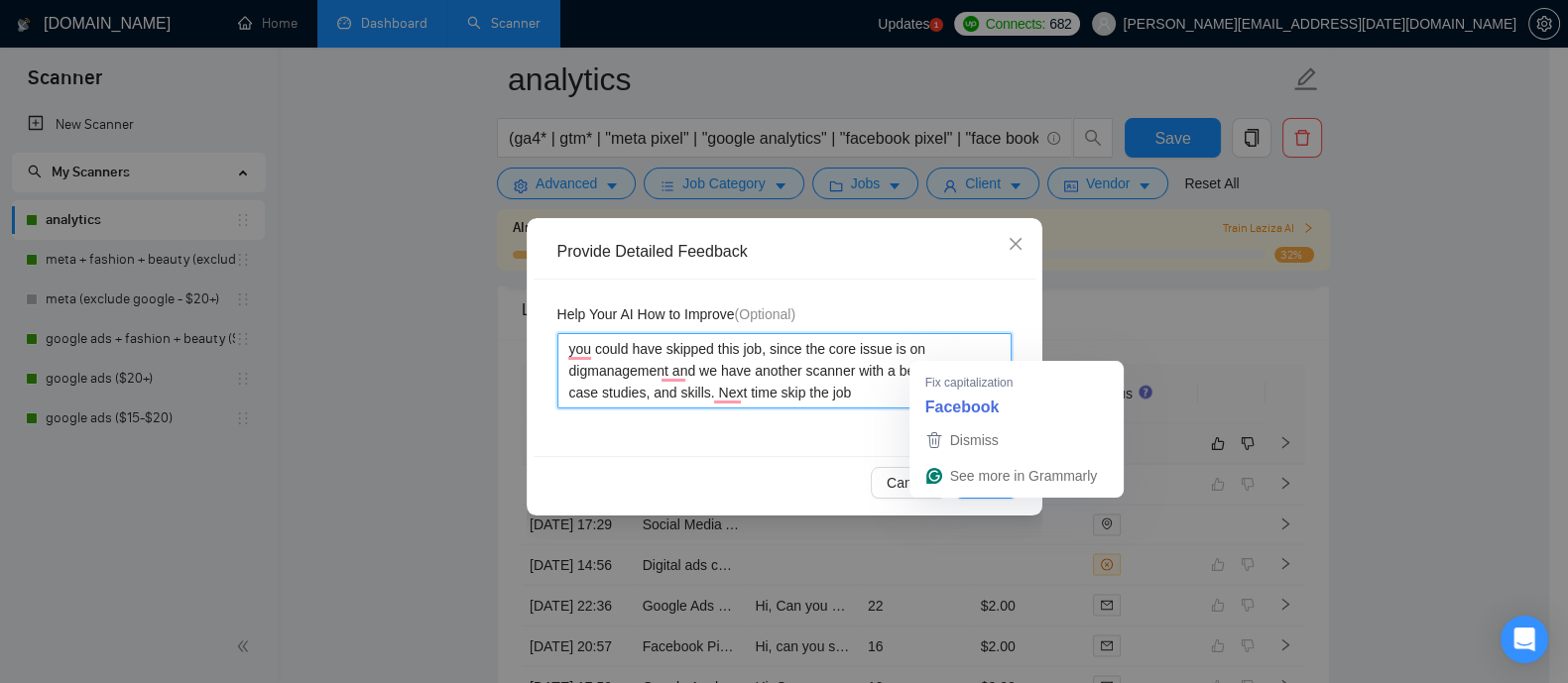 type 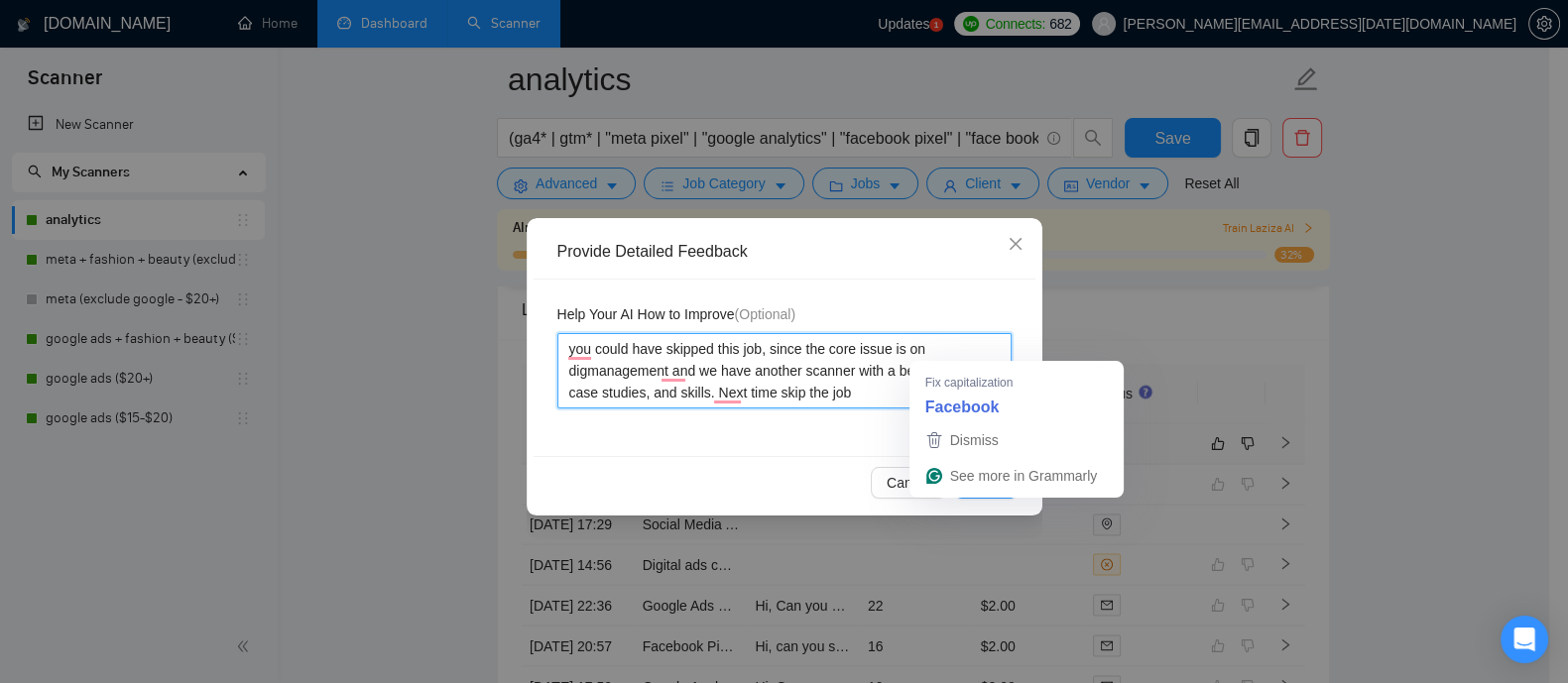 type on "you could have skipped this job, since the core issue is on digimanagement and we have another scanner with a better profile, case studies, and skills. Next time skip the job" 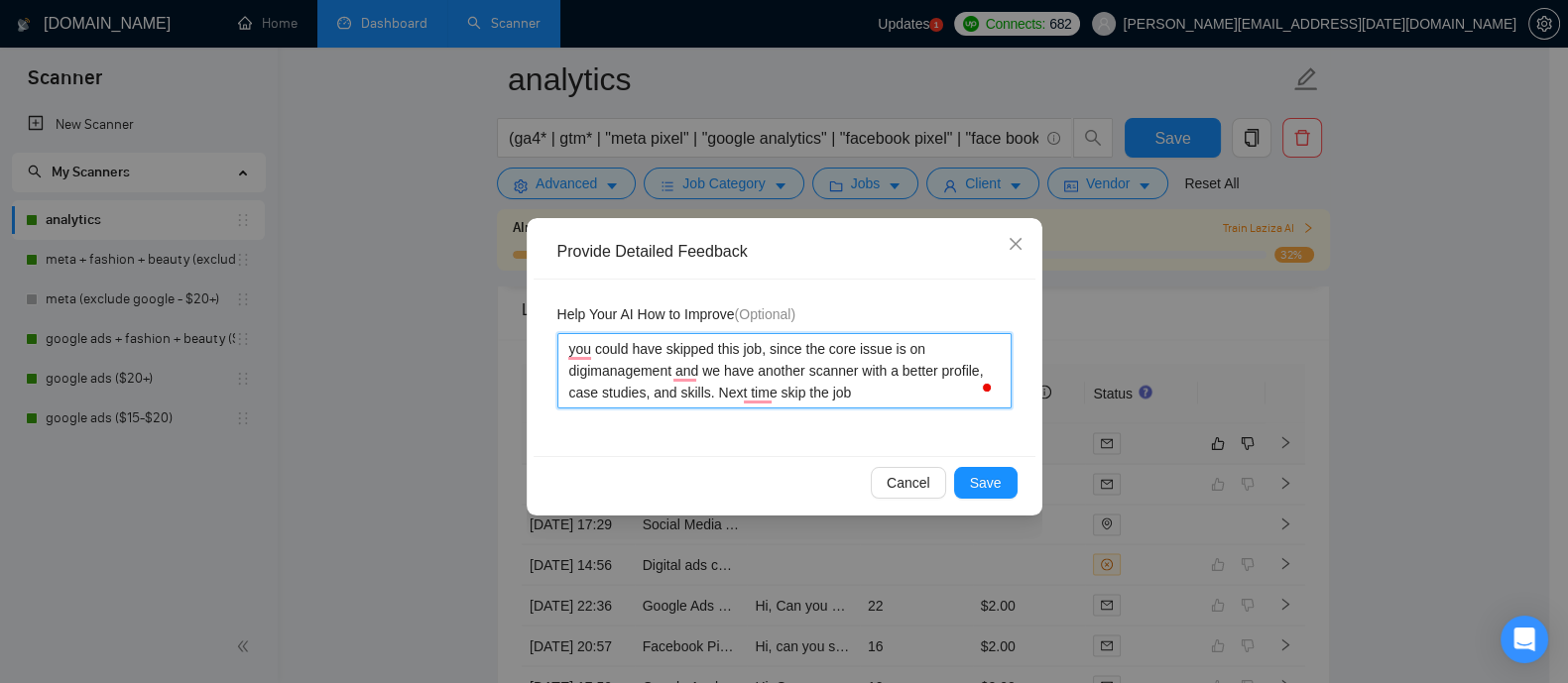 type 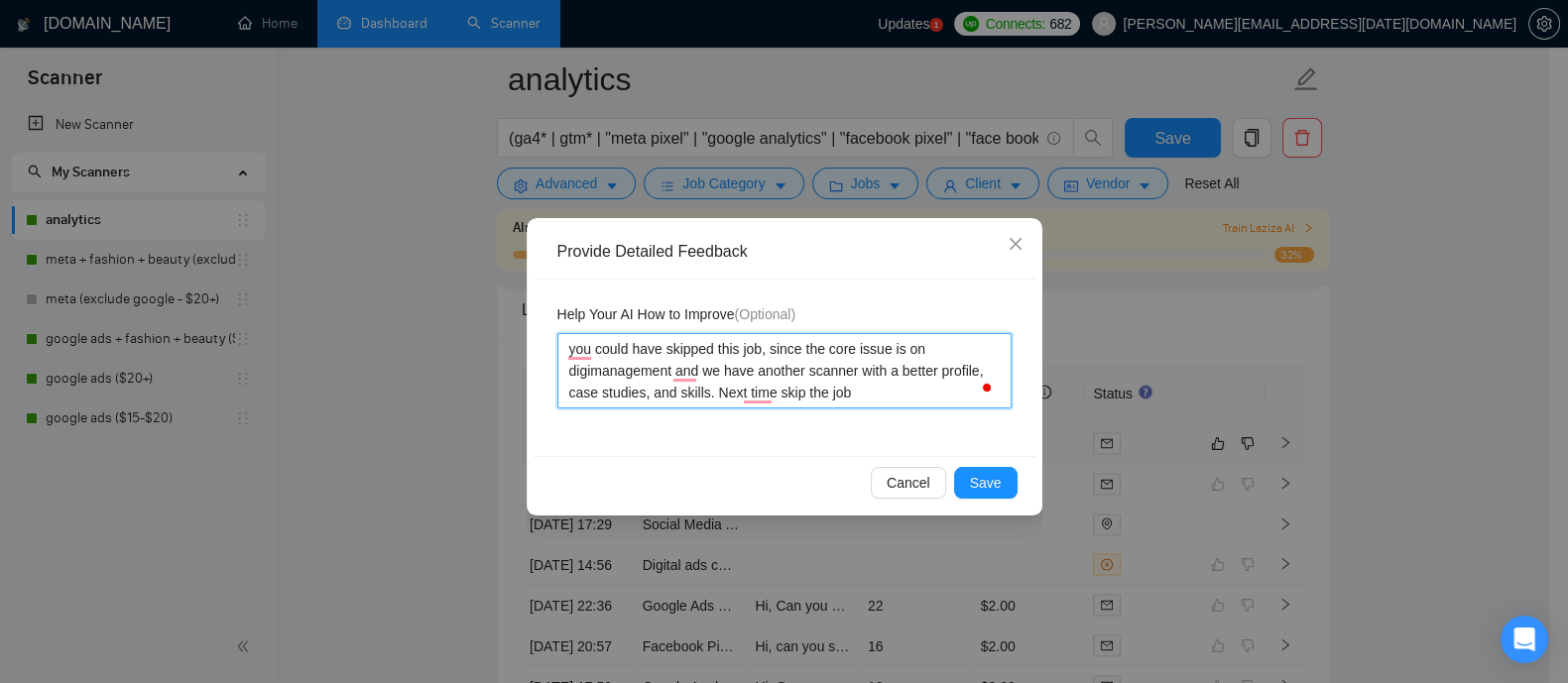 type on "you could have skipped this job, since the core issue is on digitmanagement and we have another scanner with a better profile, case studies, and skills. Next time skip the job" 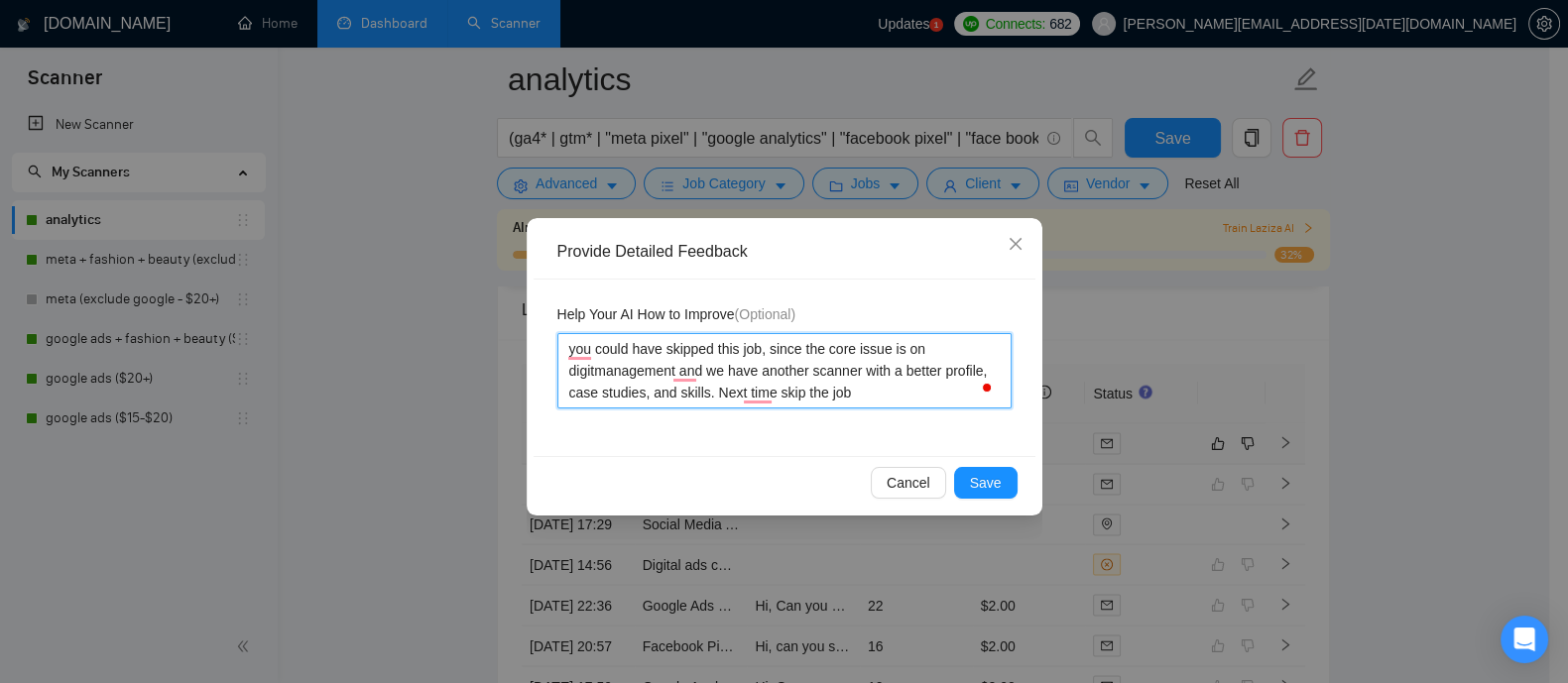 type 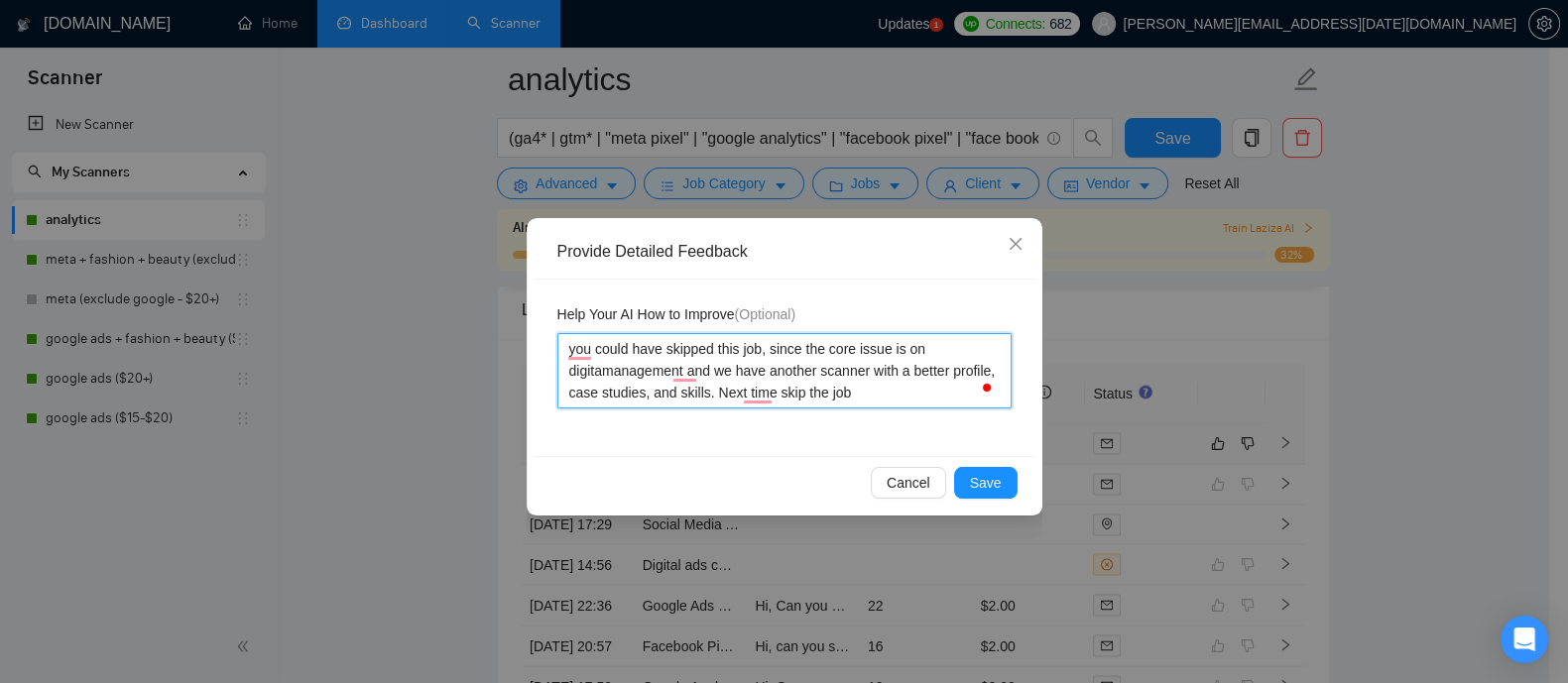 type on "you could have skipped this job, since the core issue is on digitalmanagement and we have another scanner with a better profile, case studies, and skills. Next time skip the job" 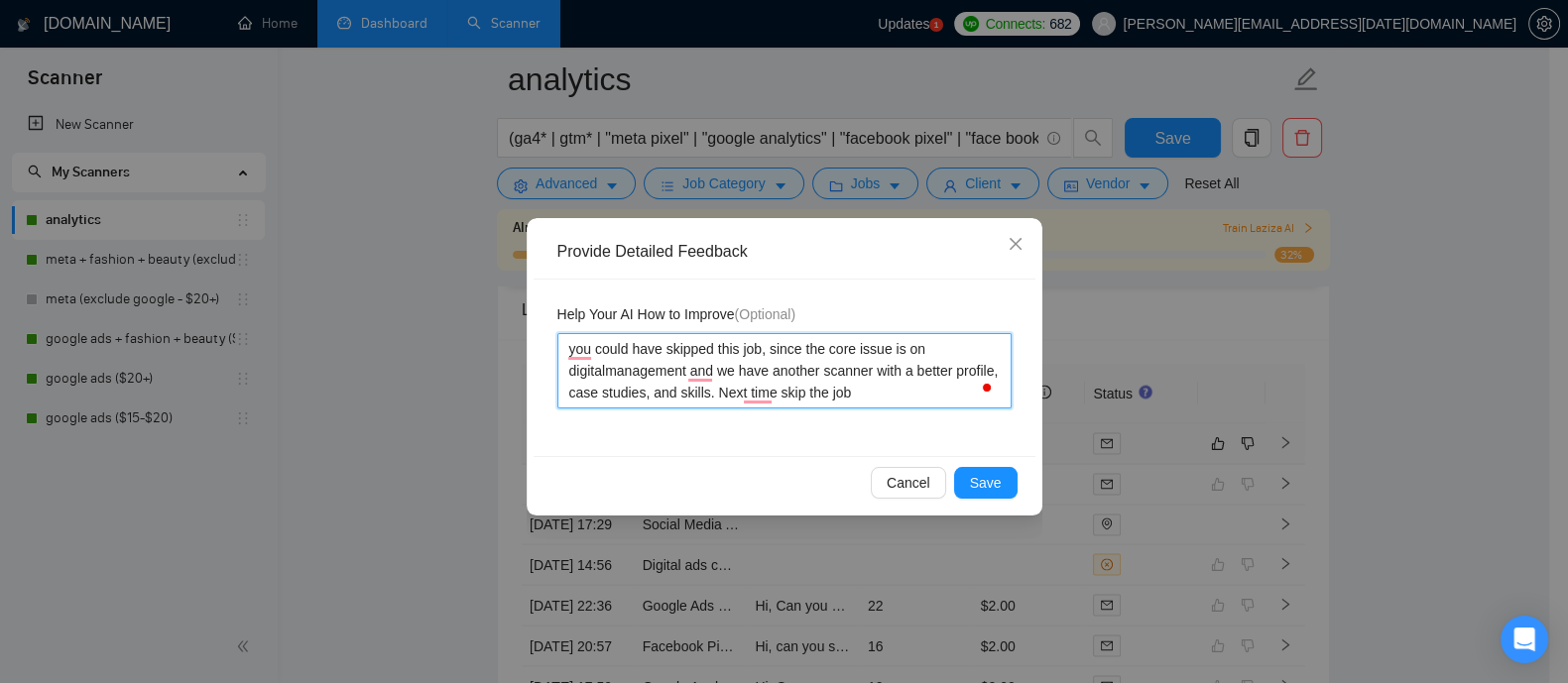 type 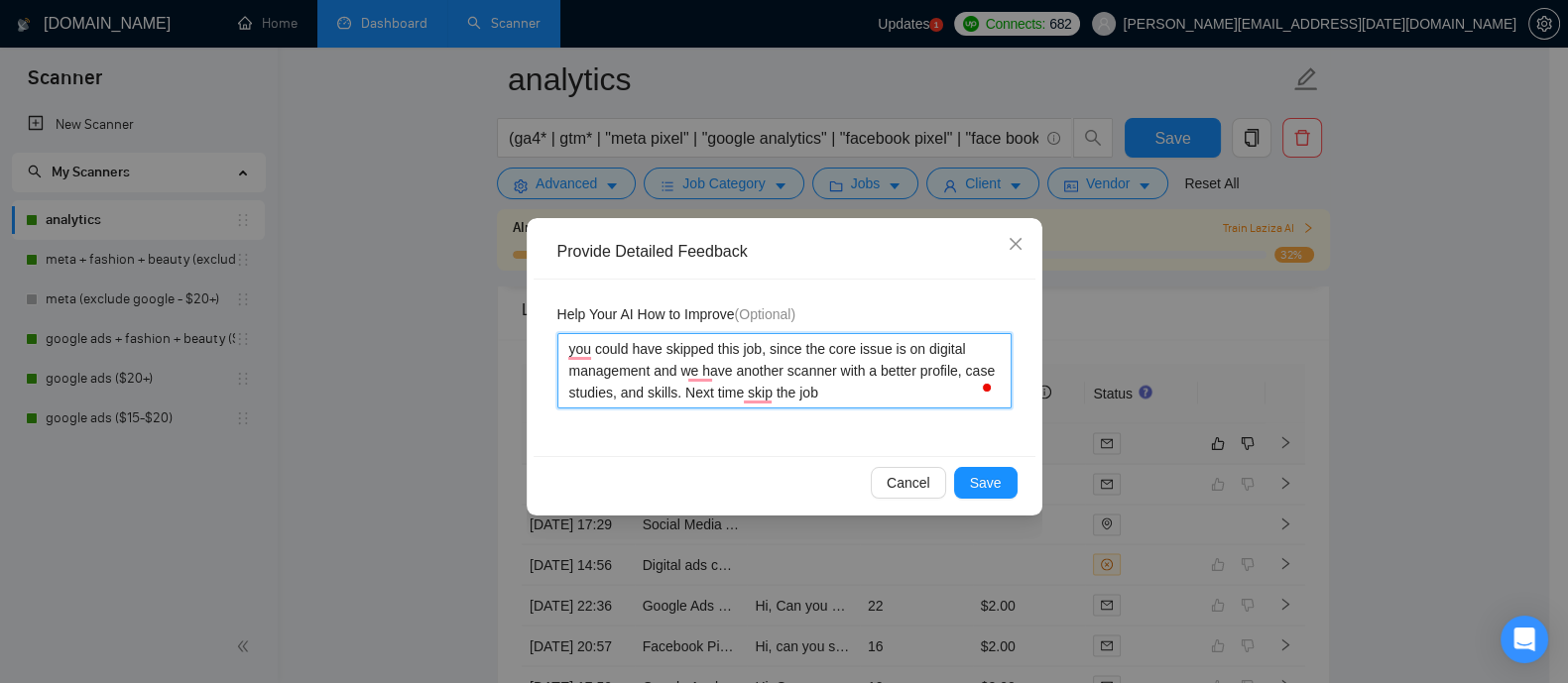 type 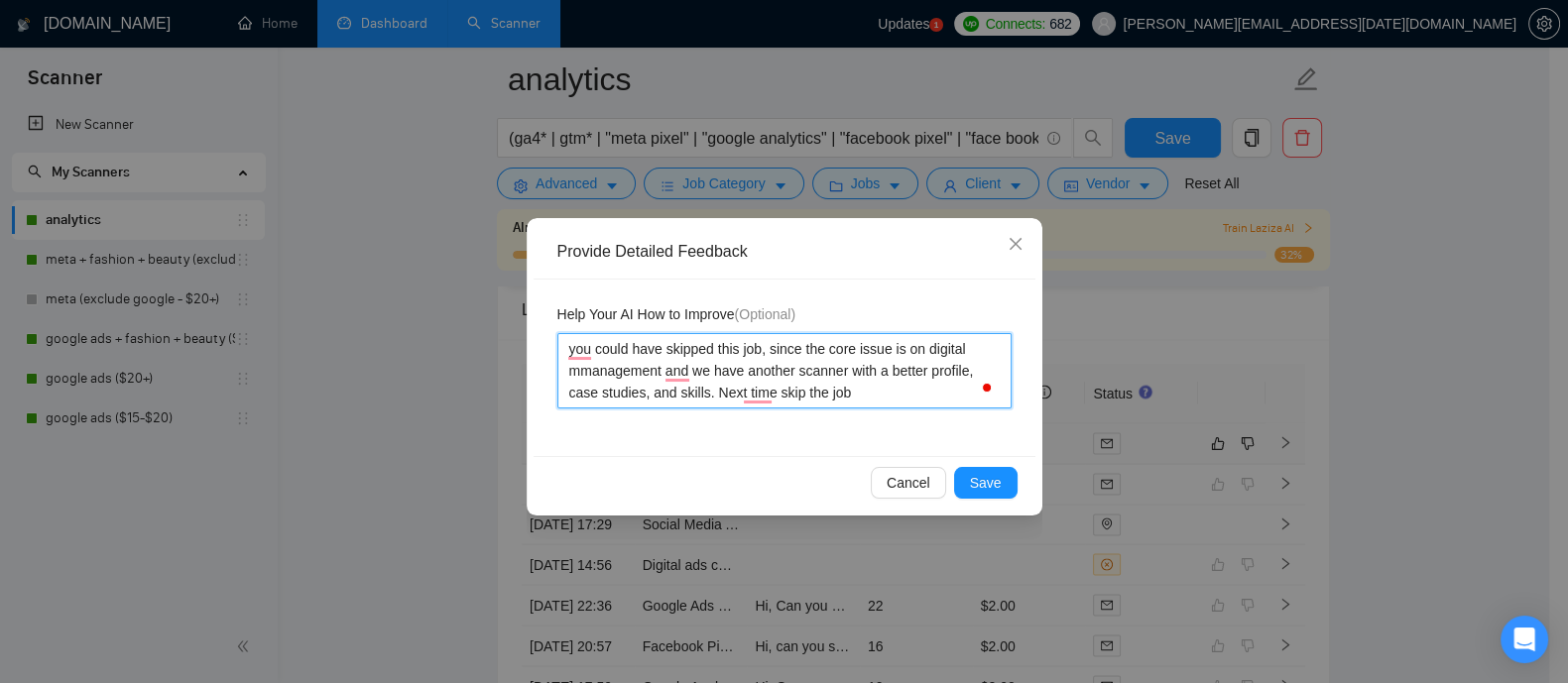 type 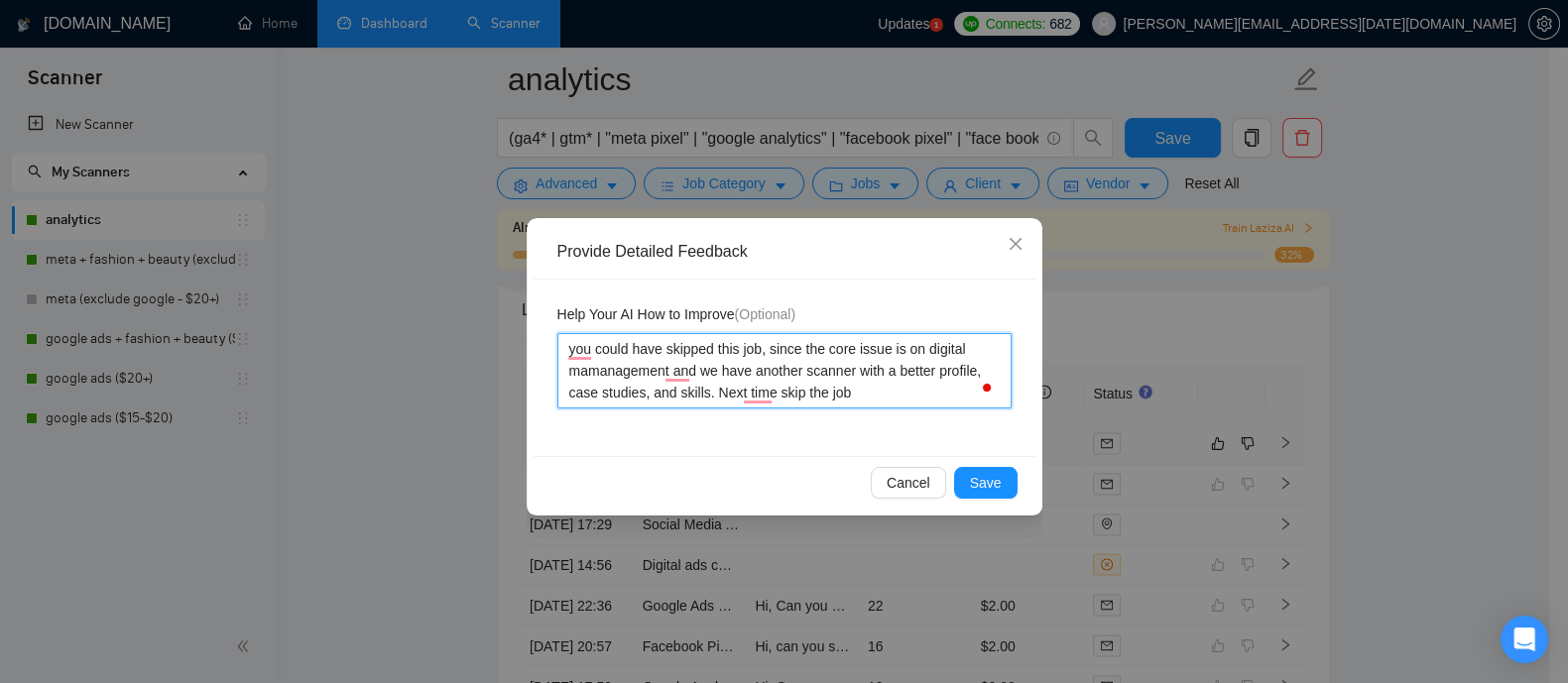 type on "you could have skipped this job, since the core issue is on digital marmanagement and we have another scanner with a better profile, case studies, and skills. Next time skip the job" 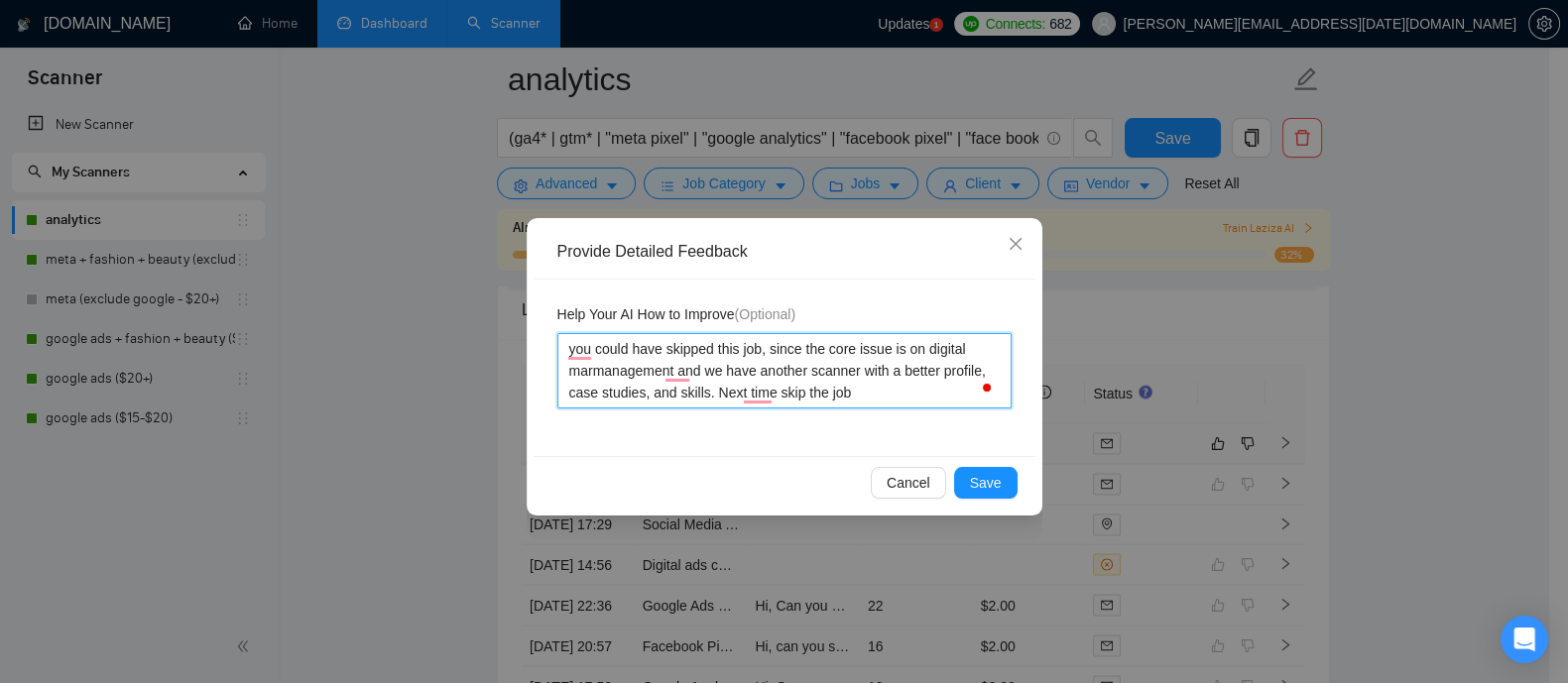 type 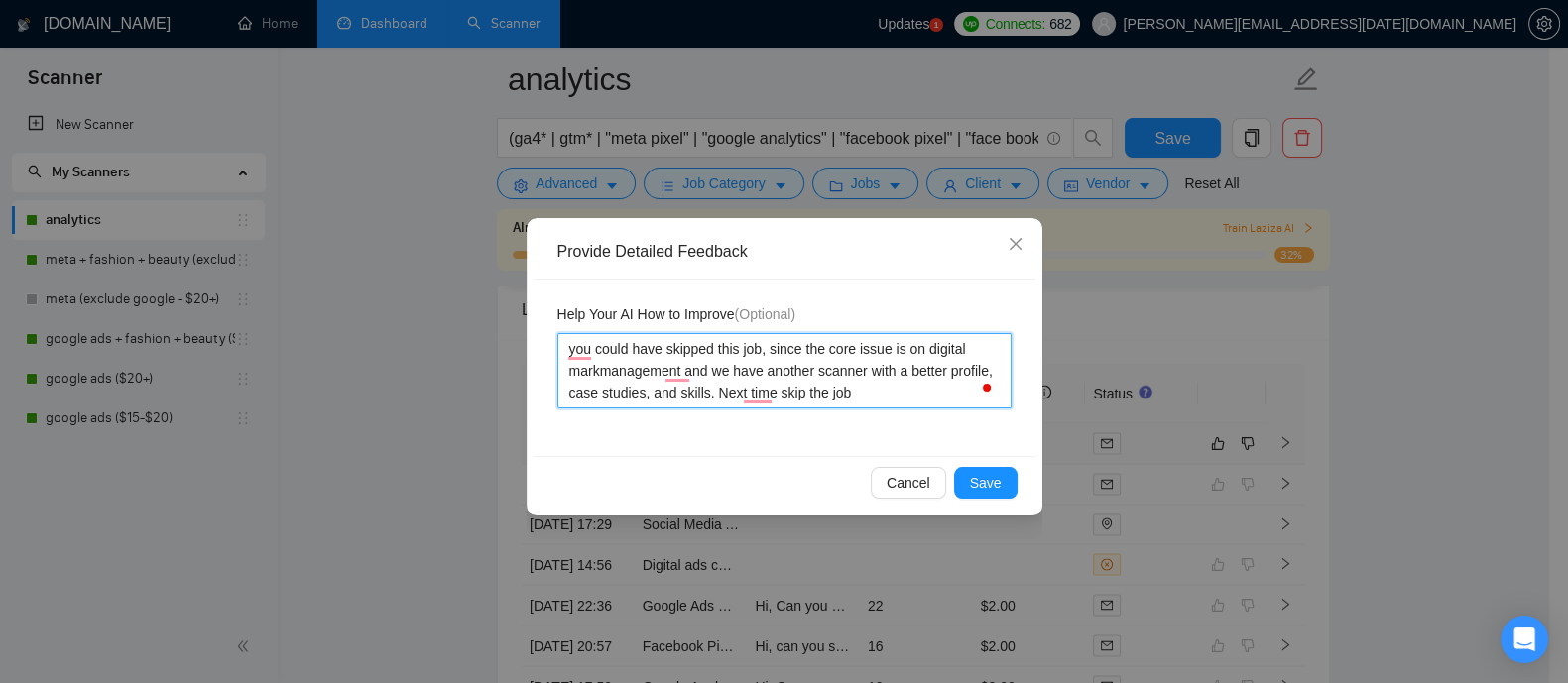 type 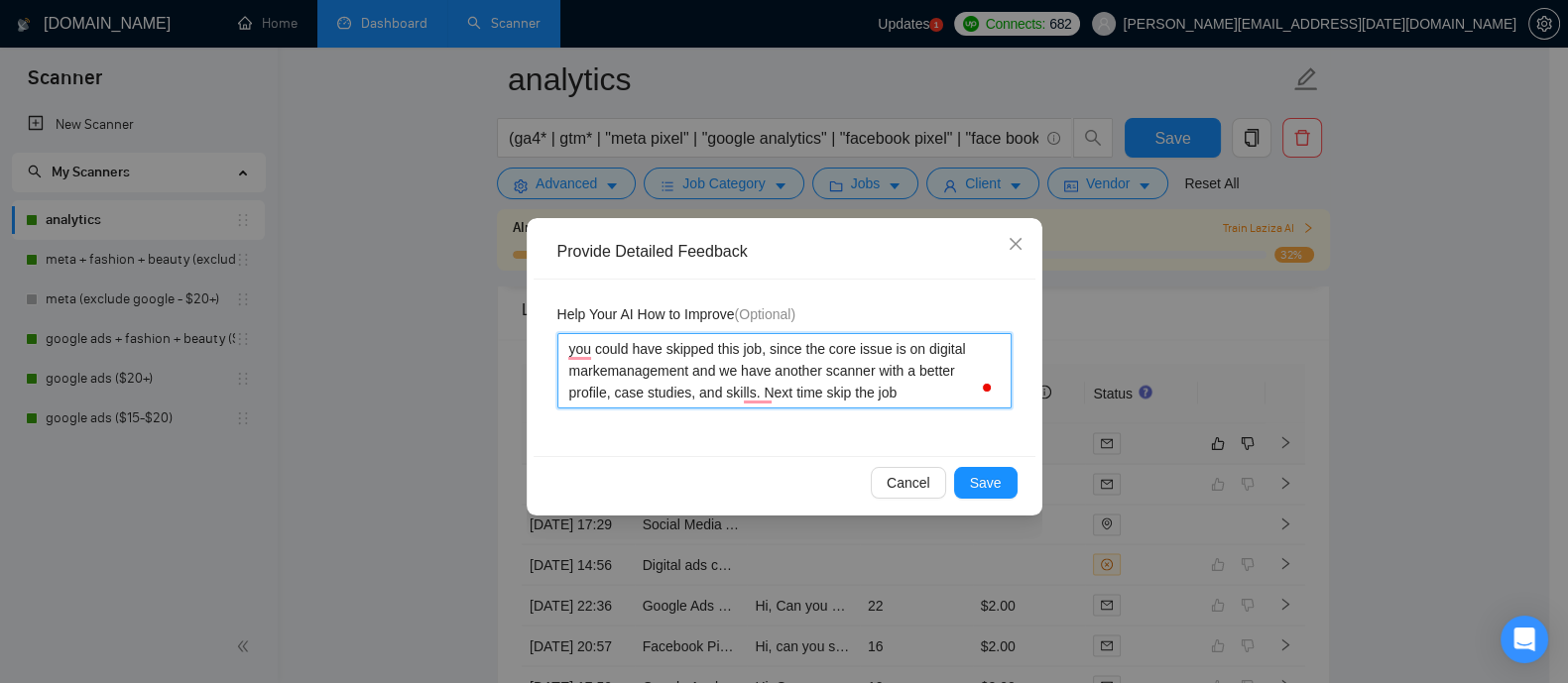 type on "you could have skipped this job, since the core issue is on digital marketmanagement and we have another scanner with a better profile, case studies, and skills. Next time skip the job" 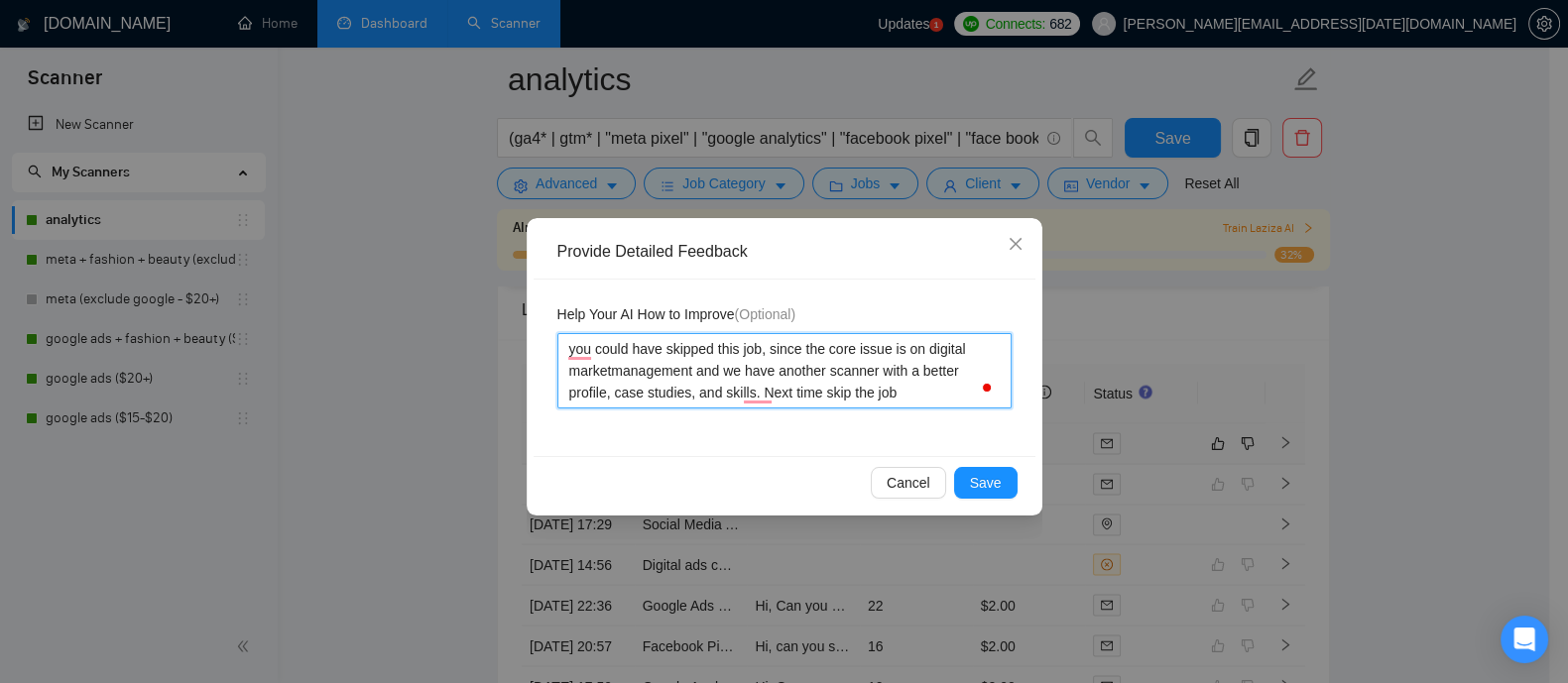 type 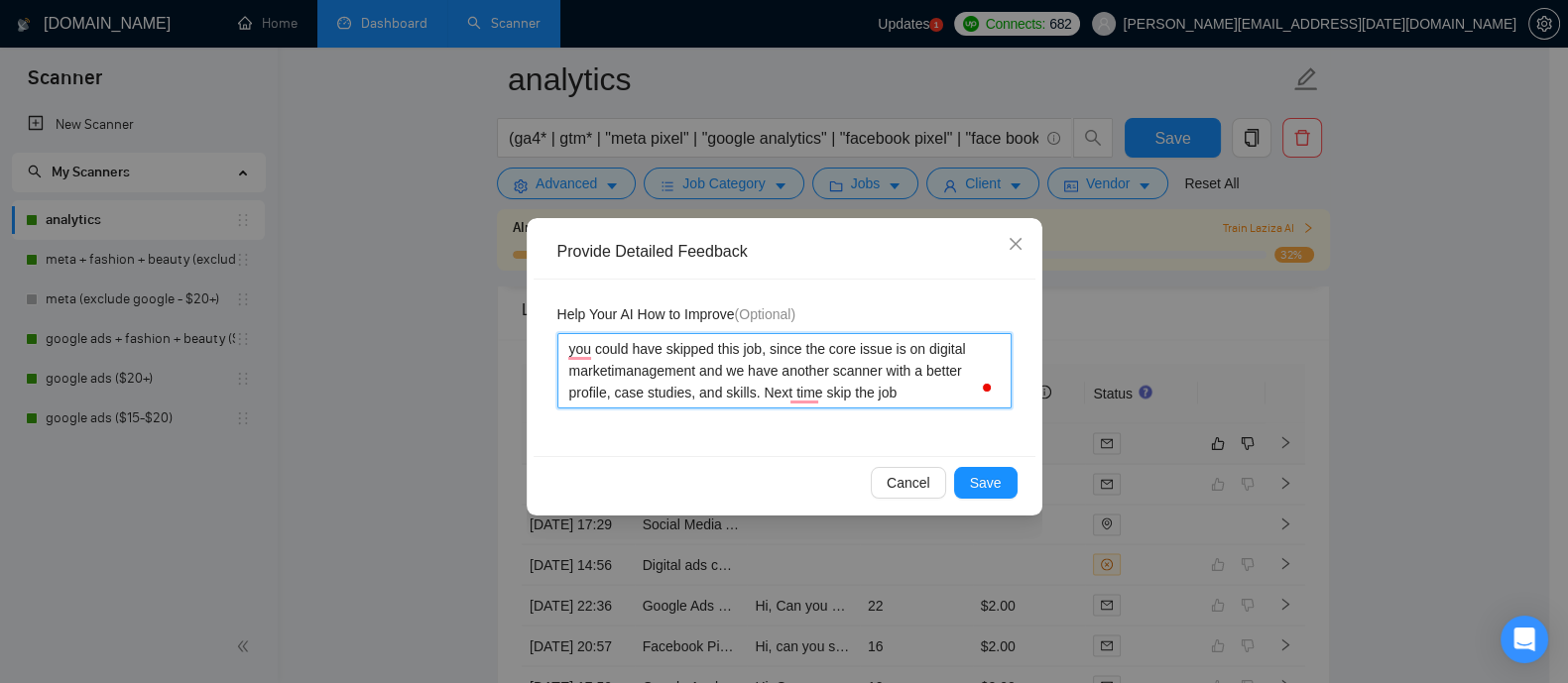 type 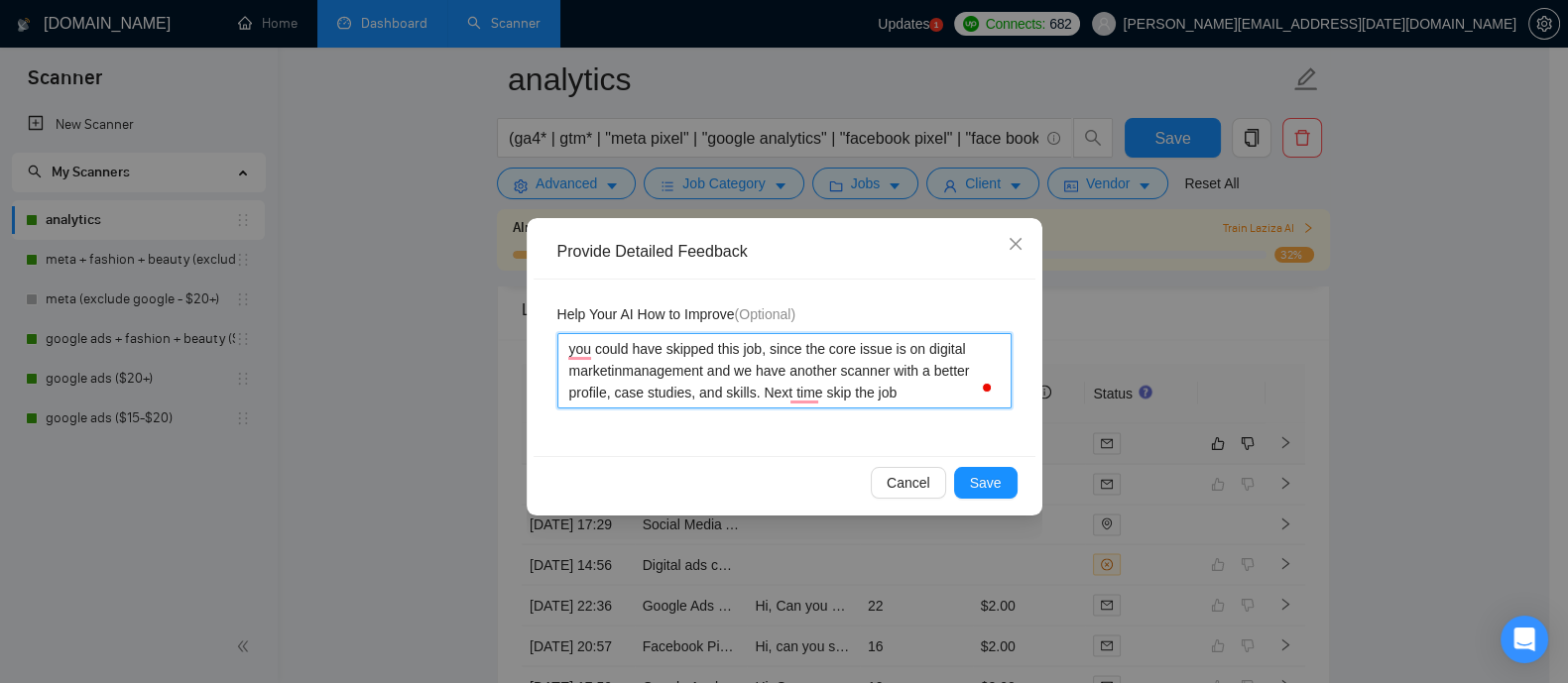 type on "you could have skipped this job, since the core issue is on digital marketingmanagement and we have another scanner with a better profile, case studies, and skills. Next time skip the job" 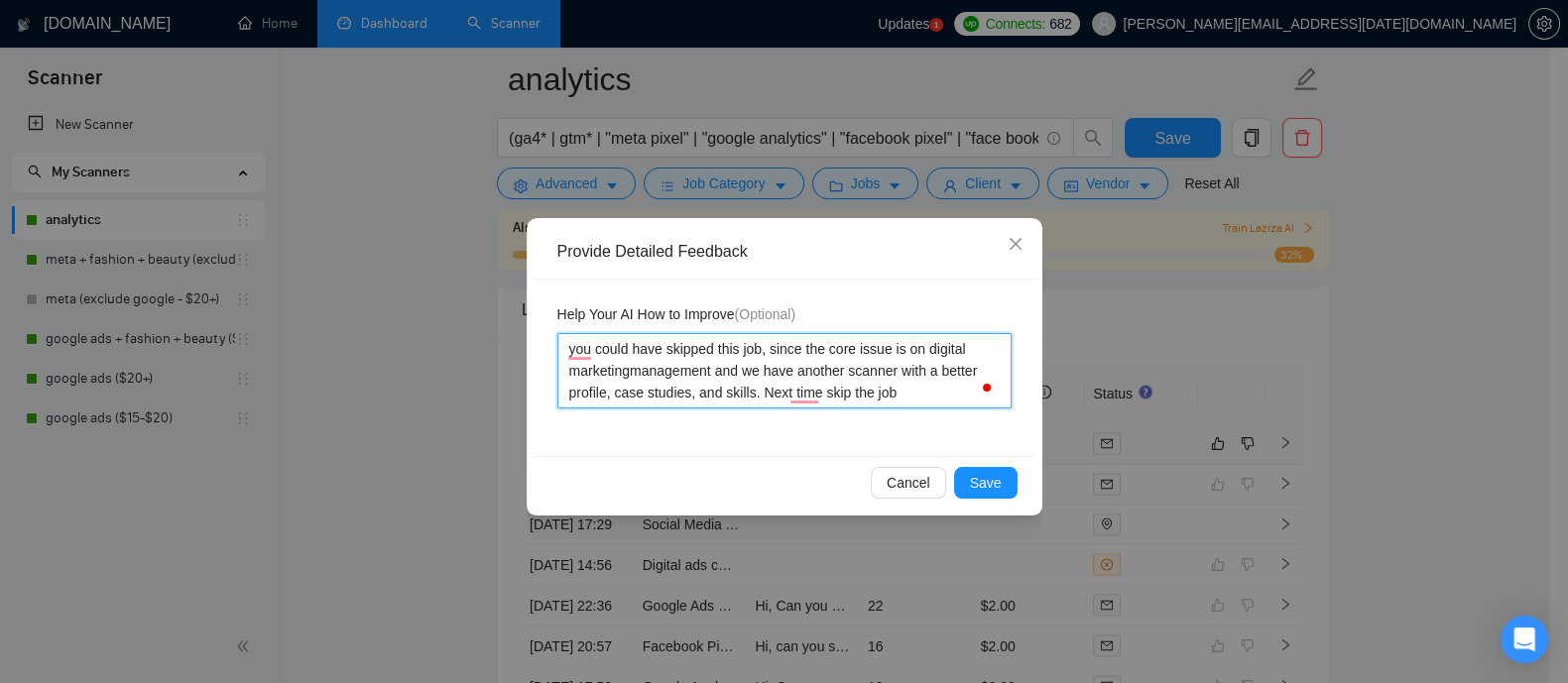 type 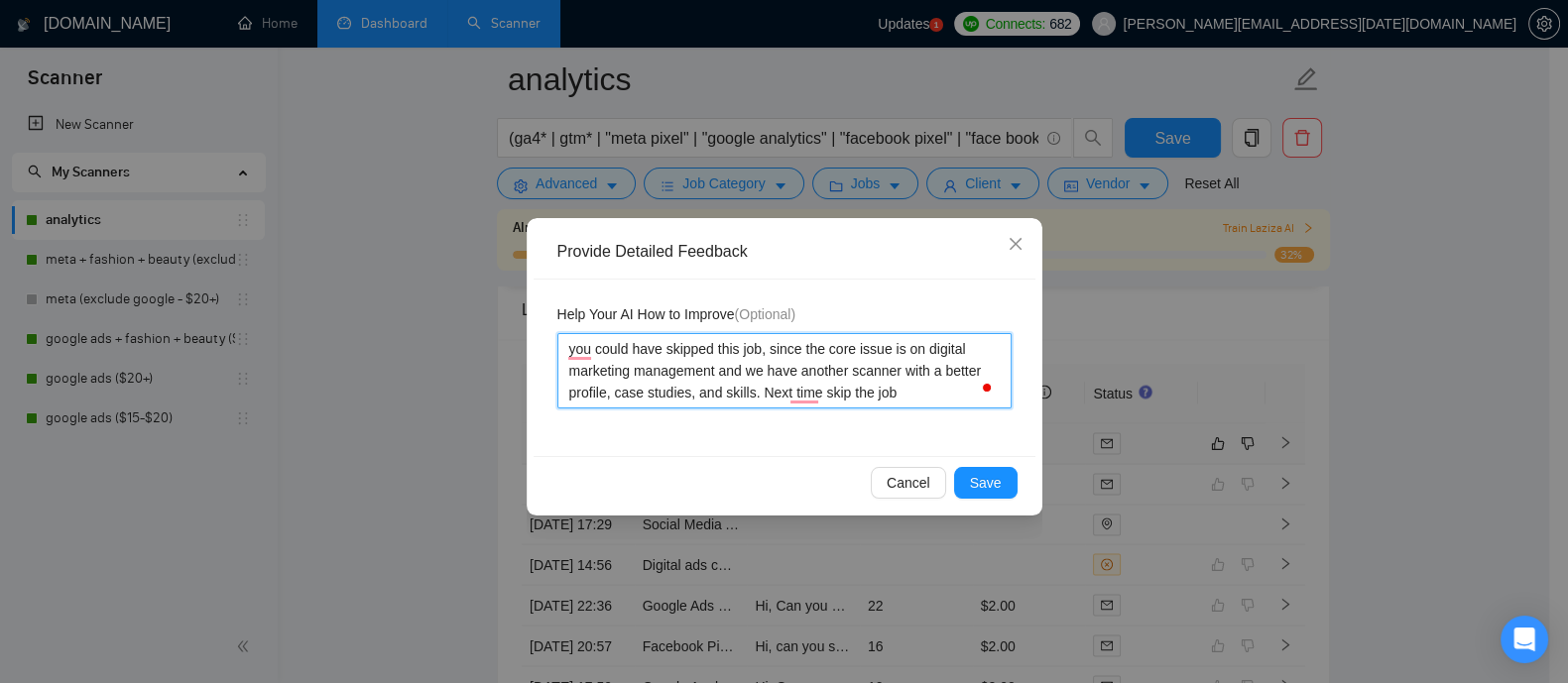 type 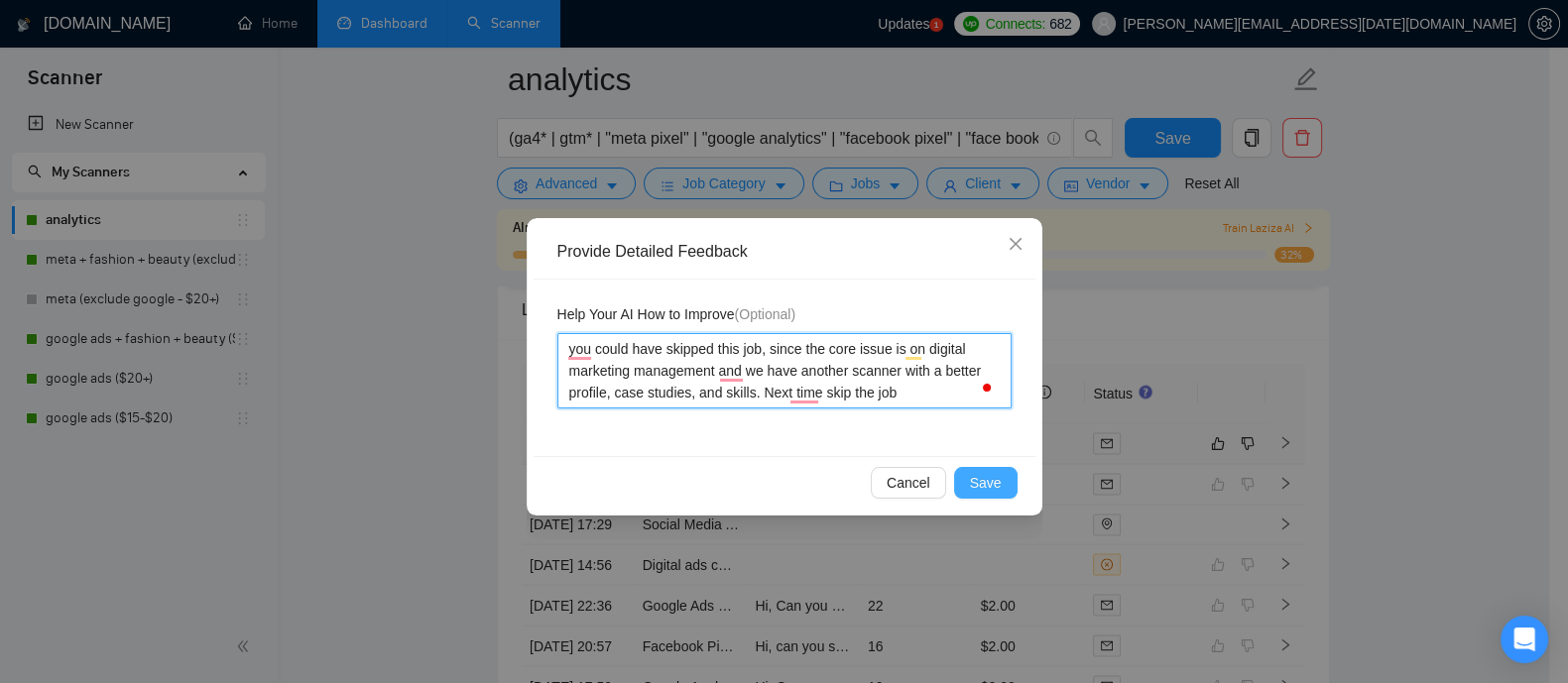 type on "you could have skipped this job, since the core issue is on digital marketing management and we have another scanner with a better profile, case studies, and skills. Next time skip the job" 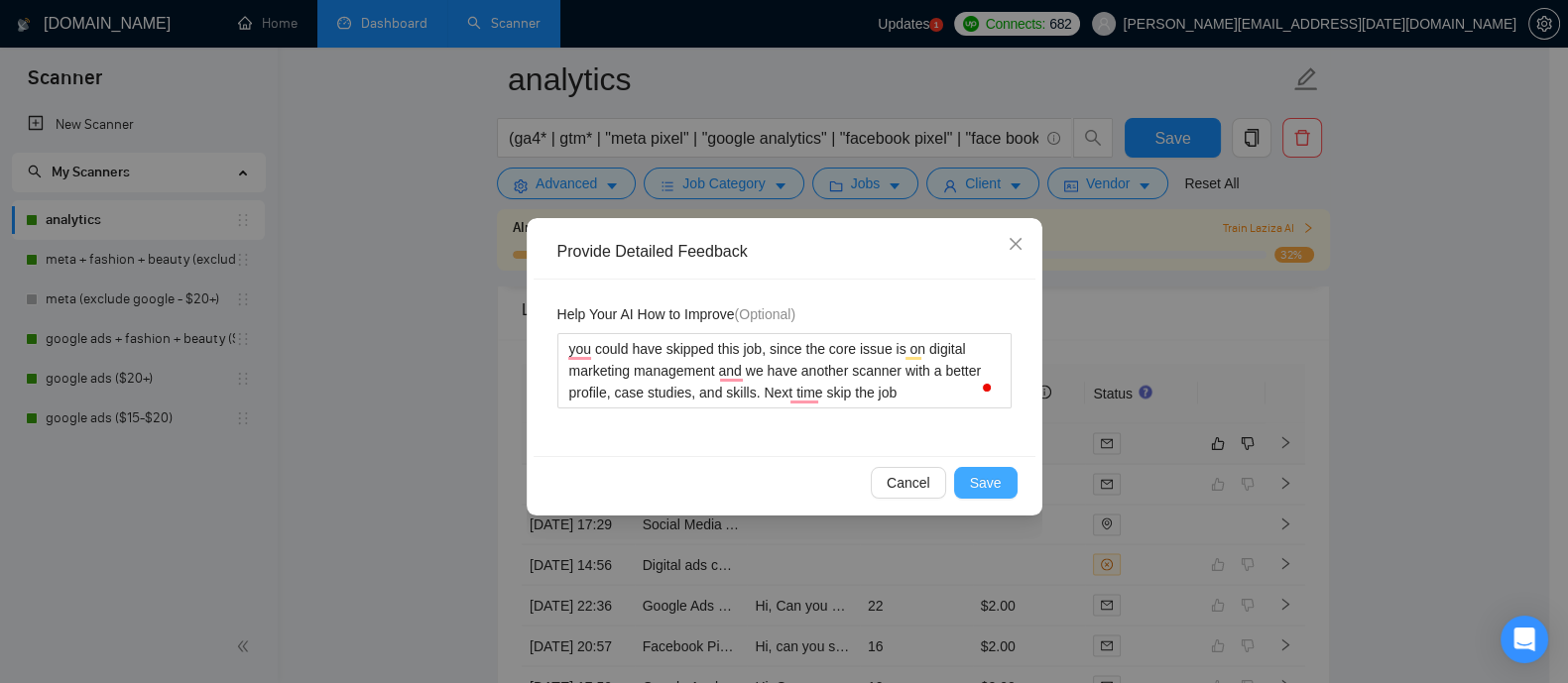 click on "Save" at bounding box center [986, 483] 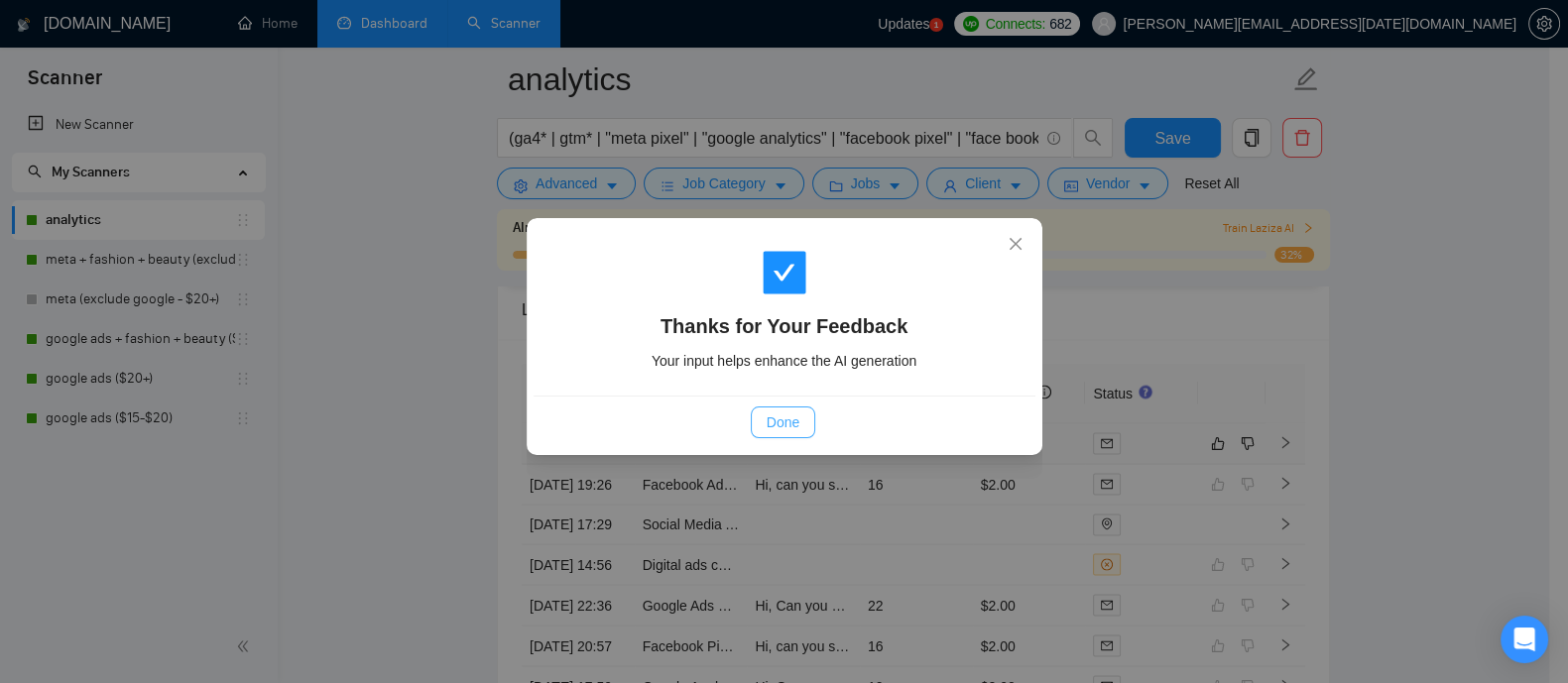 click on "Done" at bounding box center (783, 422) 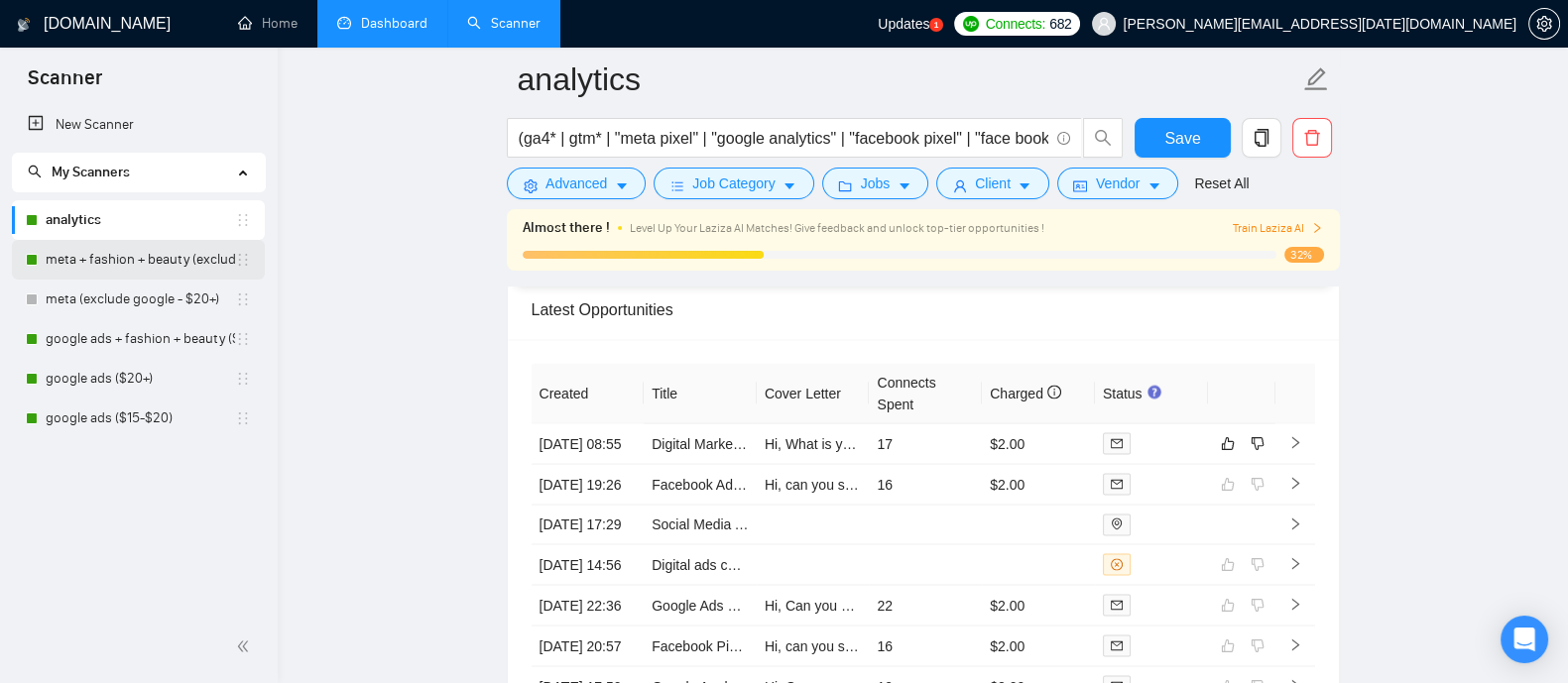 click on "meta + fashion + beauty (exclude google - $20+)" at bounding box center (140, 260) 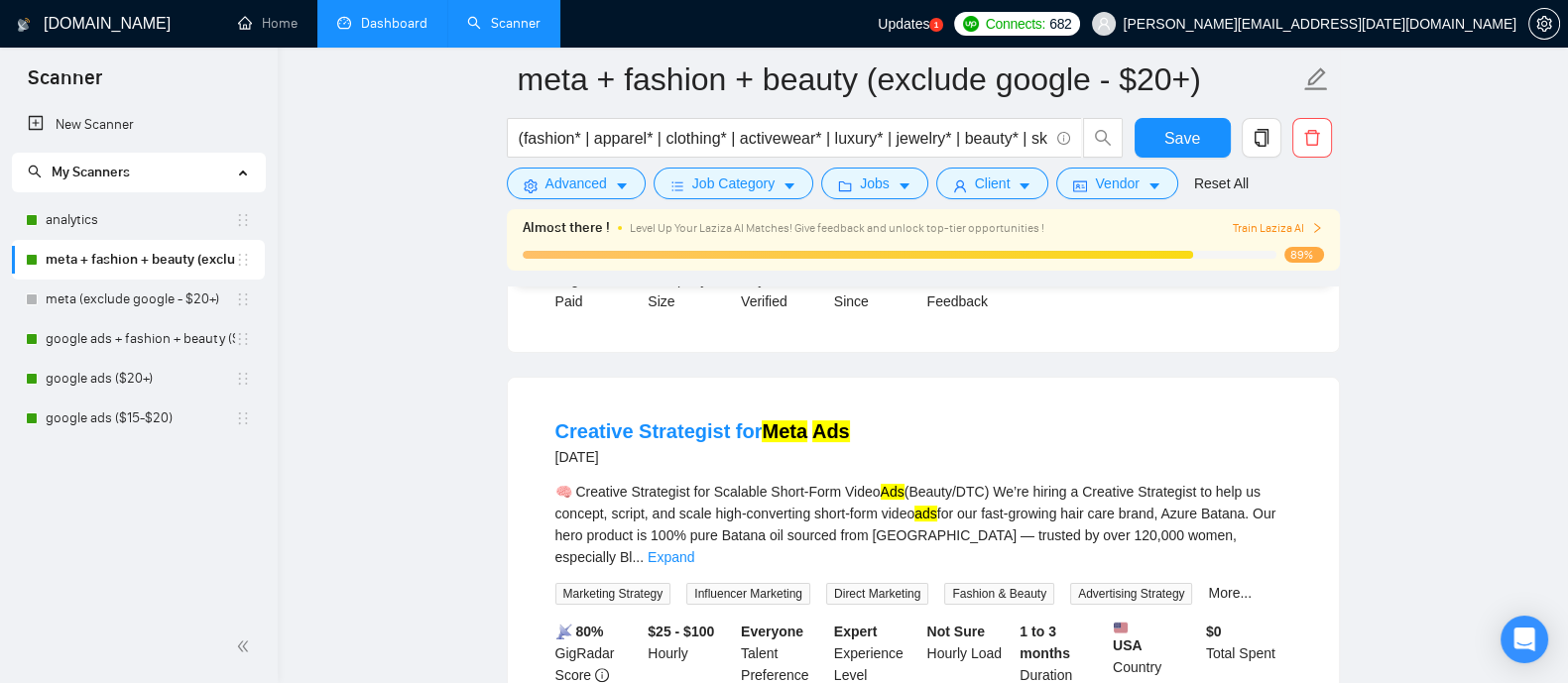 scroll, scrollTop: 0, scrollLeft: 0, axis: both 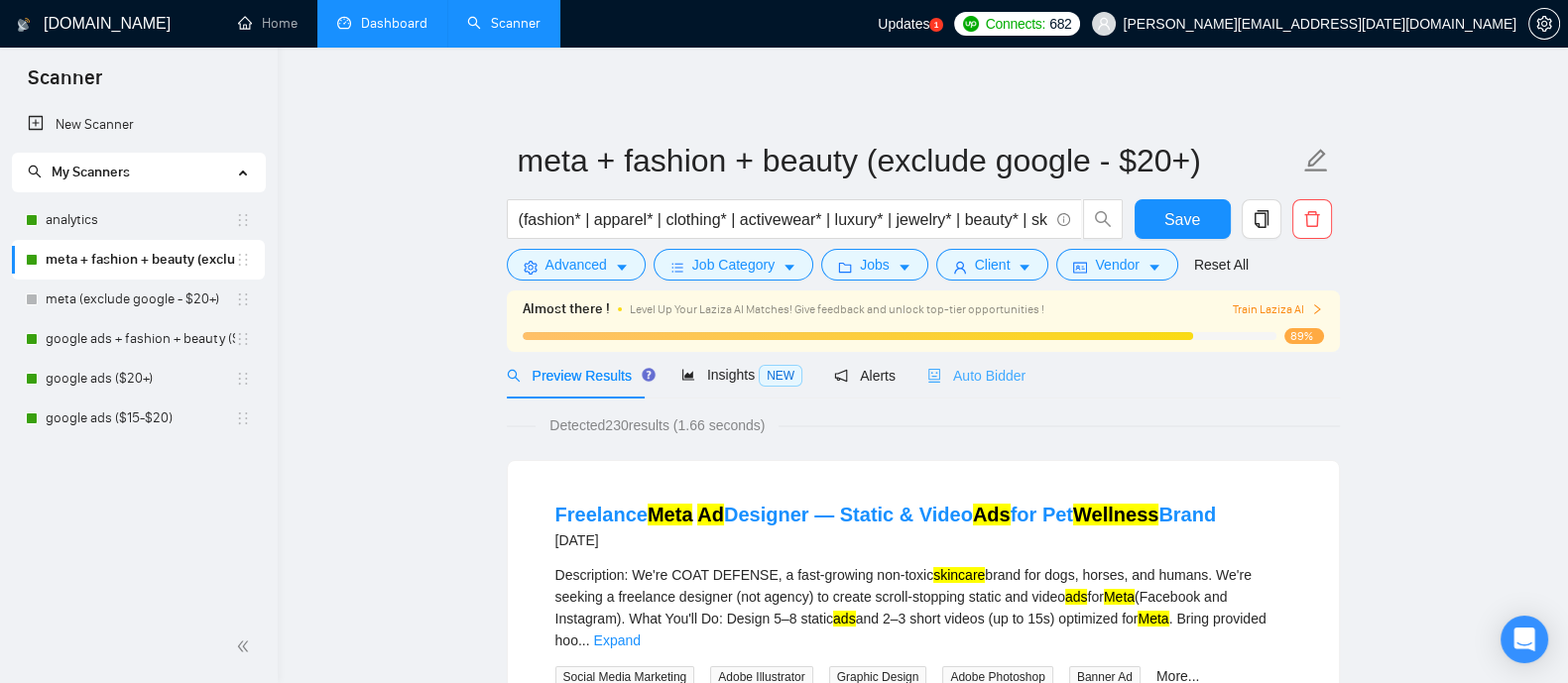 click on "Auto Bidder" at bounding box center [976, 375] 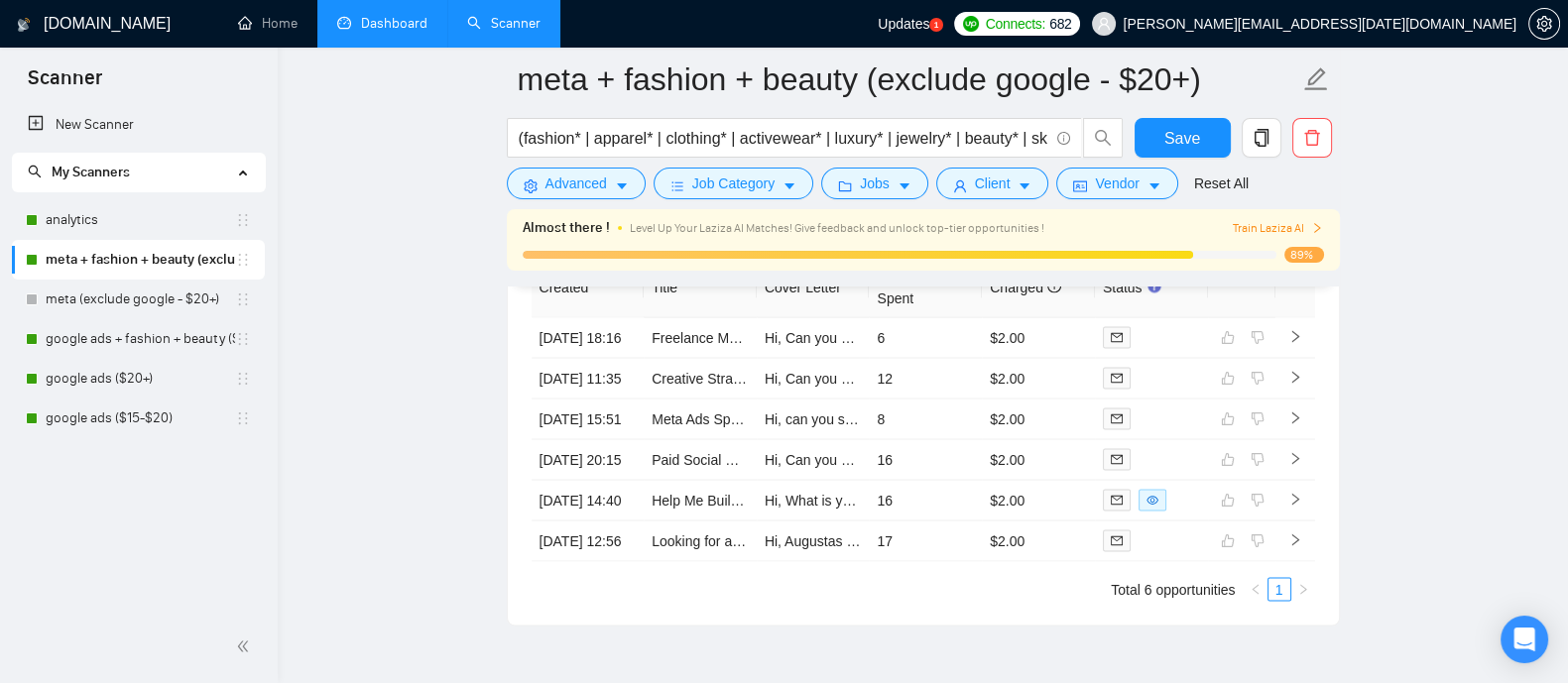 scroll, scrollTop: 4468, scrollLeft: 0, axis: vertical 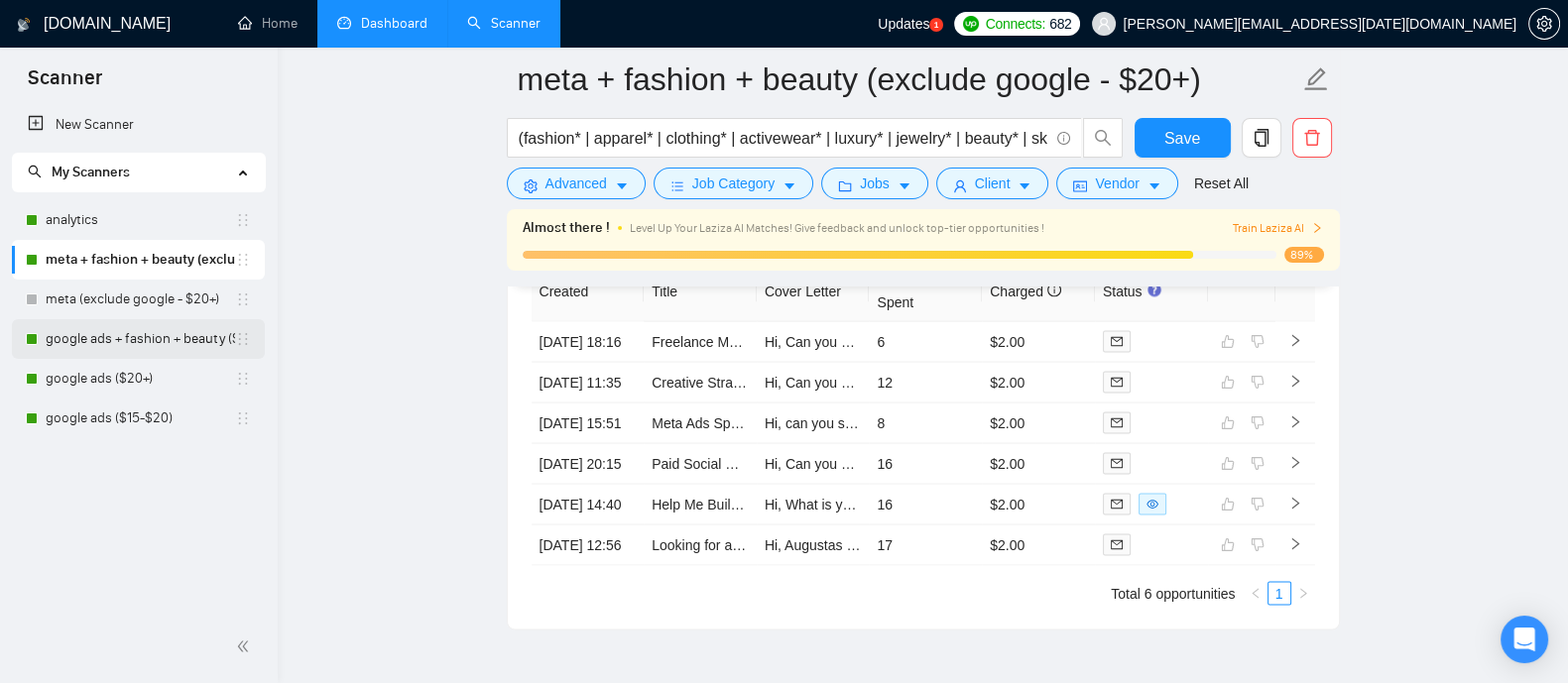 click on "google ads + fashion + beauty ($1+)" at bounding box center [140, 339] 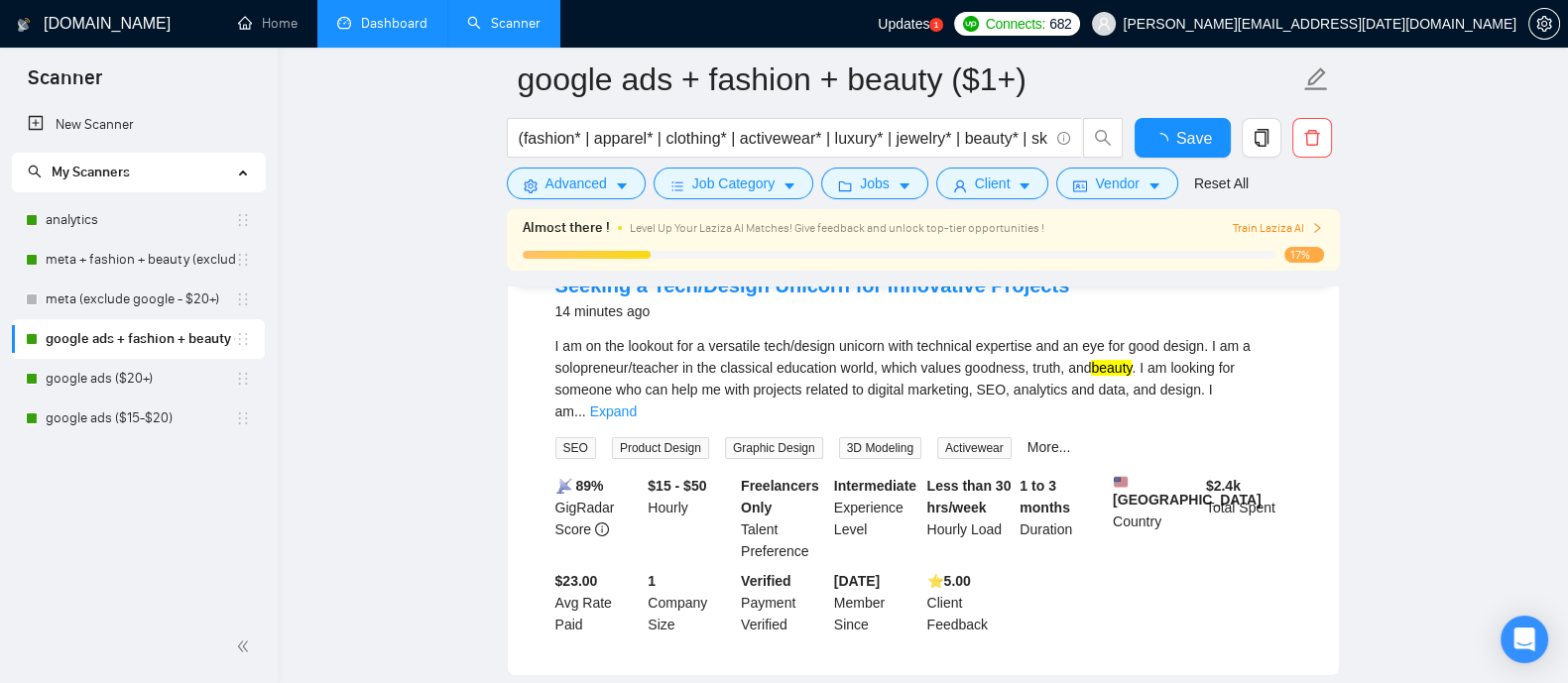 scroll, scrollTop: 0, scrollLeft: 0, axis: both 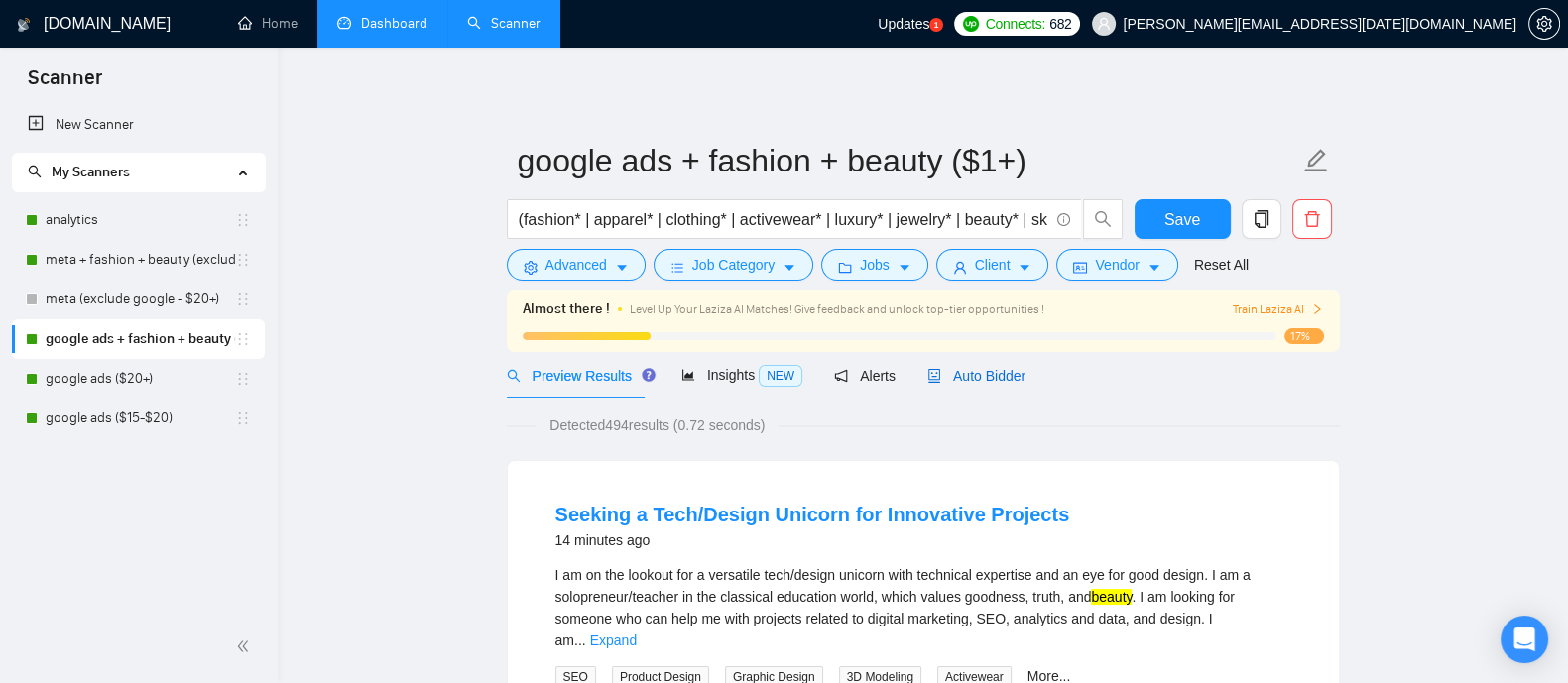 click on "Auto Bidder" at bounding box center (976, 376) 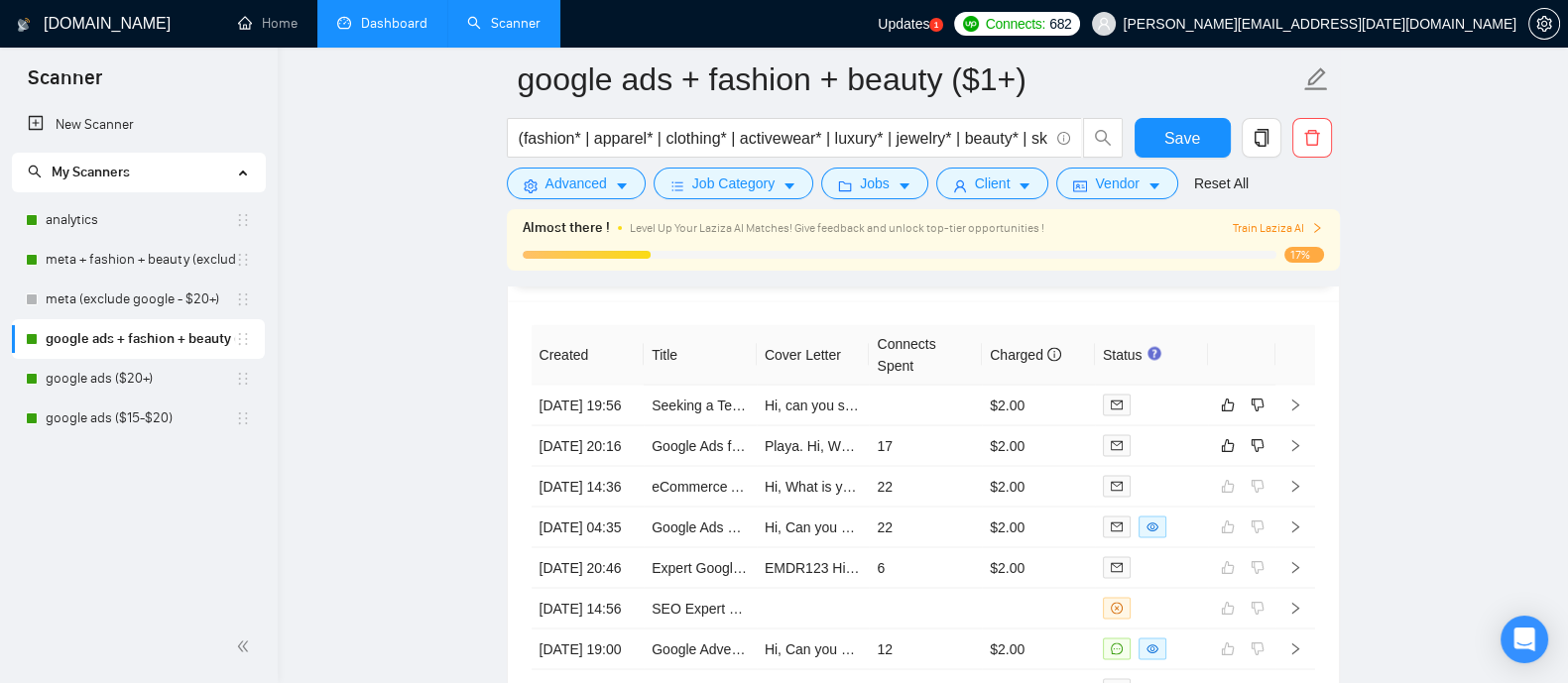 scroll, scrollTop: 4546, scrollLeft: 0, axis: vertical 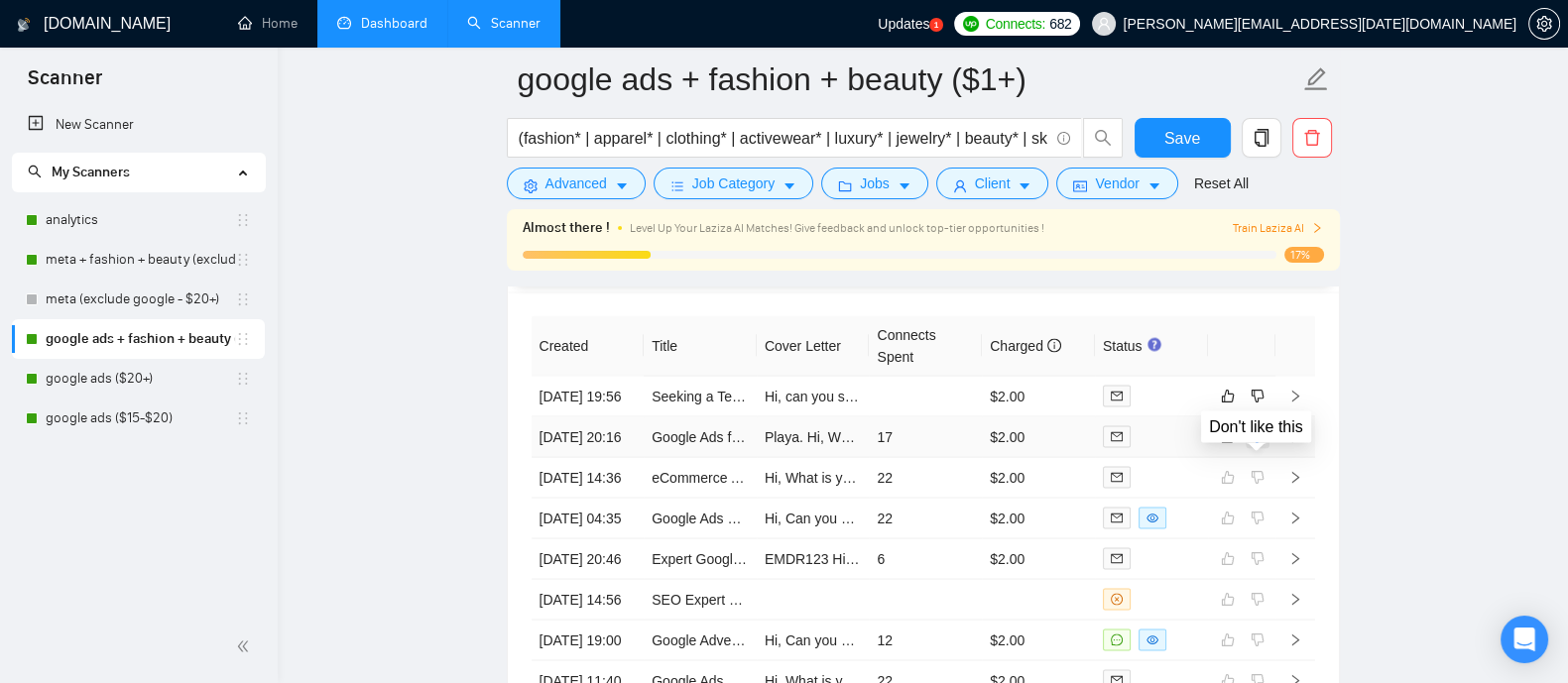 click 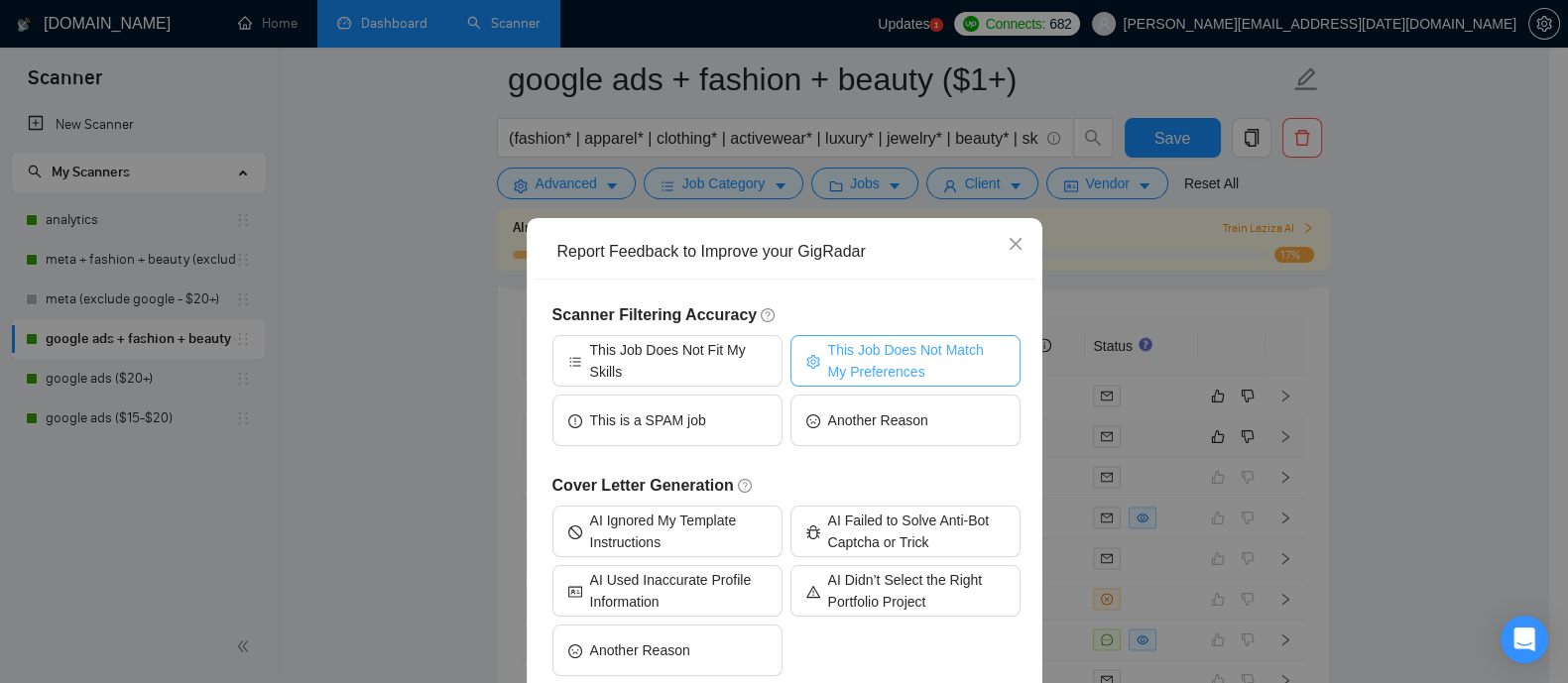 scroll, scrollTop: 107, scrollLeft: 0, axis: vertical 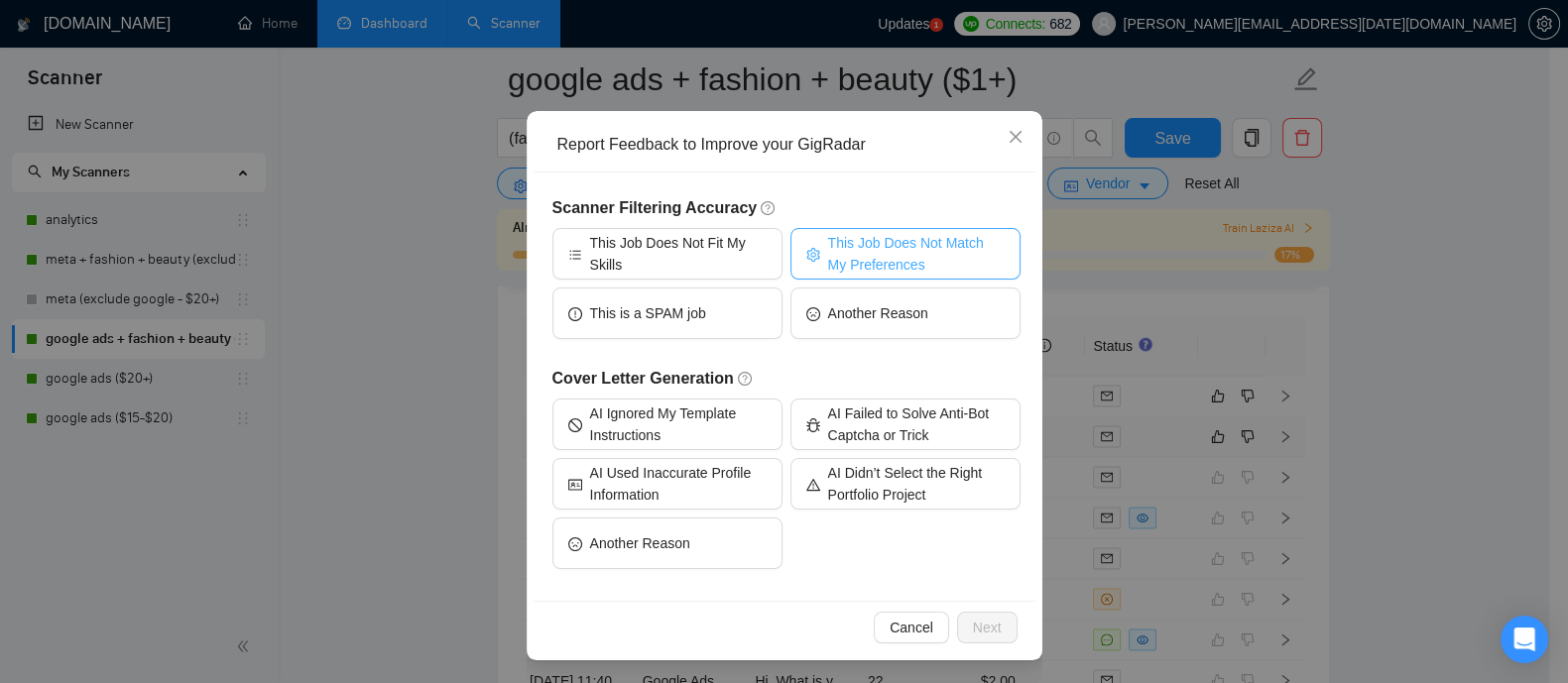 click on "This Job Does Not Match My Preferences" at bounding box center [916, 254] 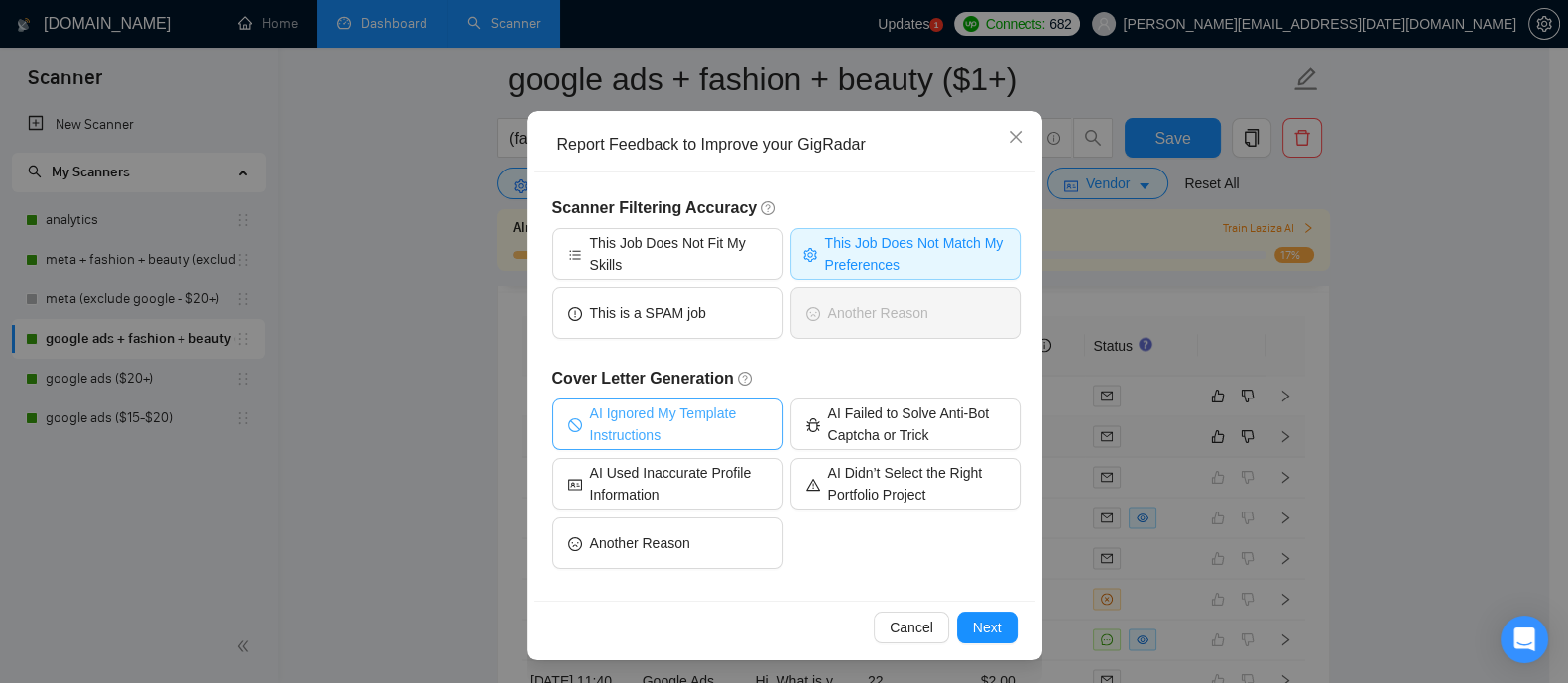 click on "AI Ignored My Template Instructions" at bounding box center (678, 424) 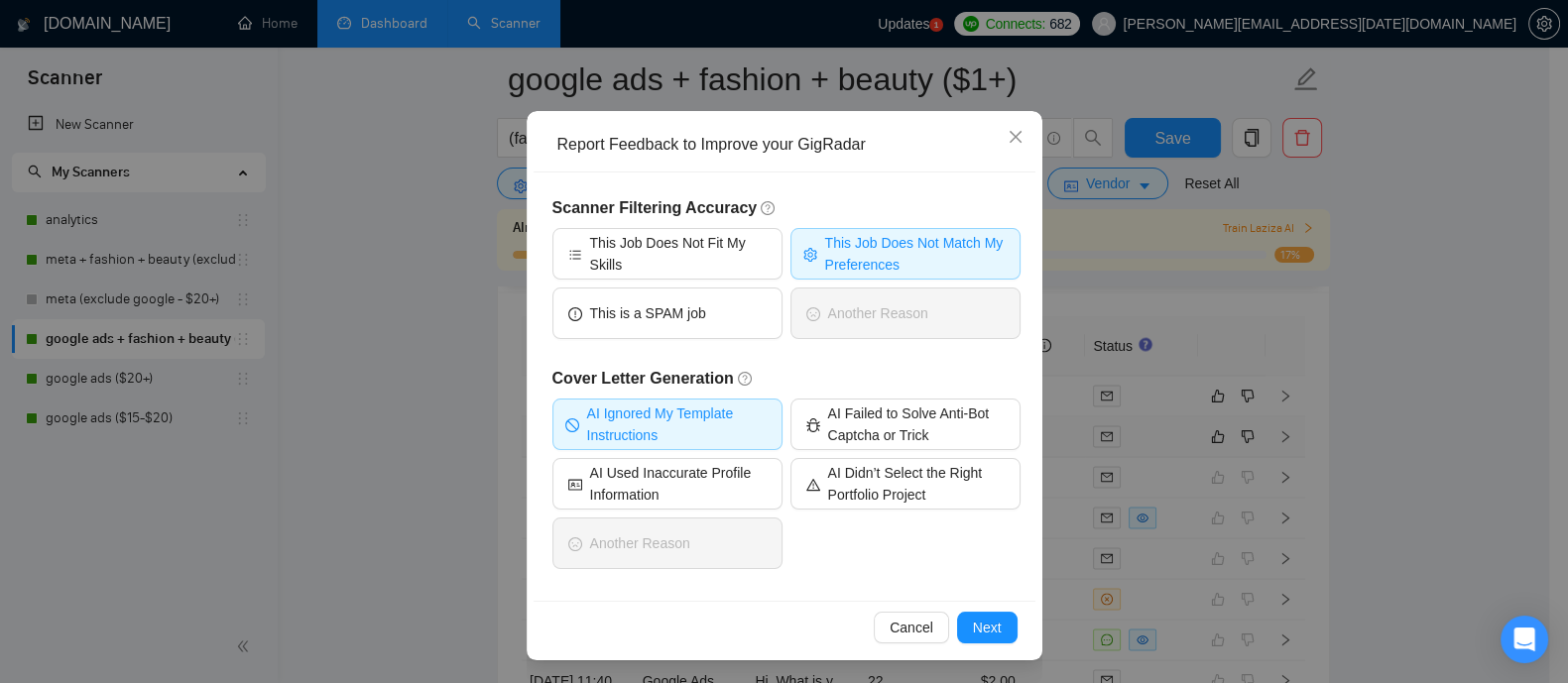 scroll, scrollTop: 0, scrollLeft: 0, axis: both 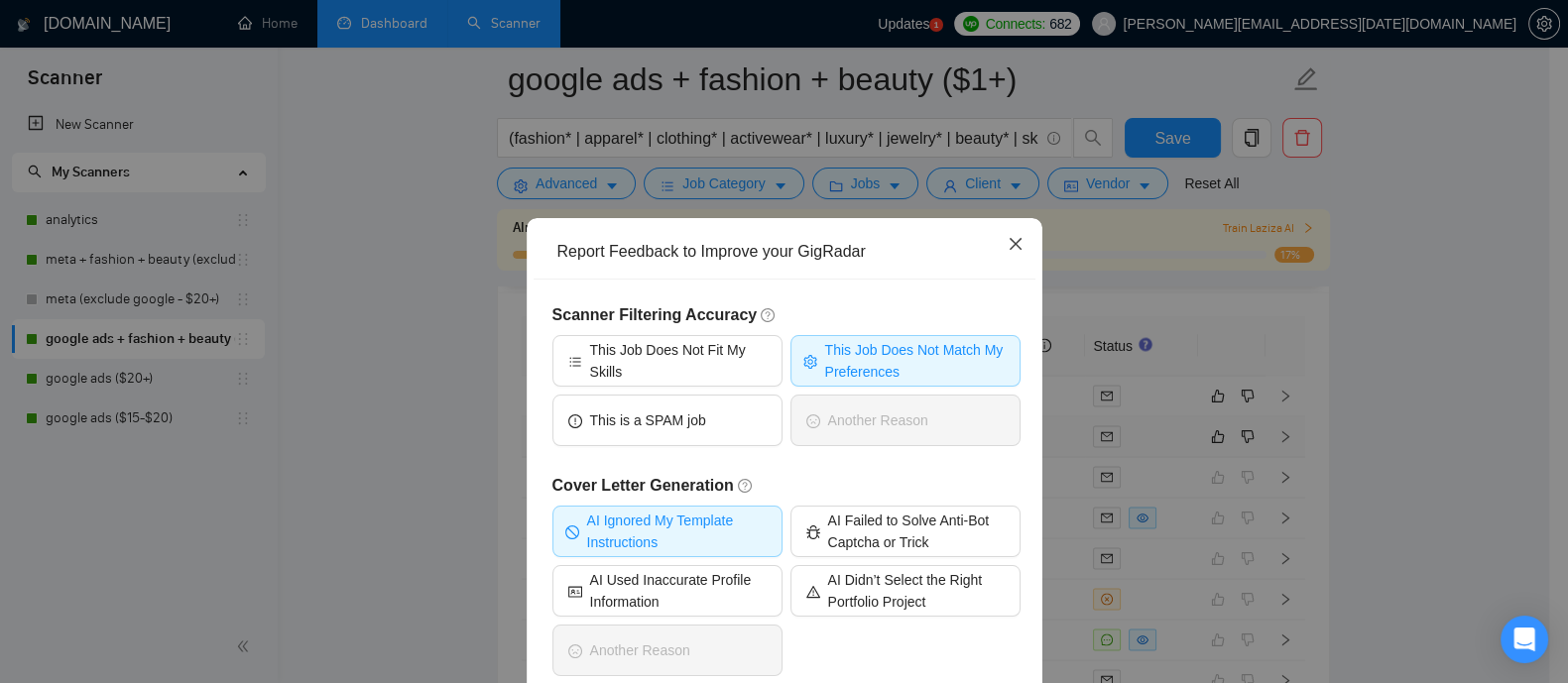 click 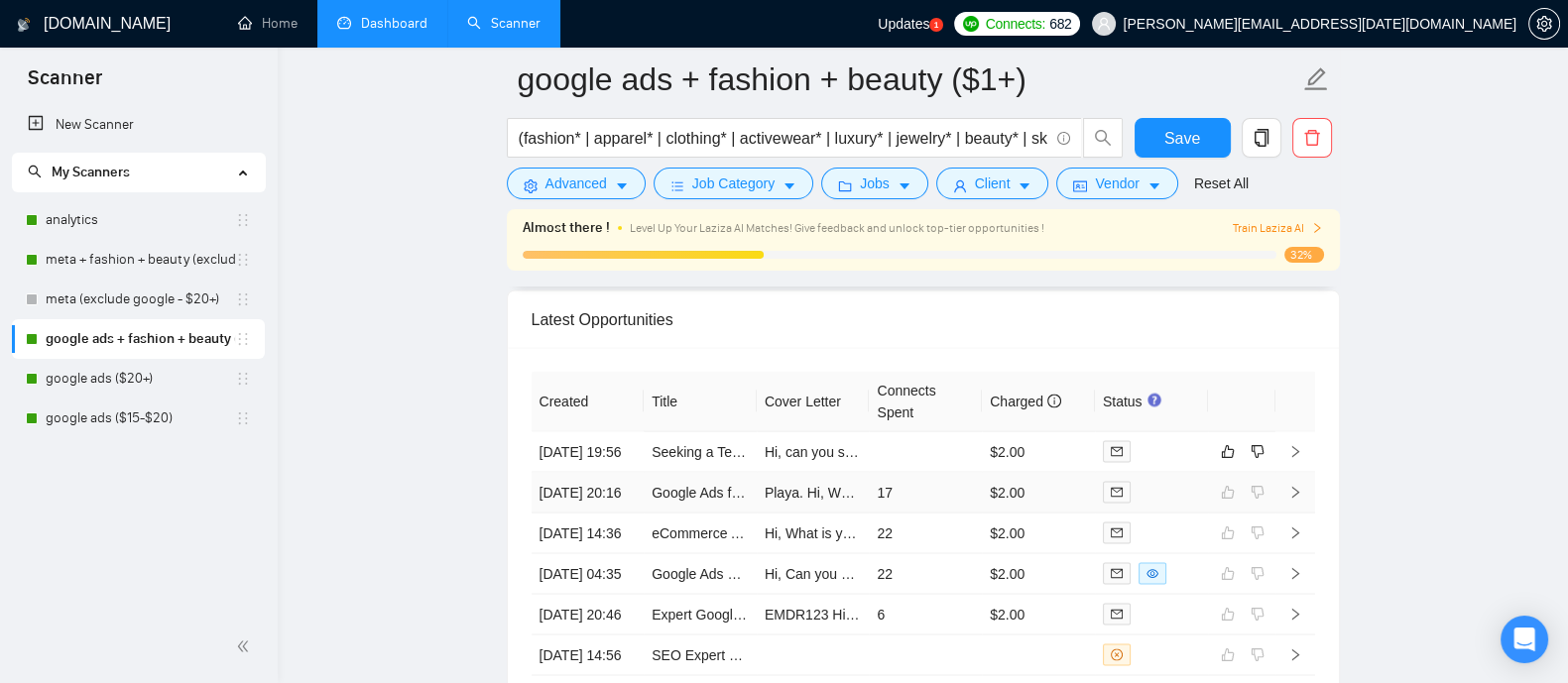 scroll, scrollTop: 4482, scrollLeft: 0, axis: vertical 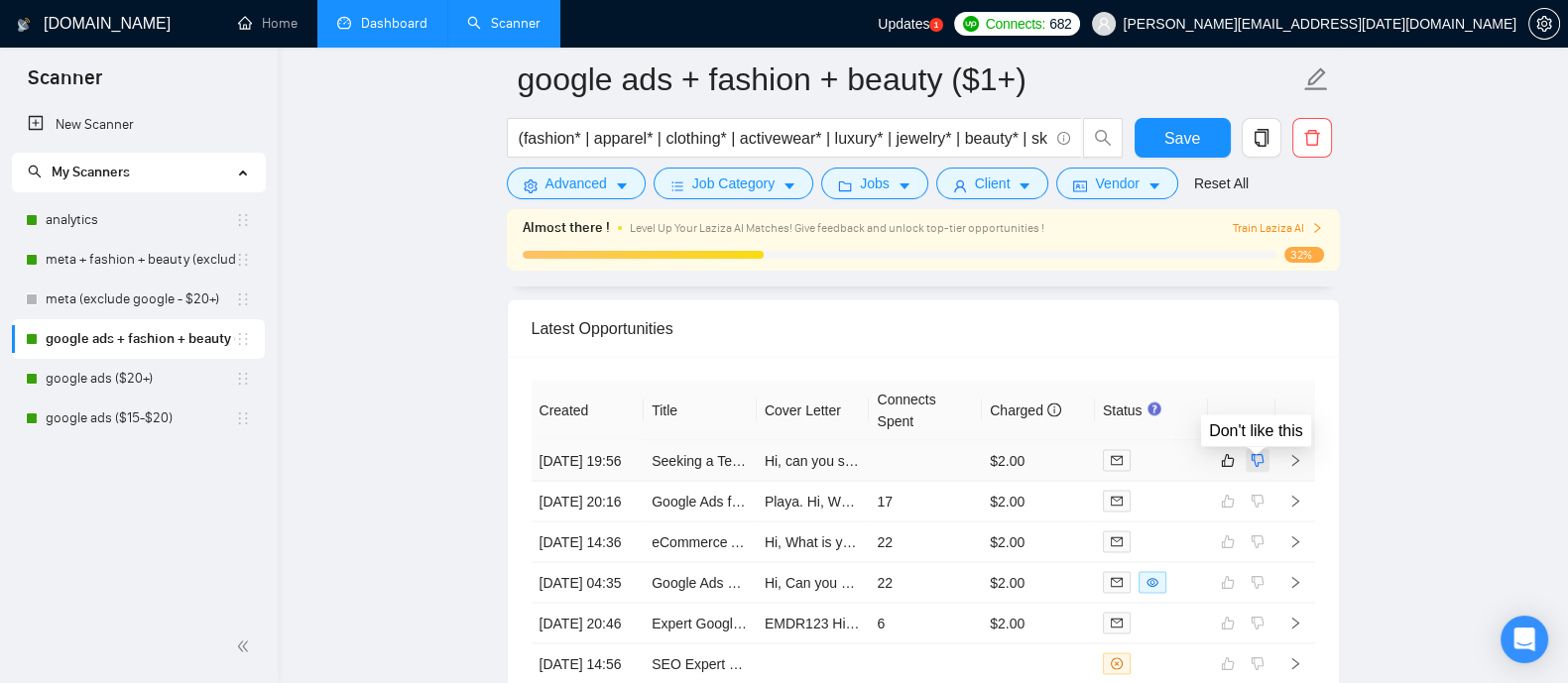 click at bounding box center (1258, 460) 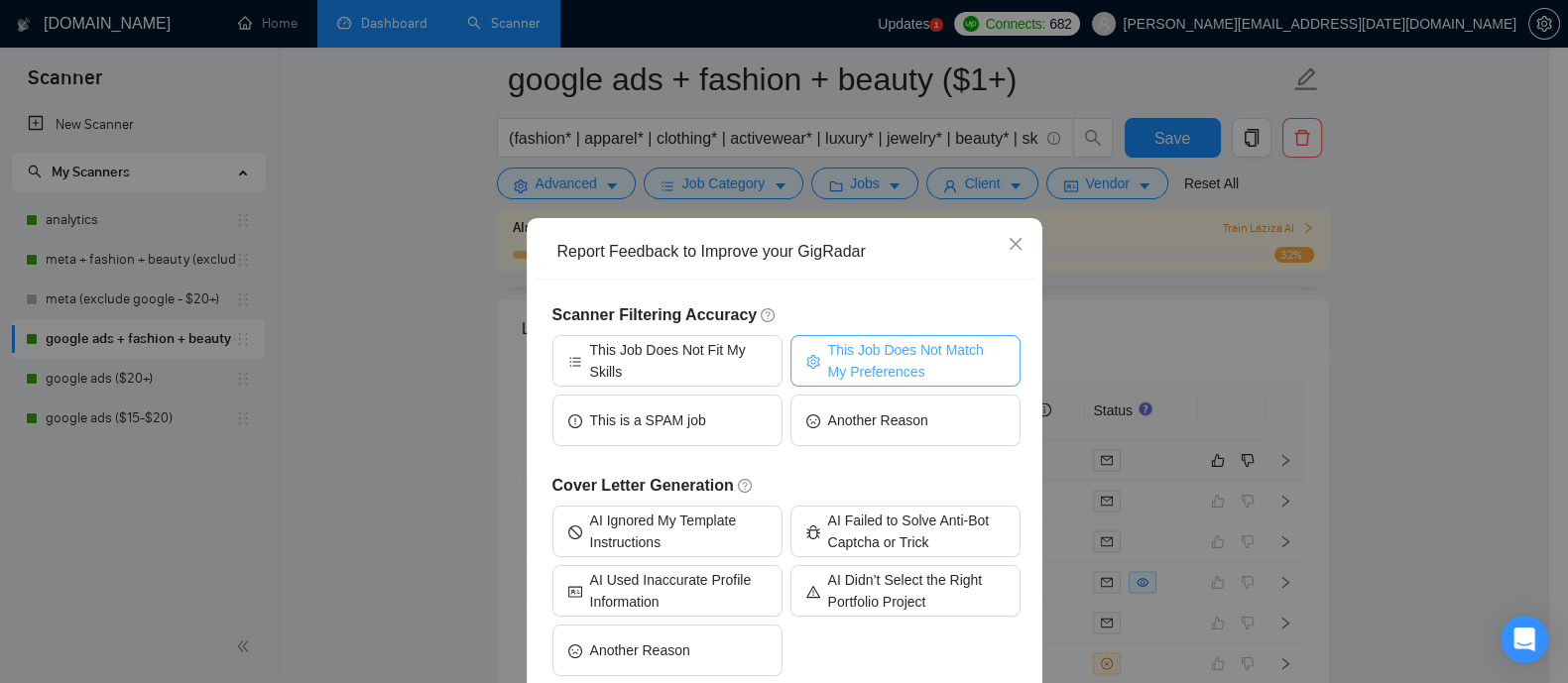 scroll, scrollTop: 107, scrollLeft: 0, axis: vertical 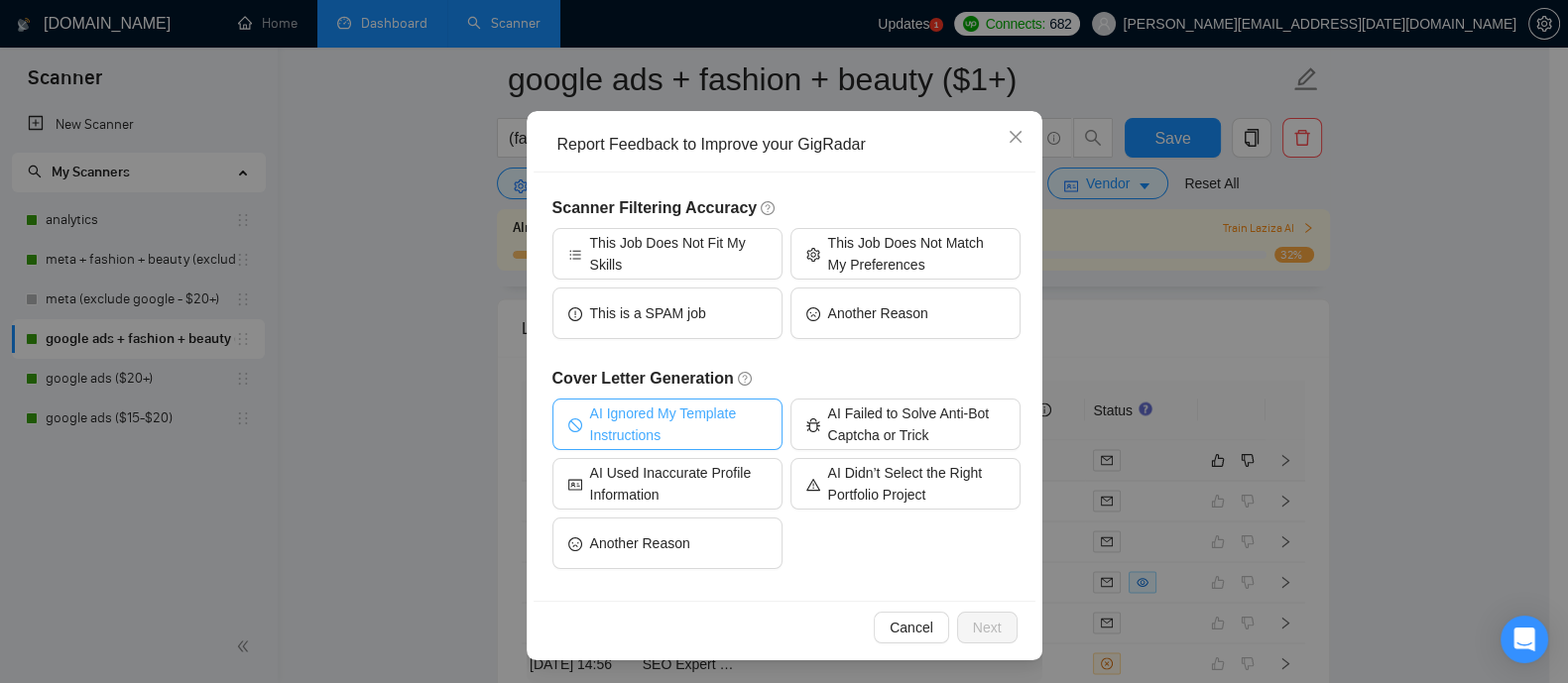 click on "AI Ignored My Template Instructions" at bounding box center (678, 424) 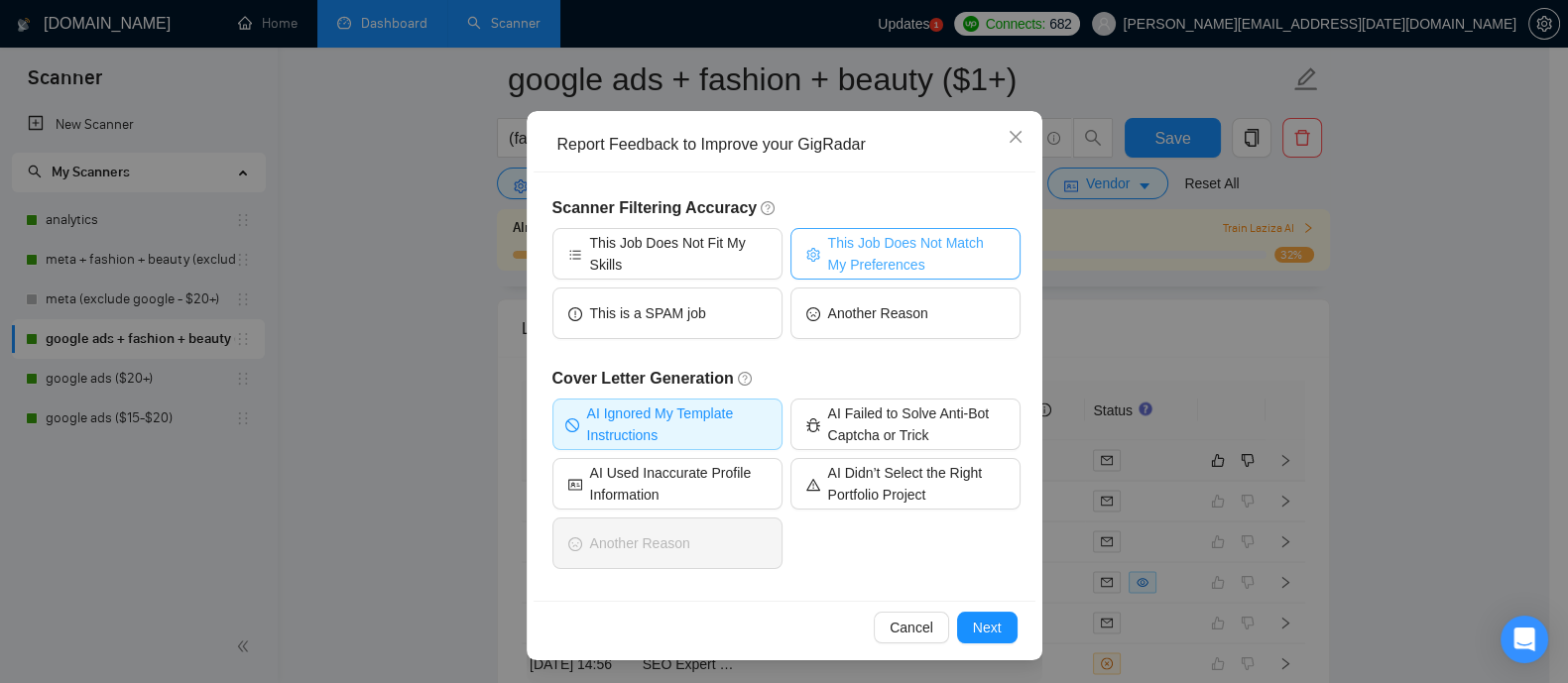 click on "This Job Does Not Match My Preferences" at bounding box center [916, 254] 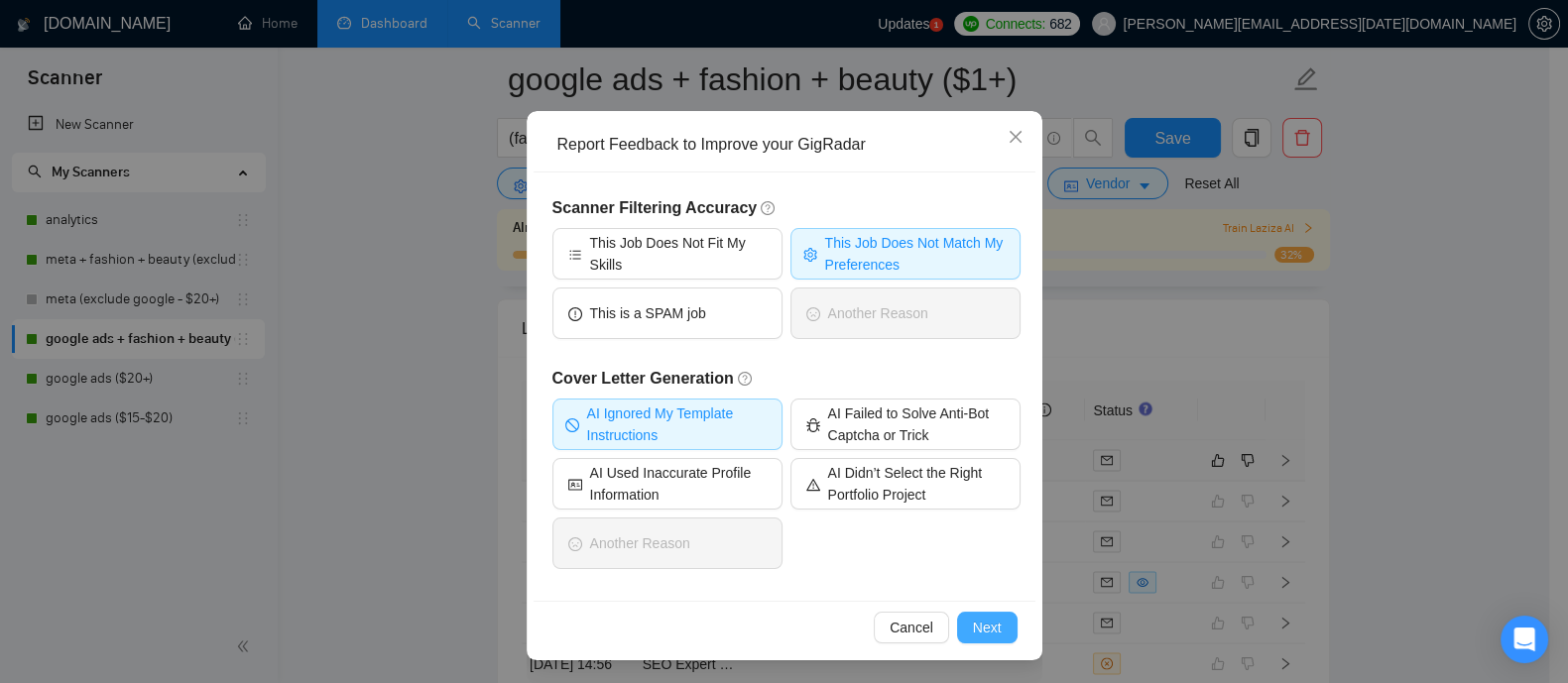 click on "Next" at bounding box center [987, 627] 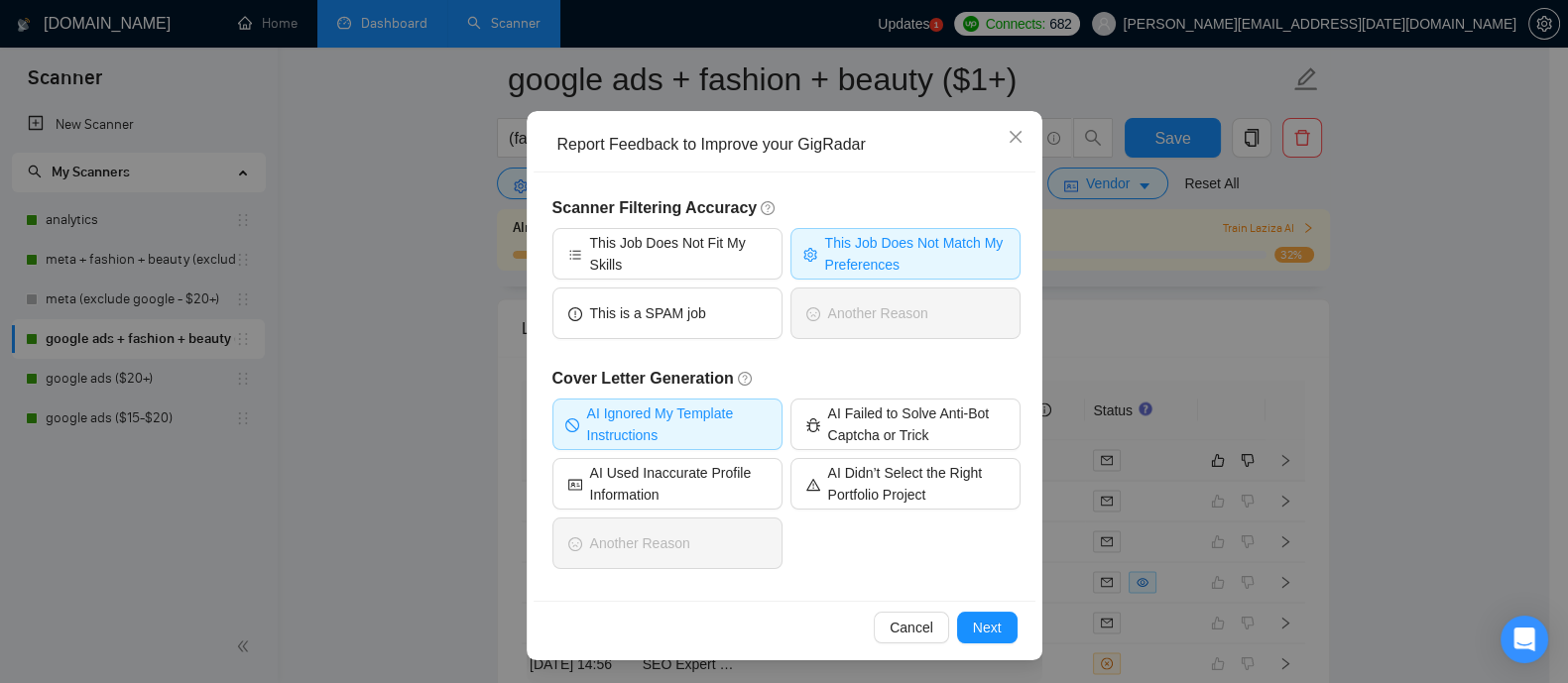 scroll, scrollTop: 0, scrollLeft: 0, axis: both 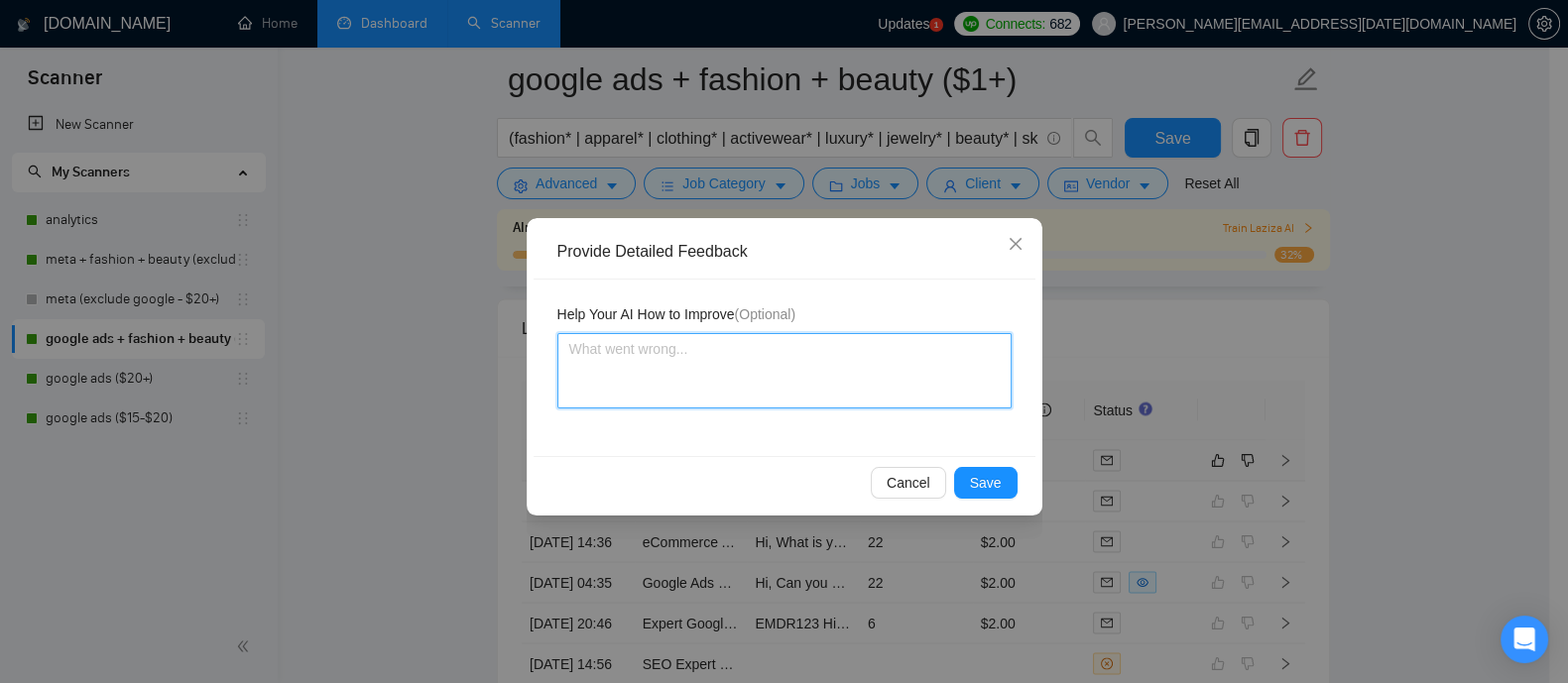 click at bounding box center [784, 371] 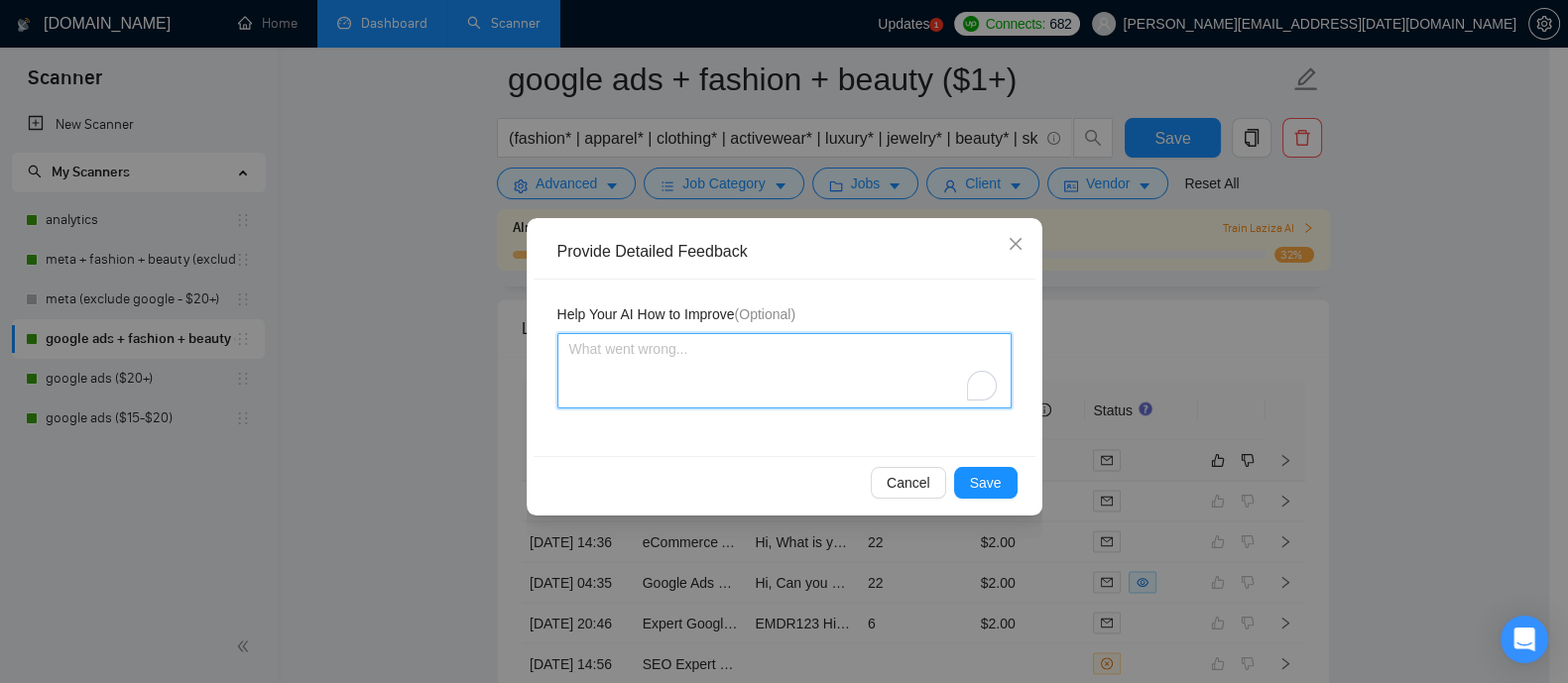type 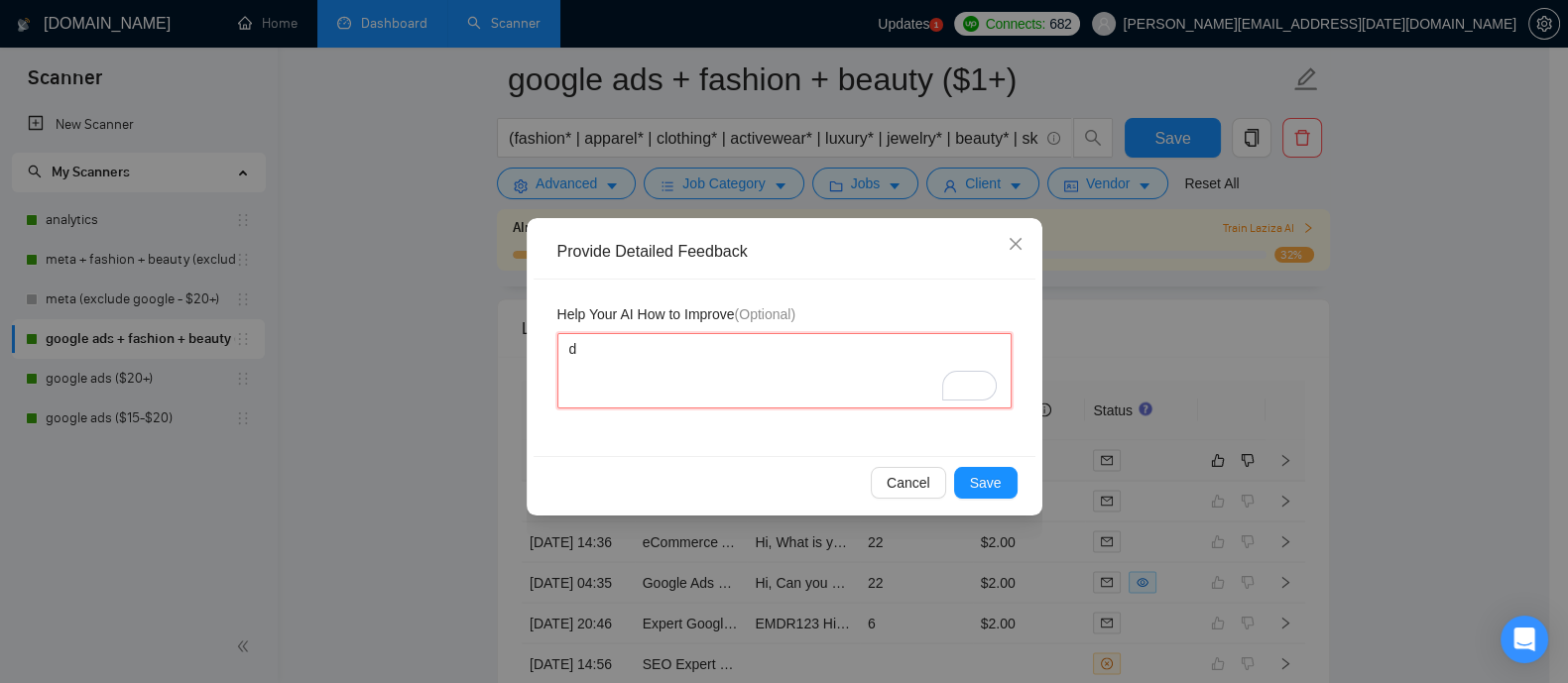 type 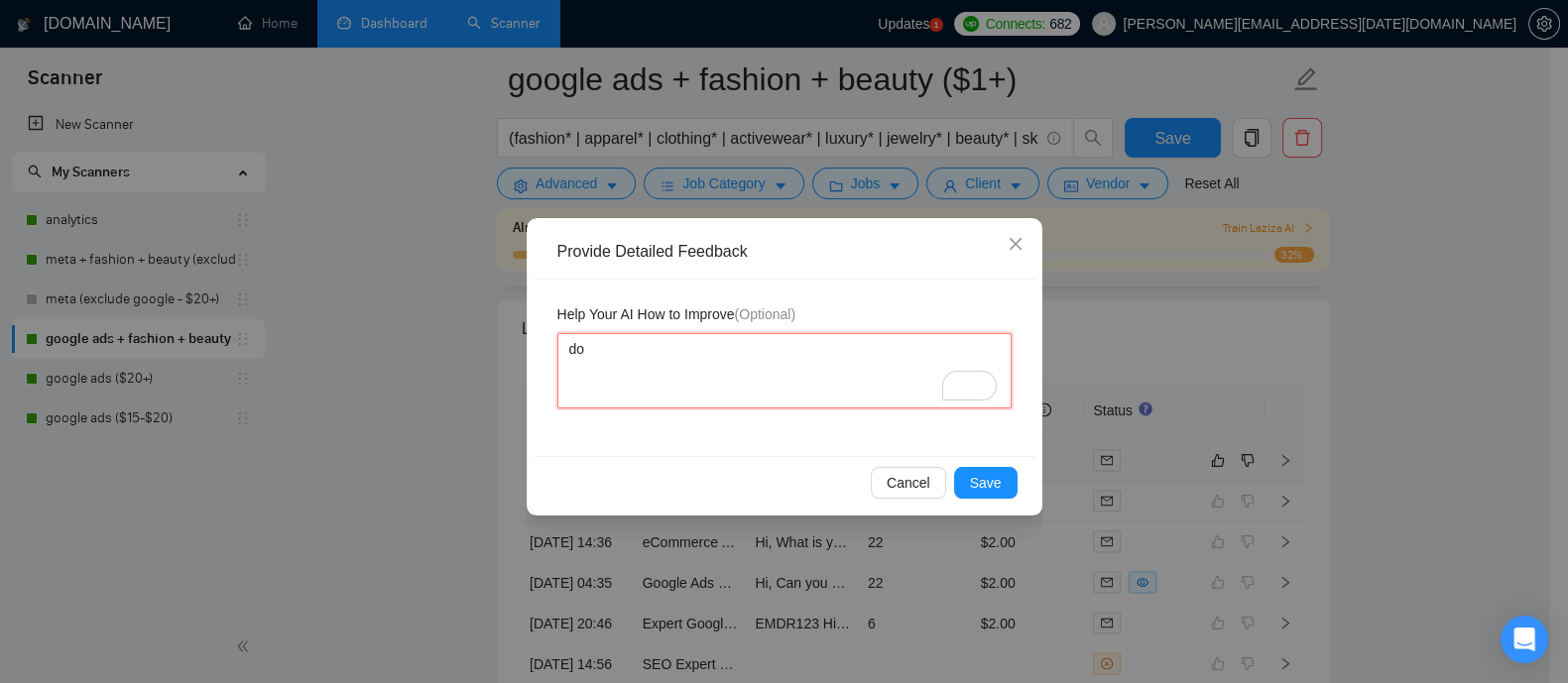 type 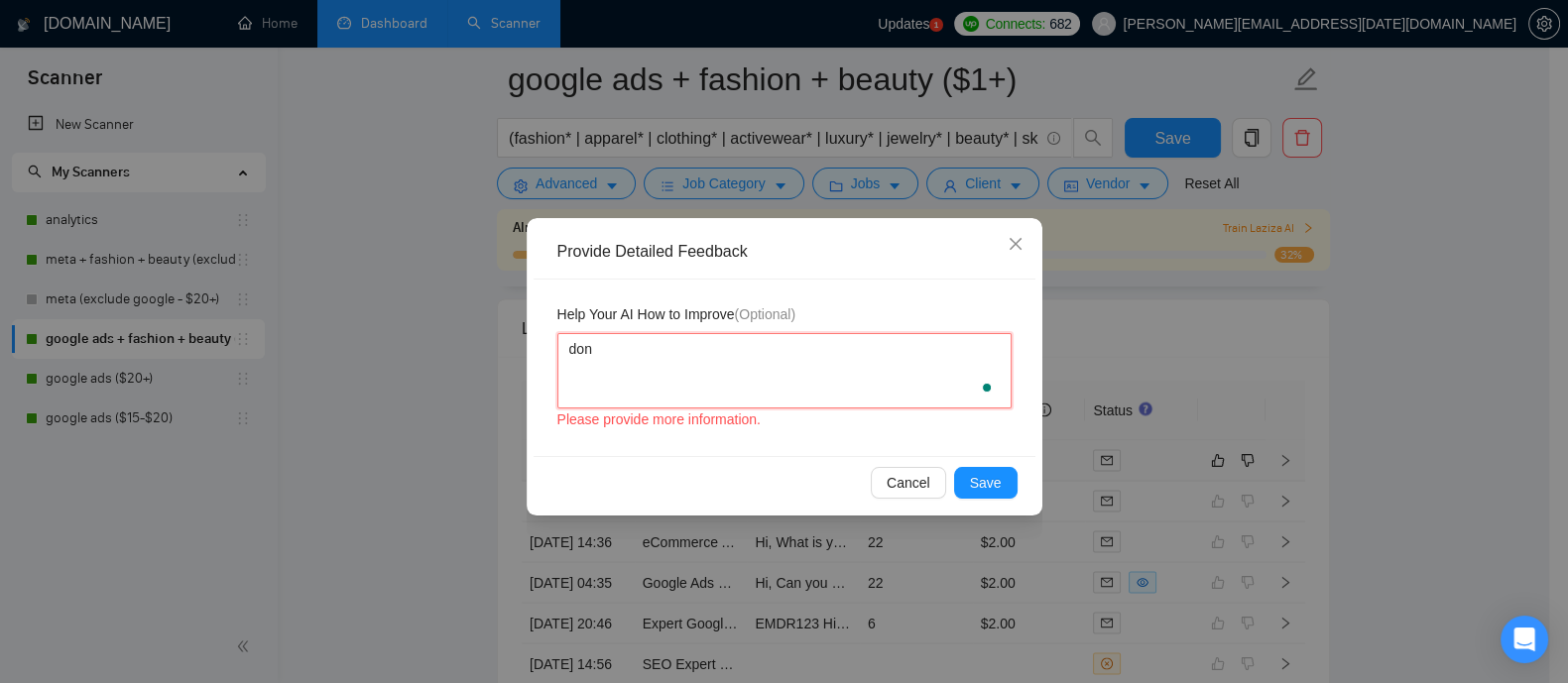 type 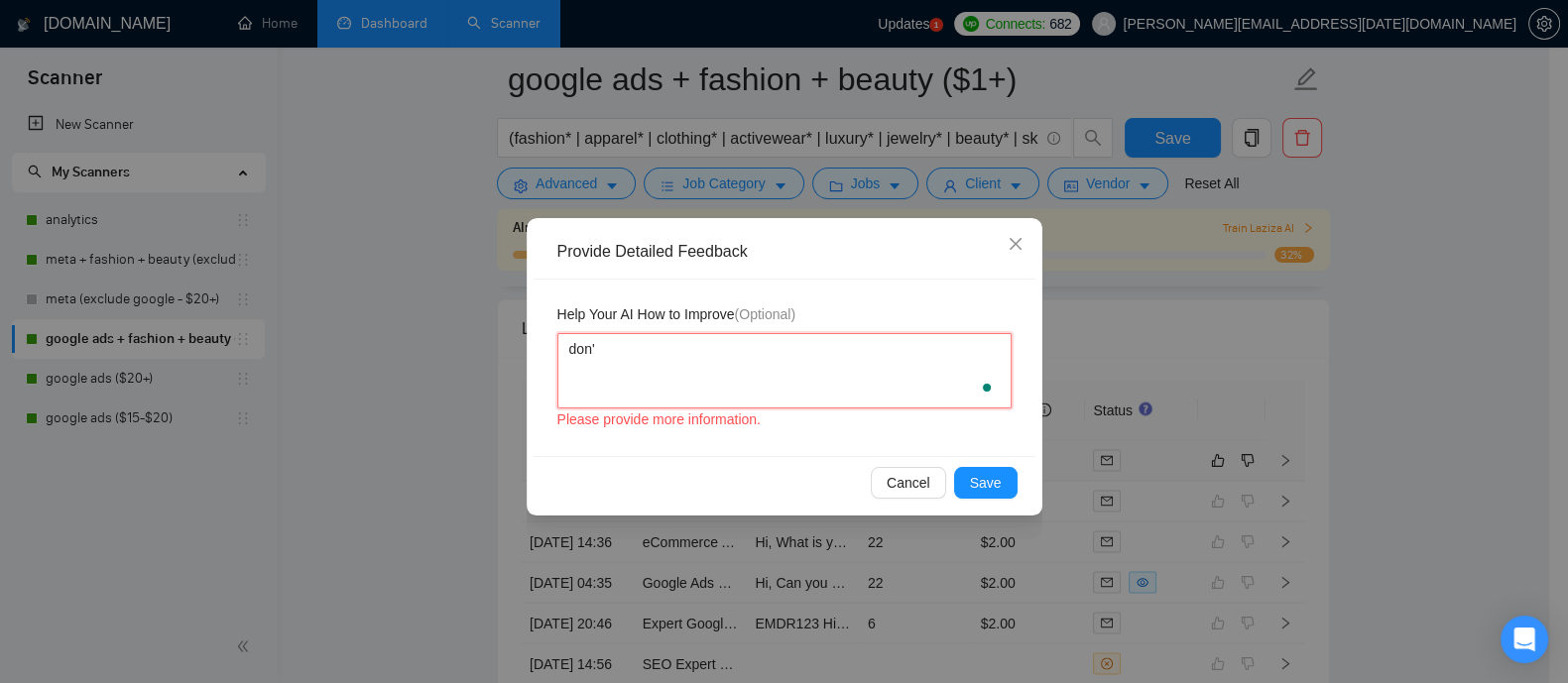 type 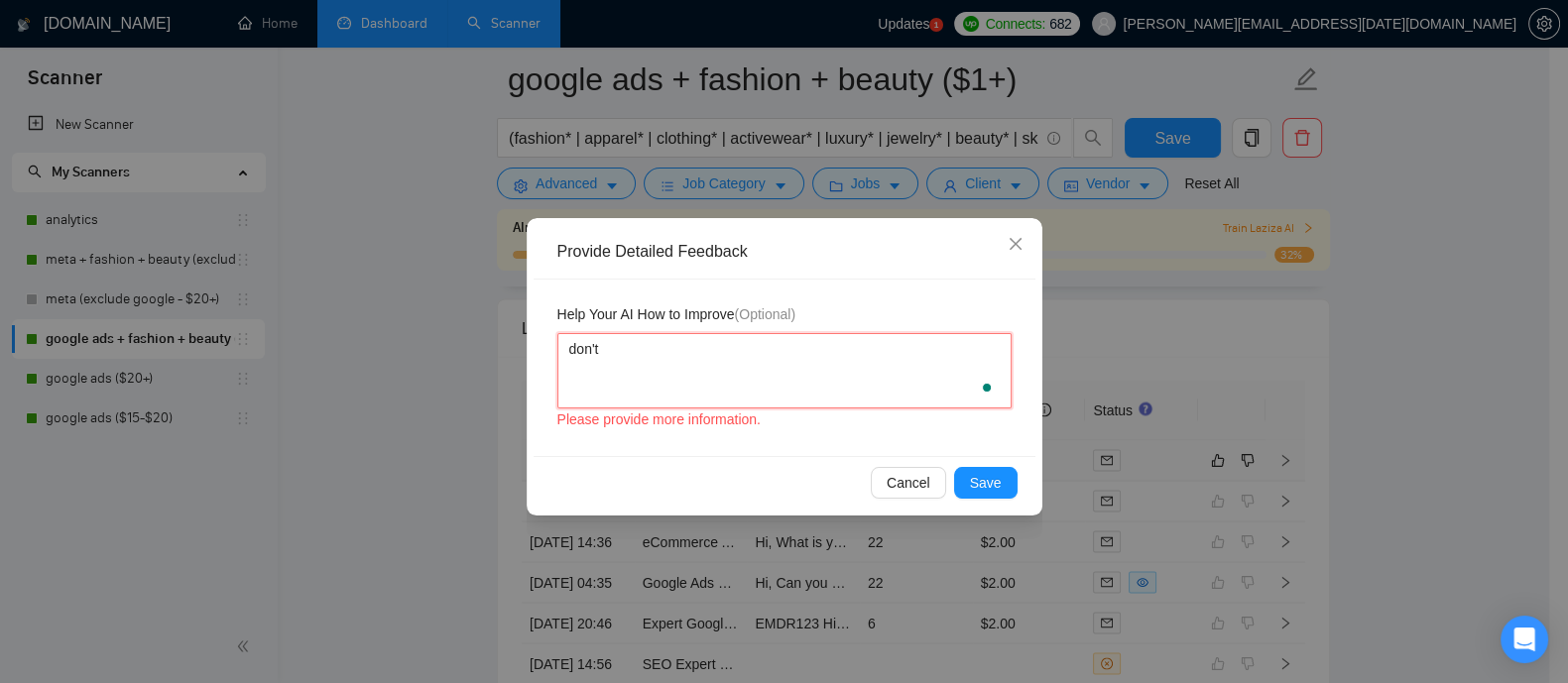type 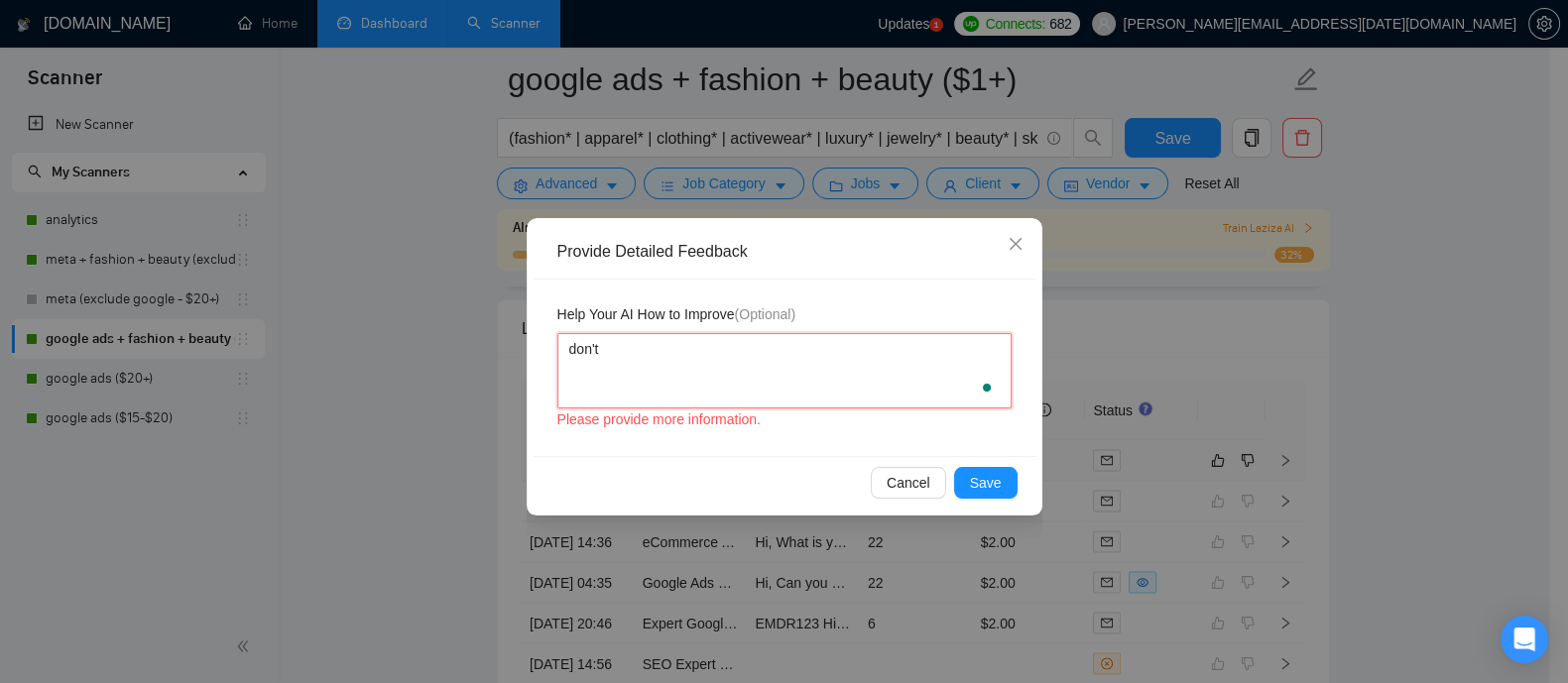 type on "don't a" 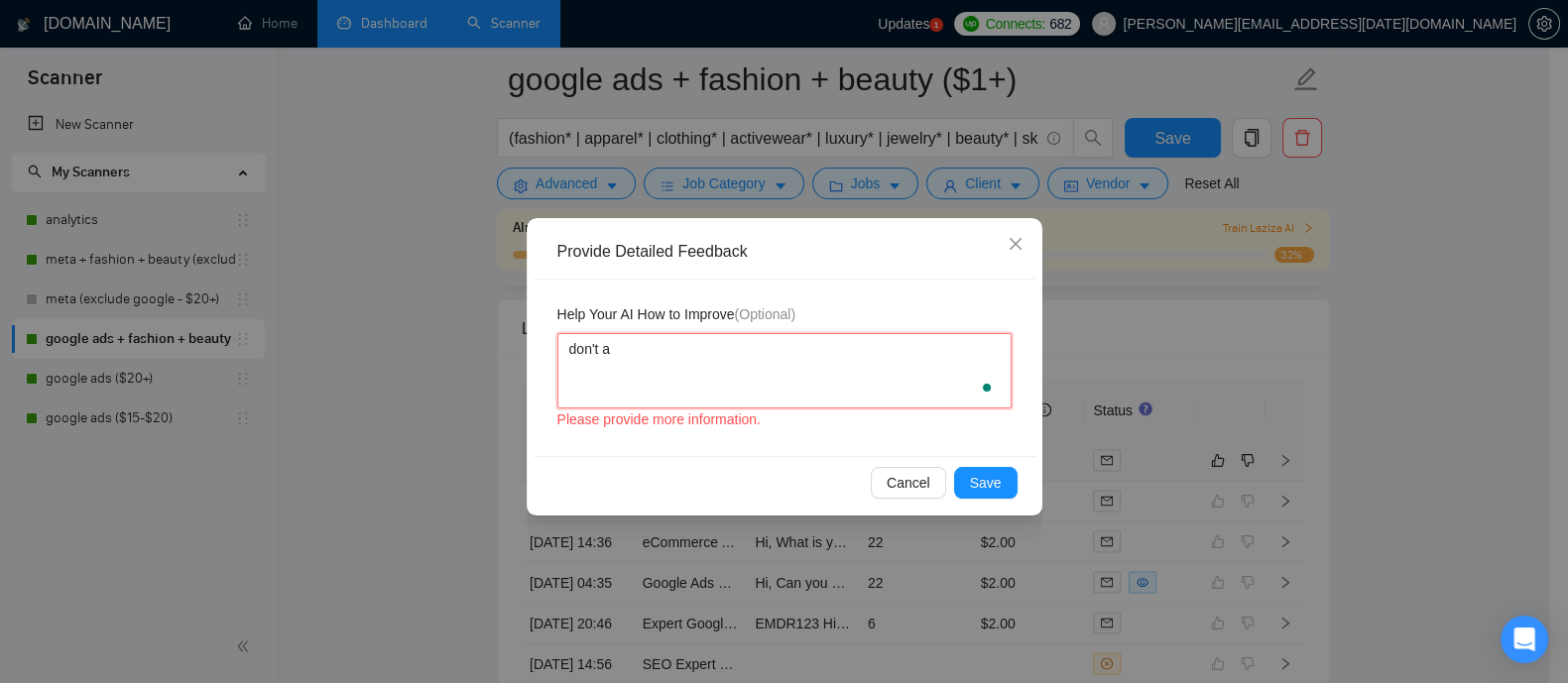 type 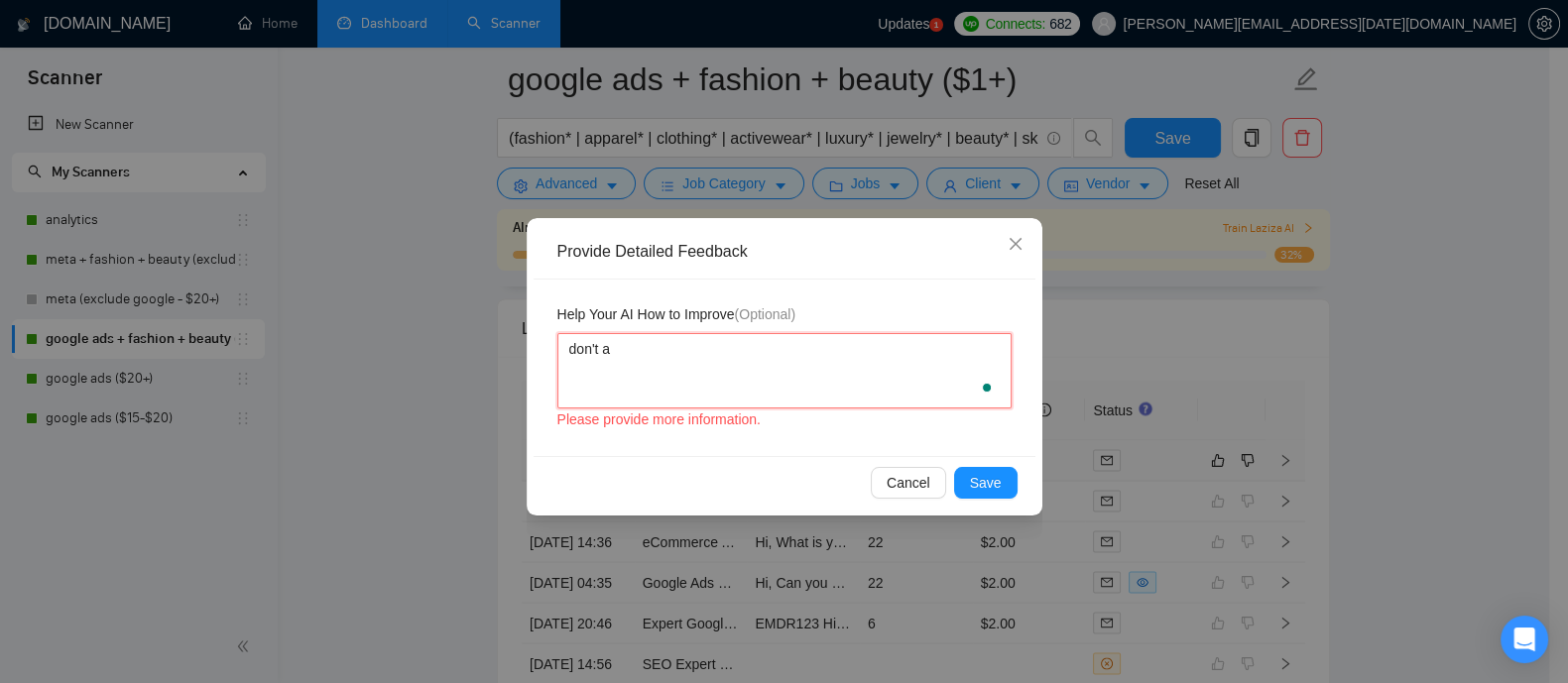 type on "don't ap" 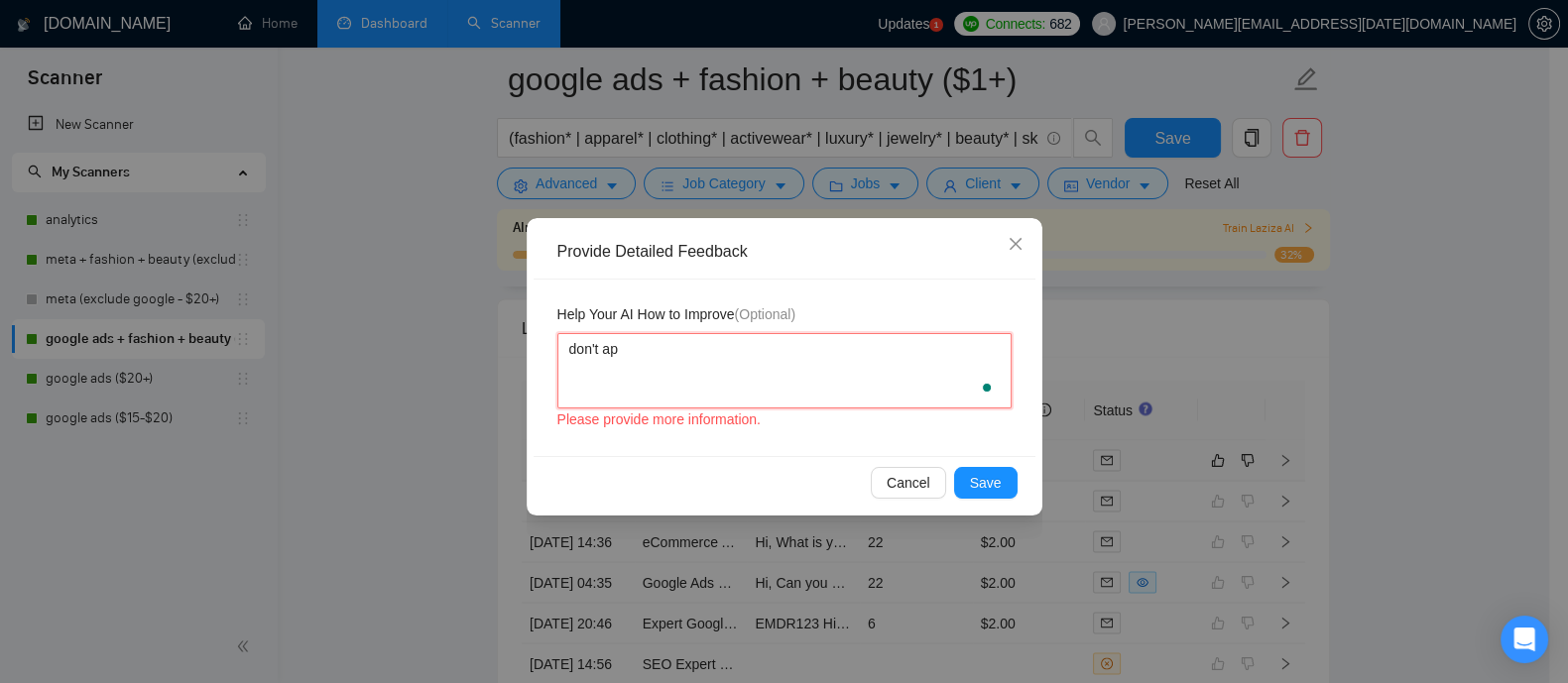 type 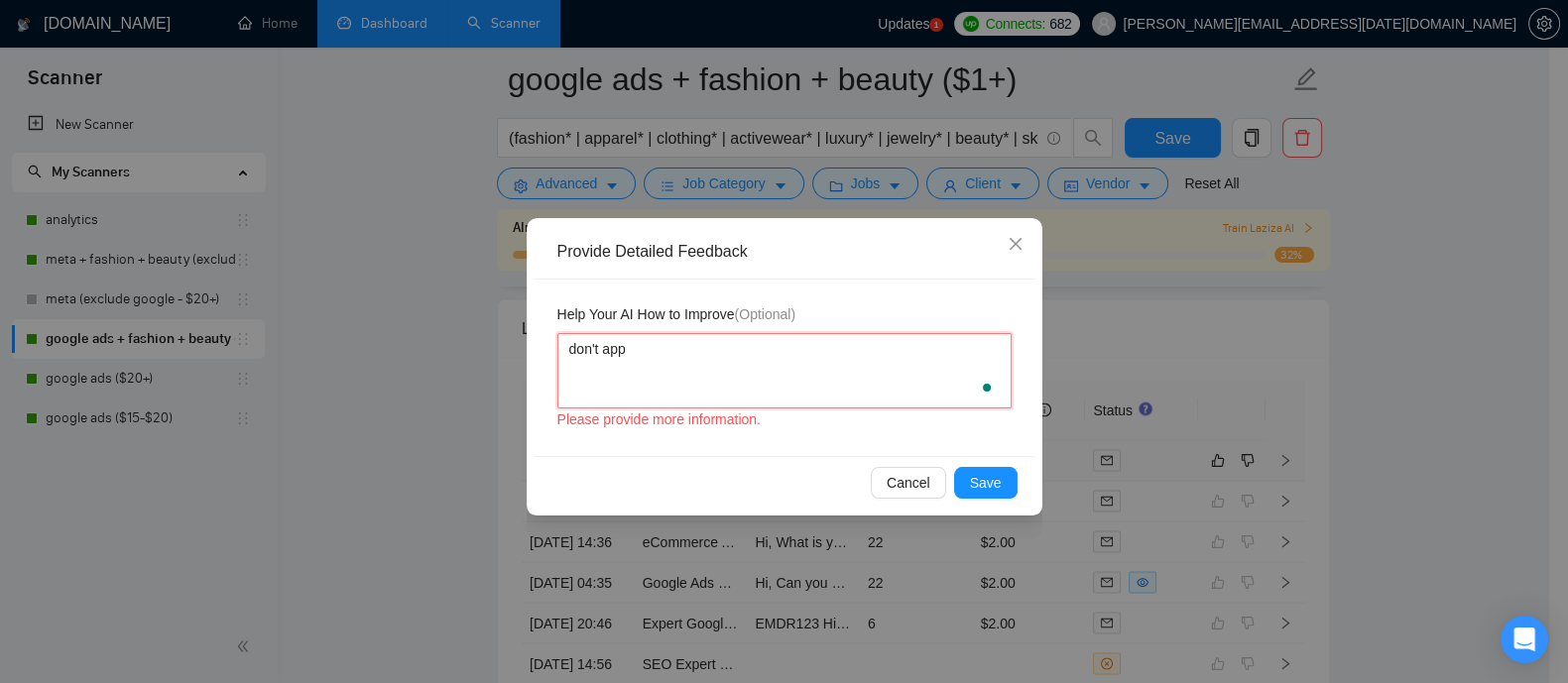 type 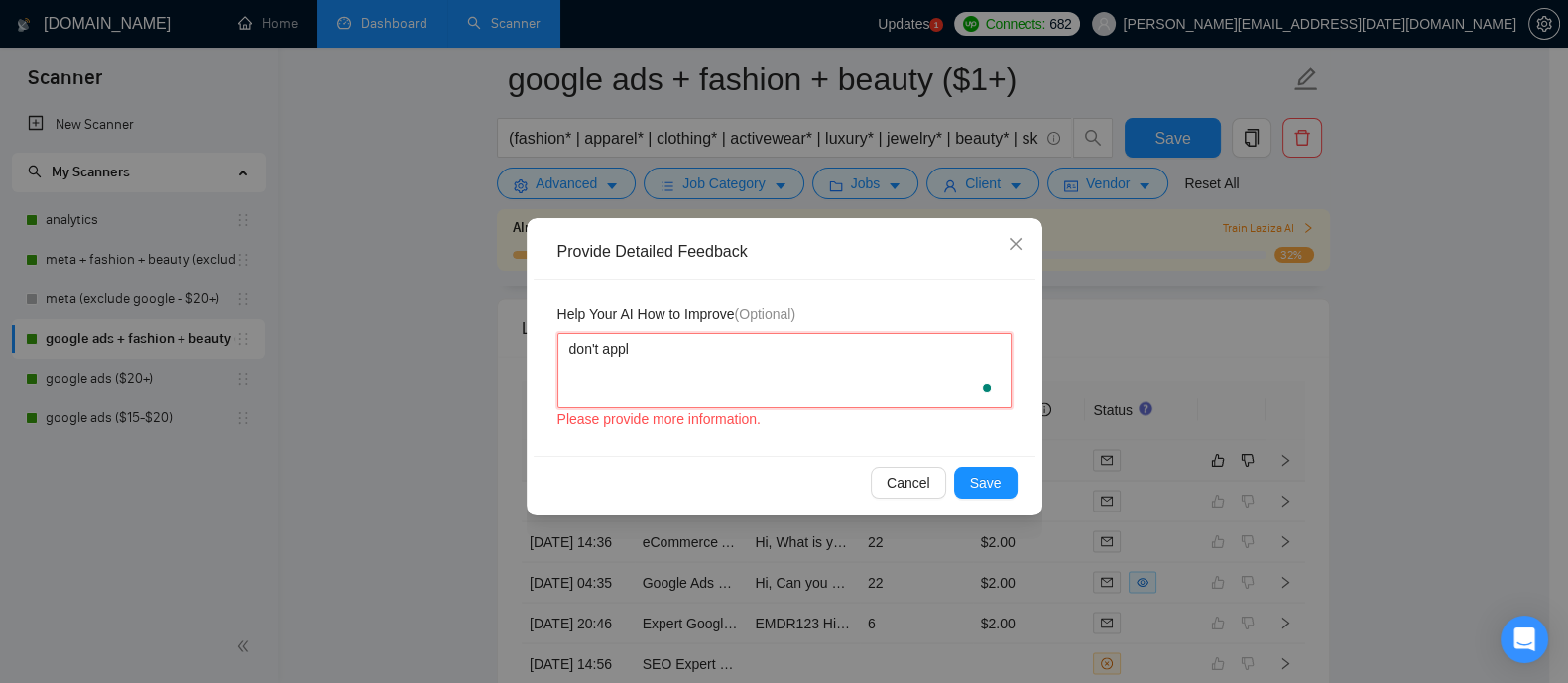type 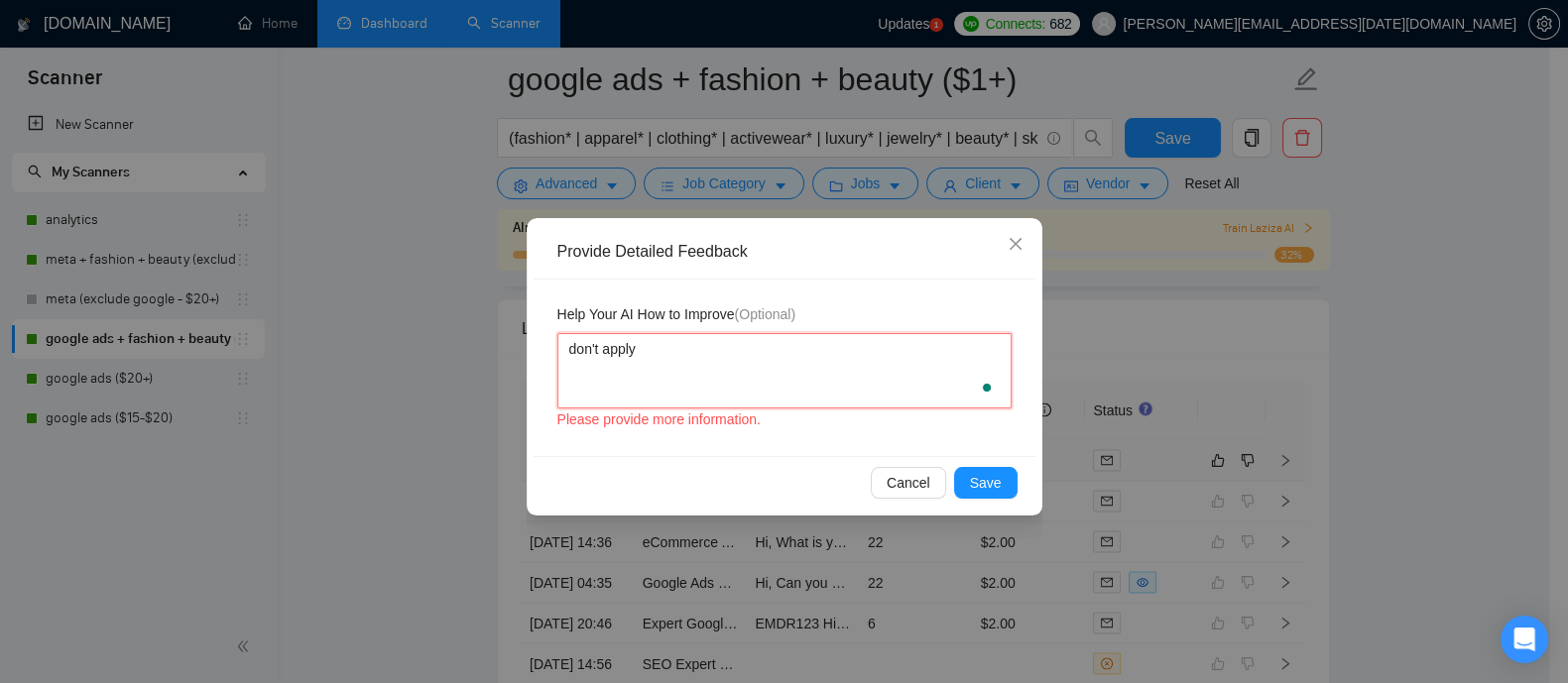 type 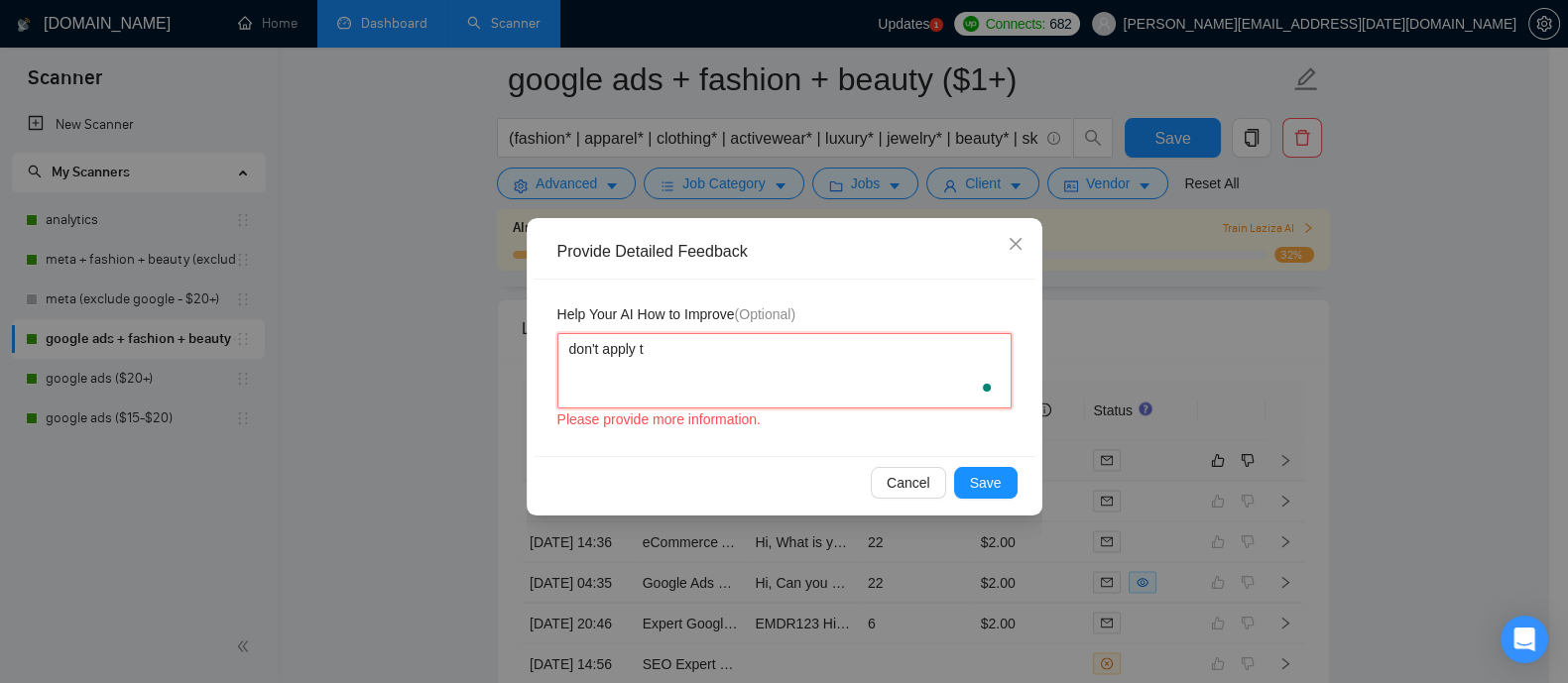 type 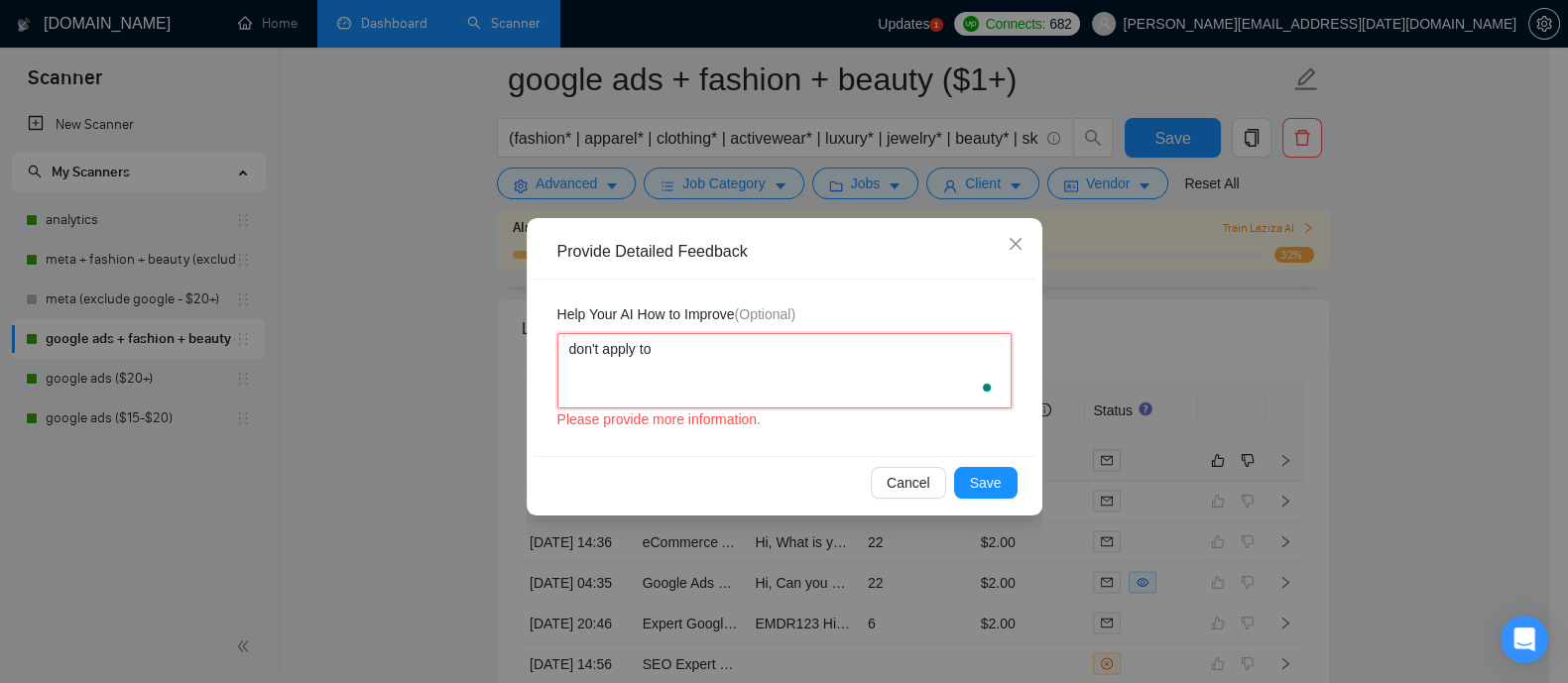 type 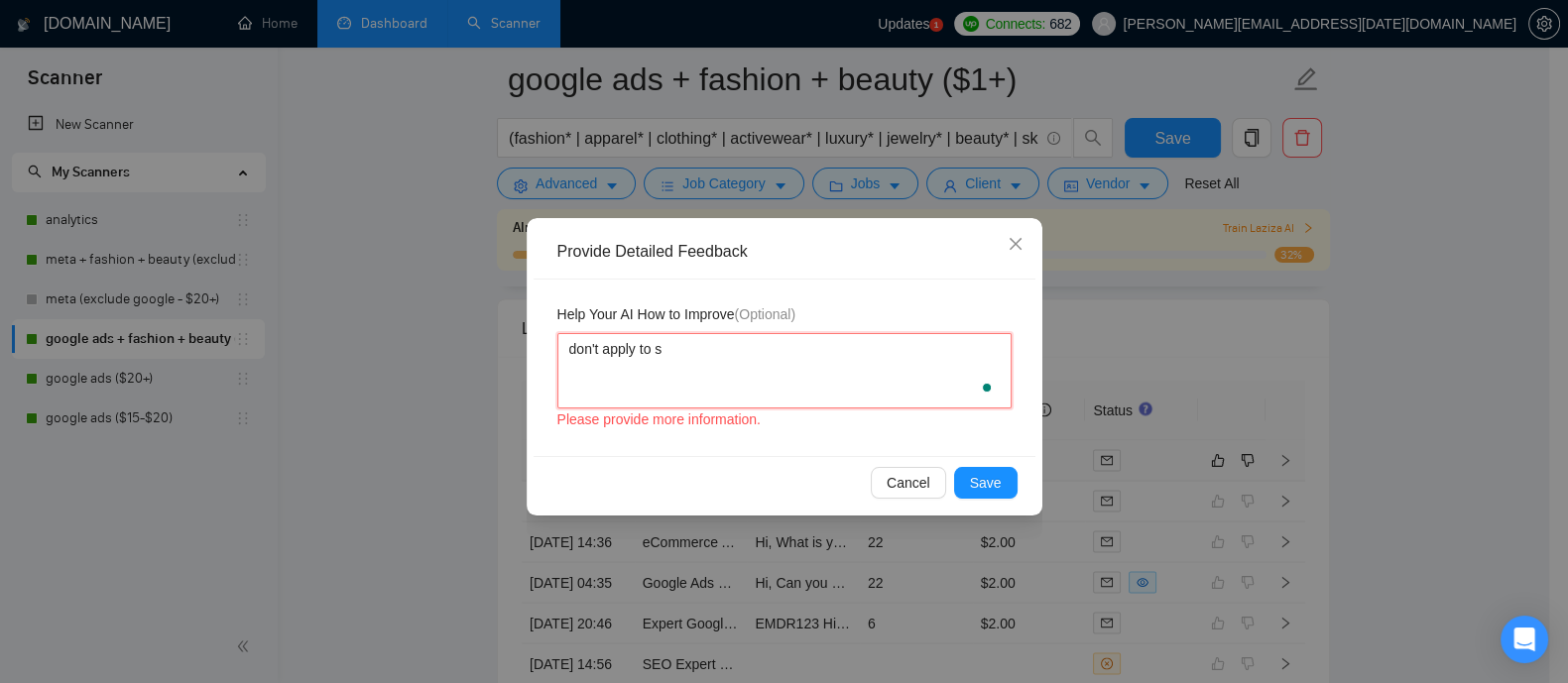 type 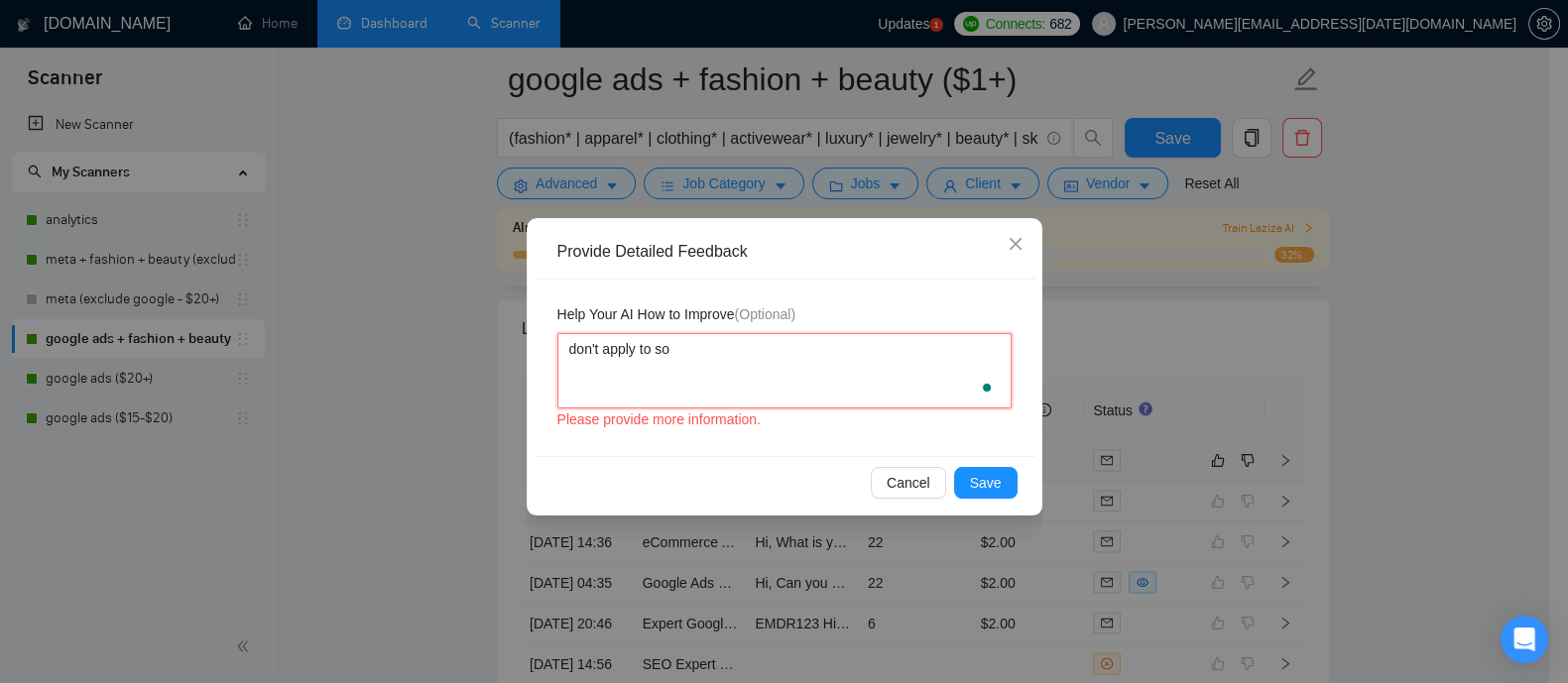 type 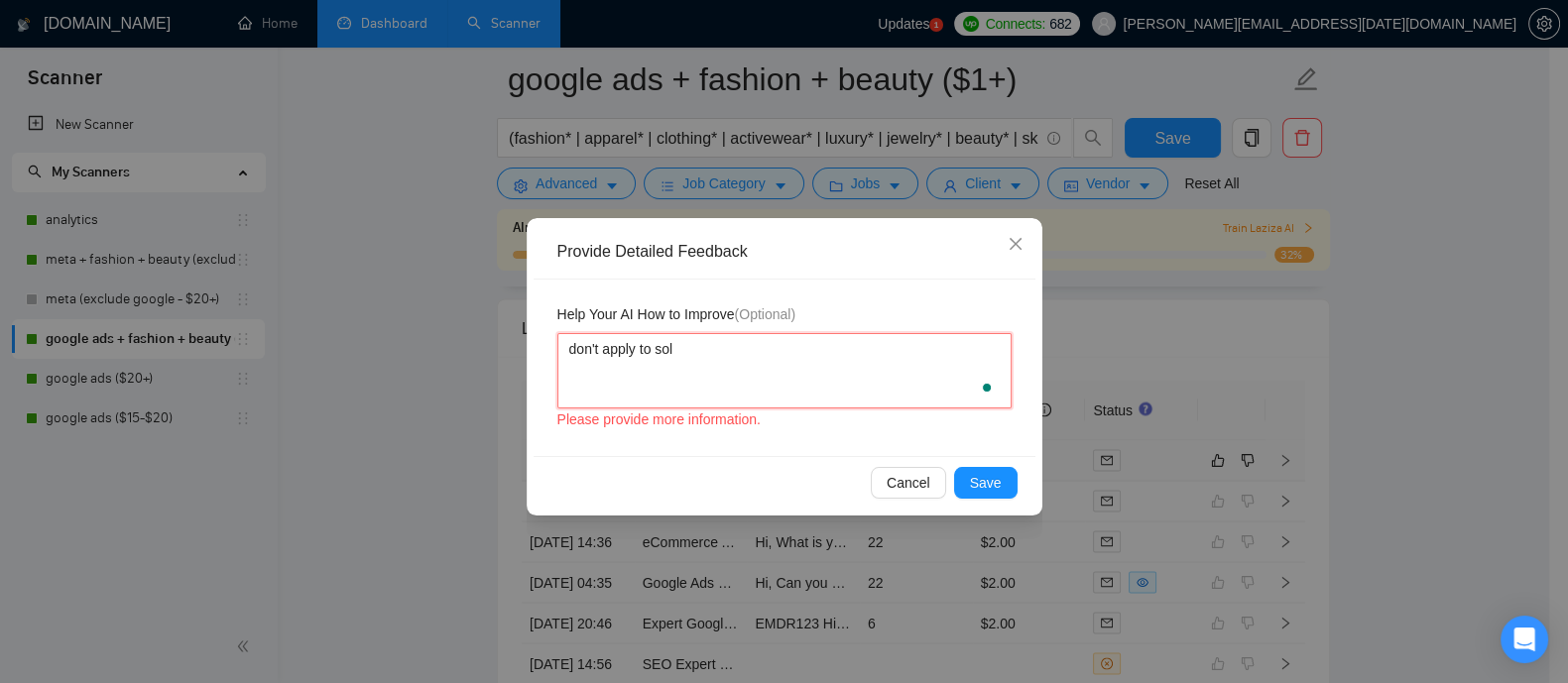type 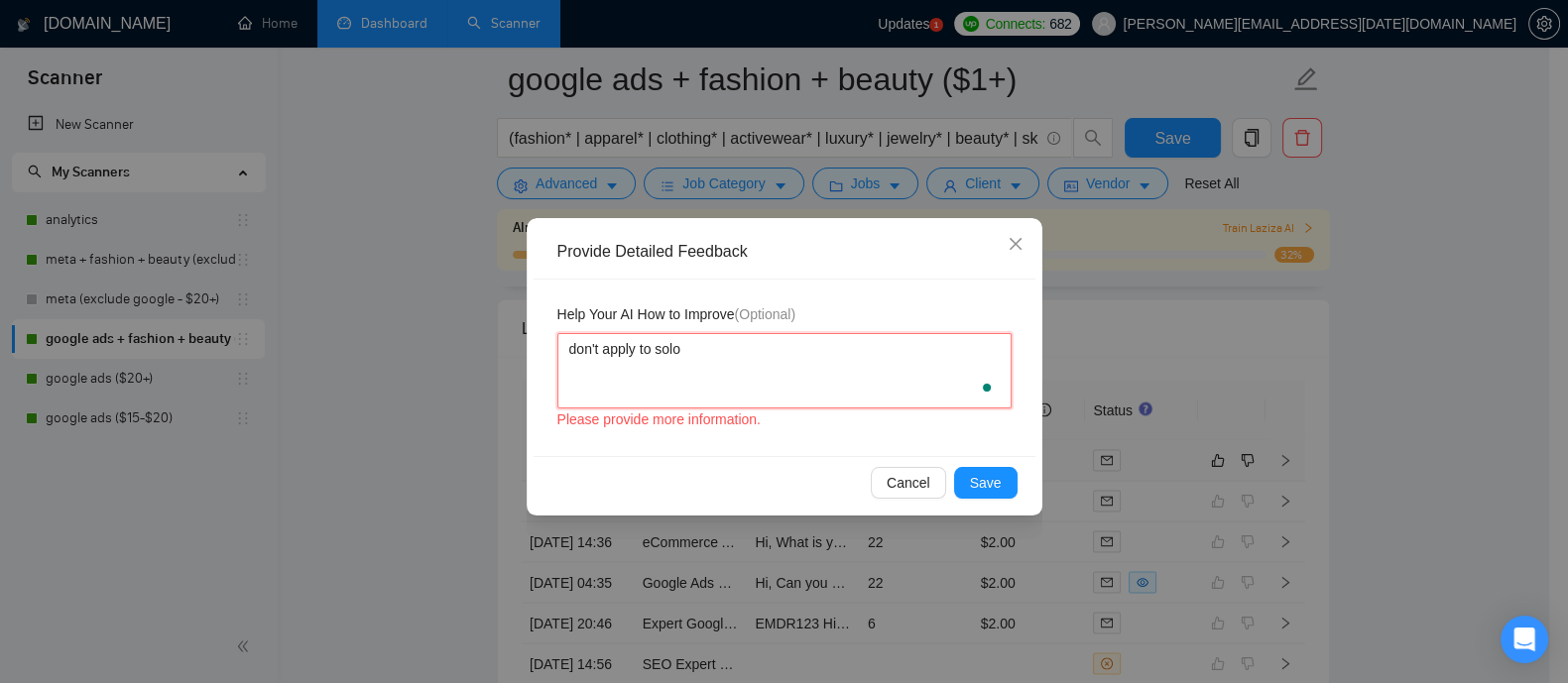 type 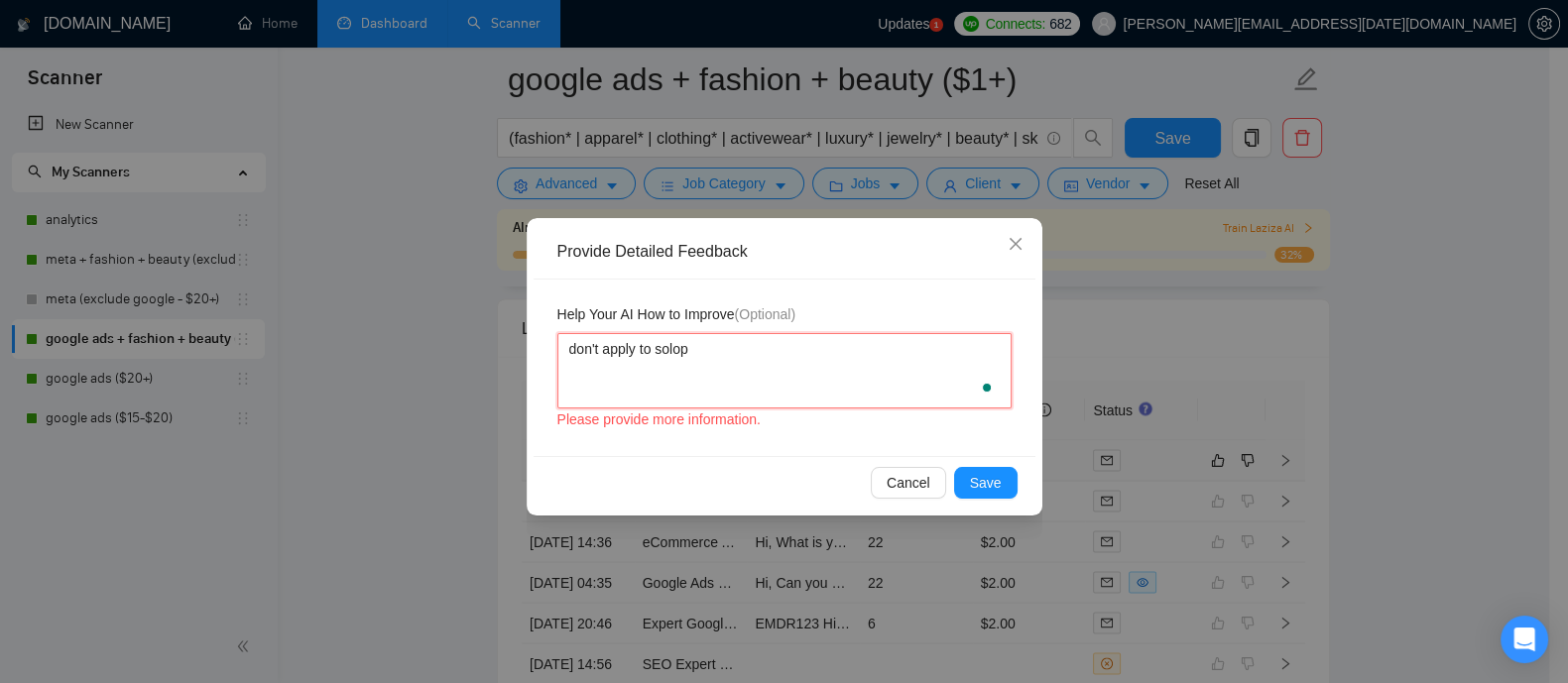 type 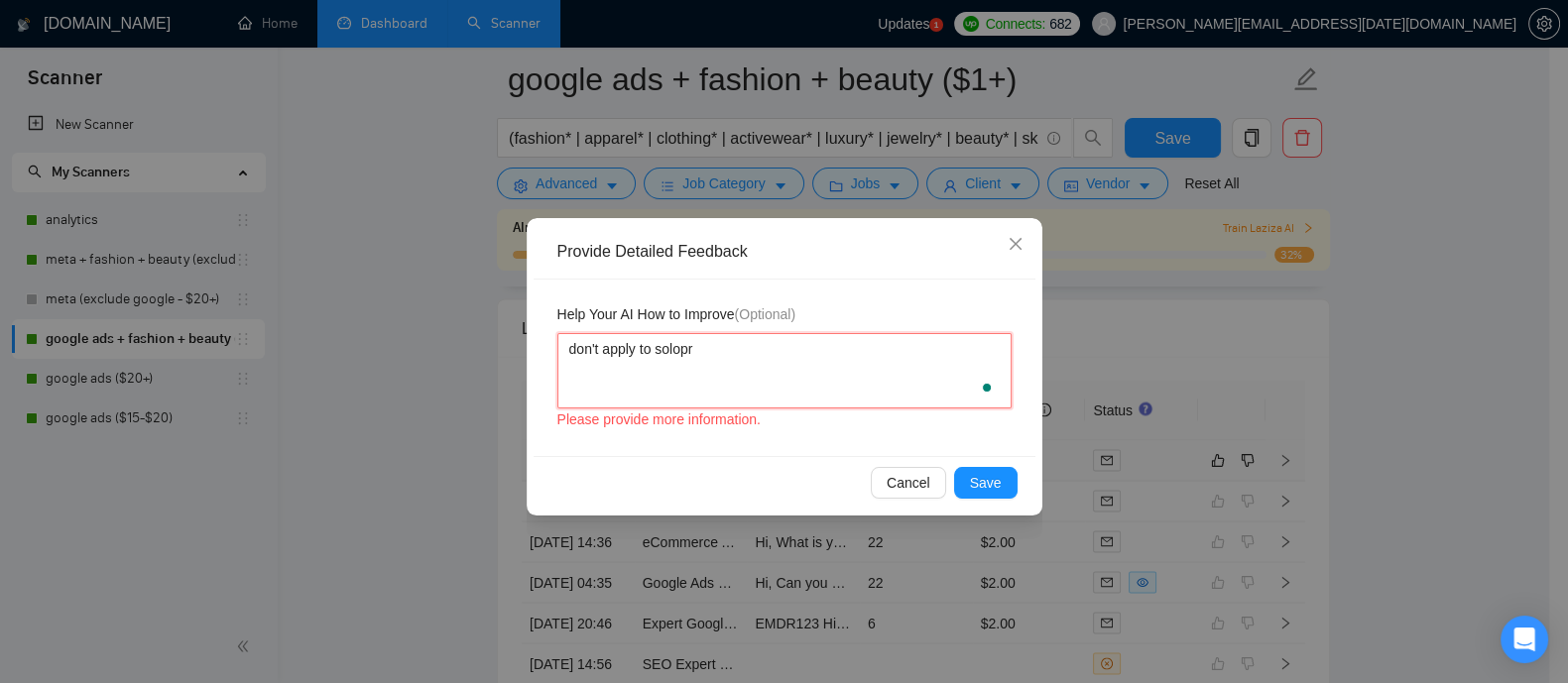 type on "don't apply to solopre" 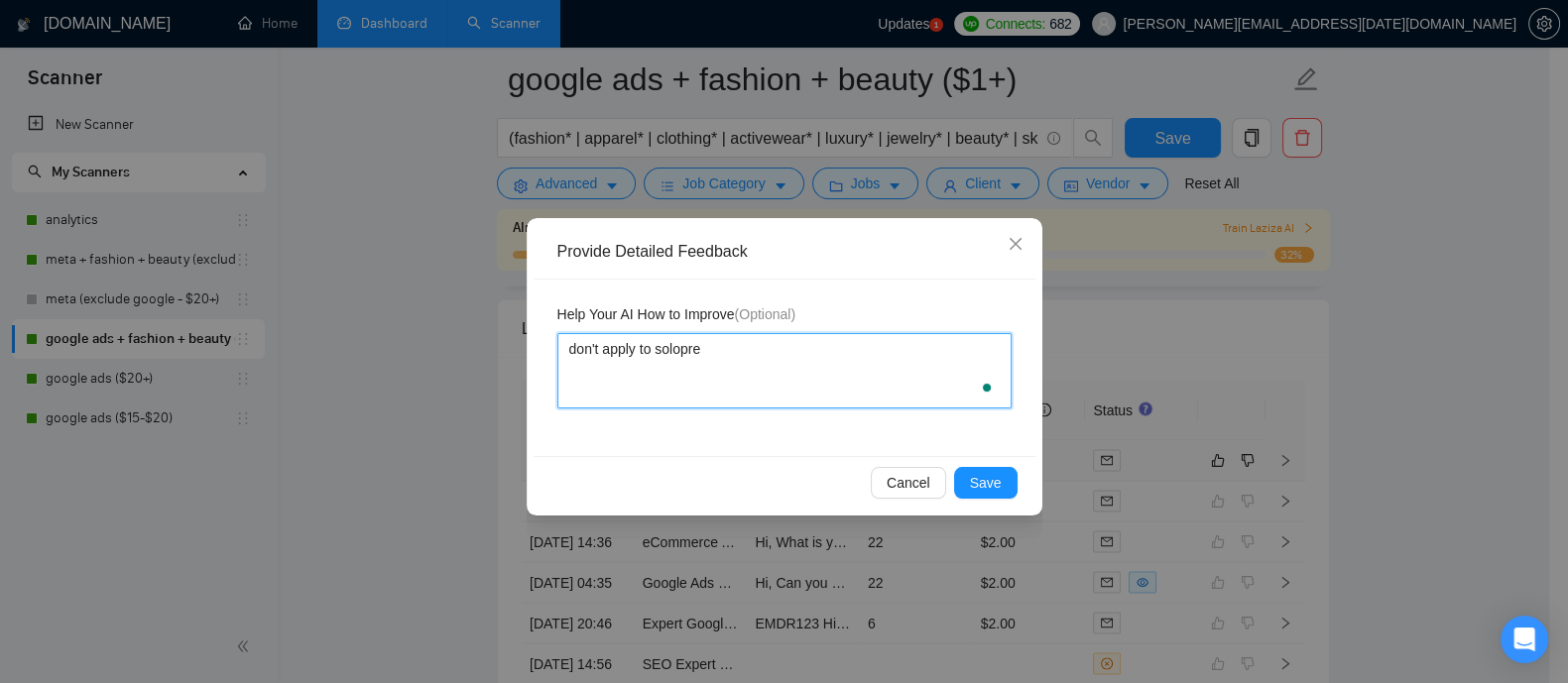 type 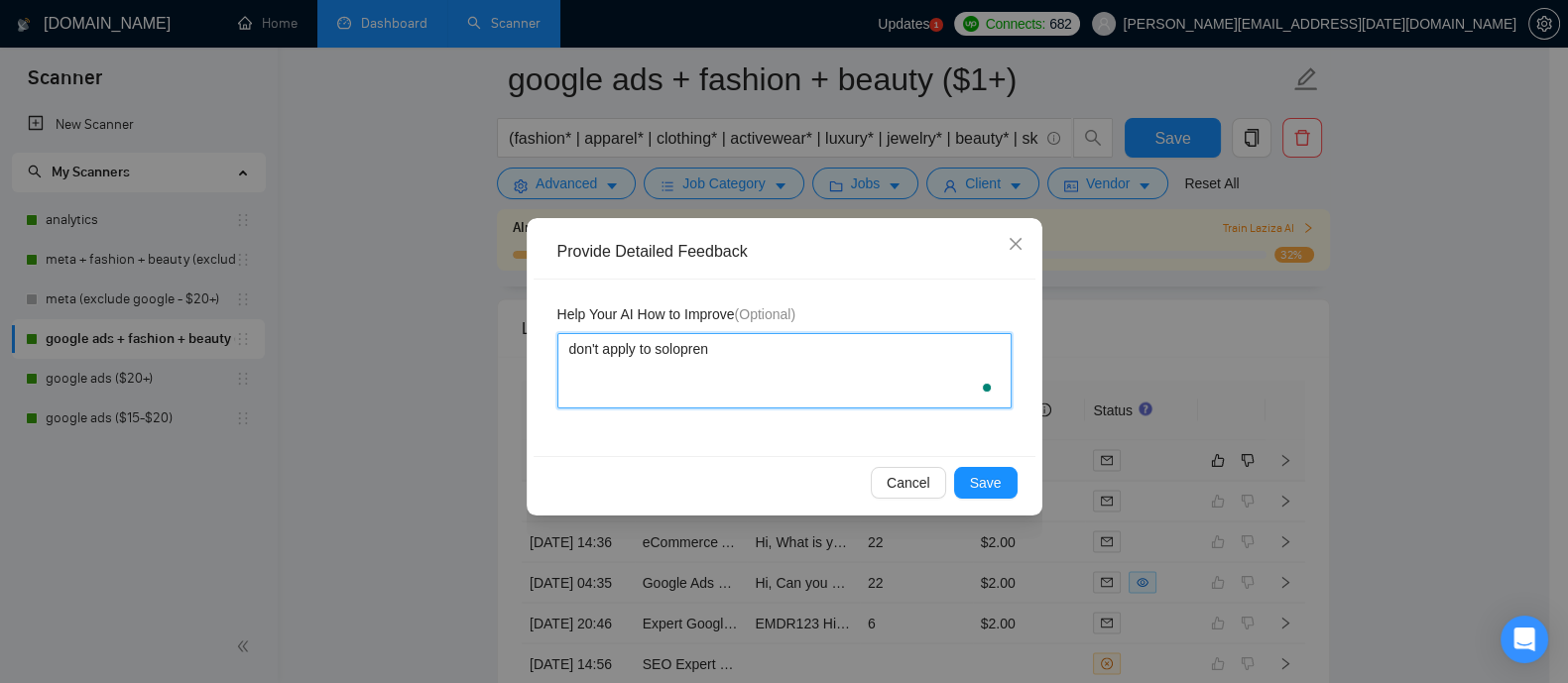 type 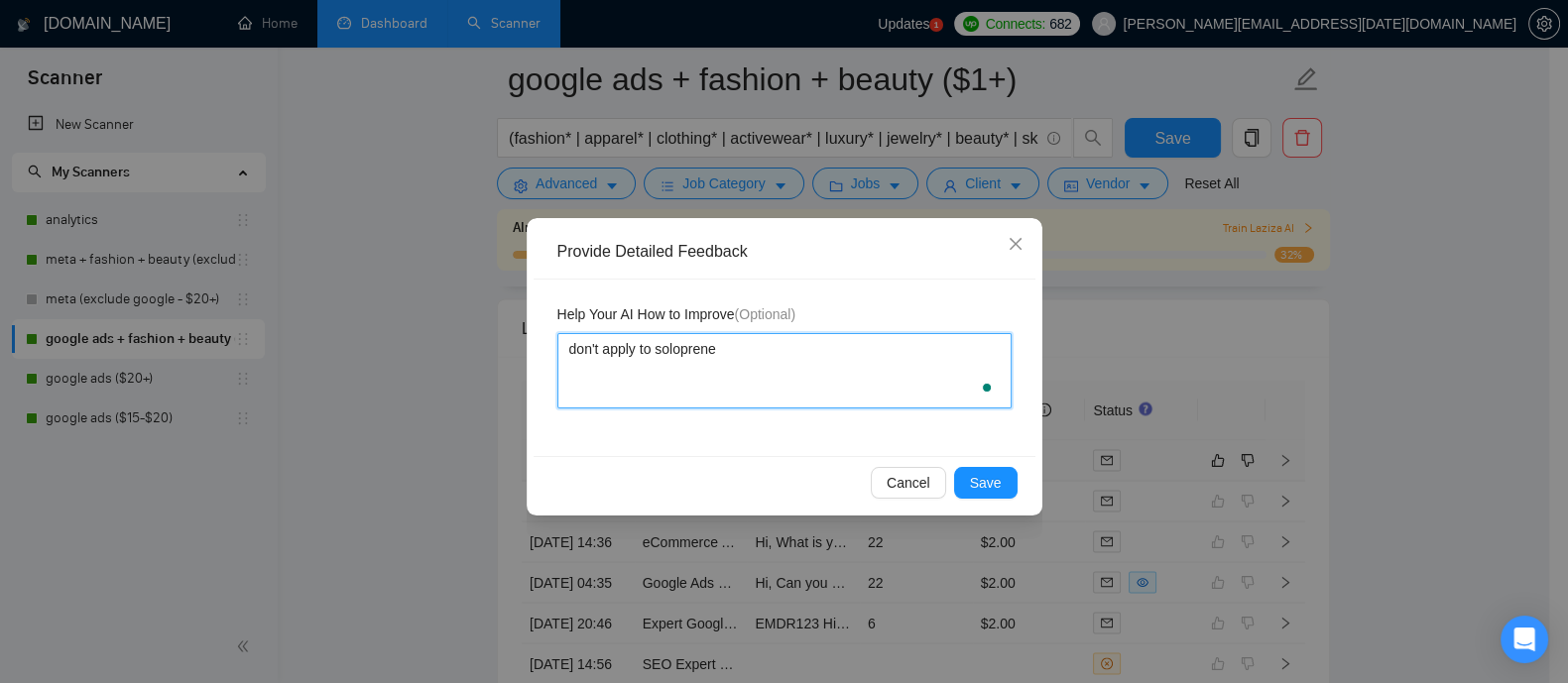 type on "don't apply to solopreneu" 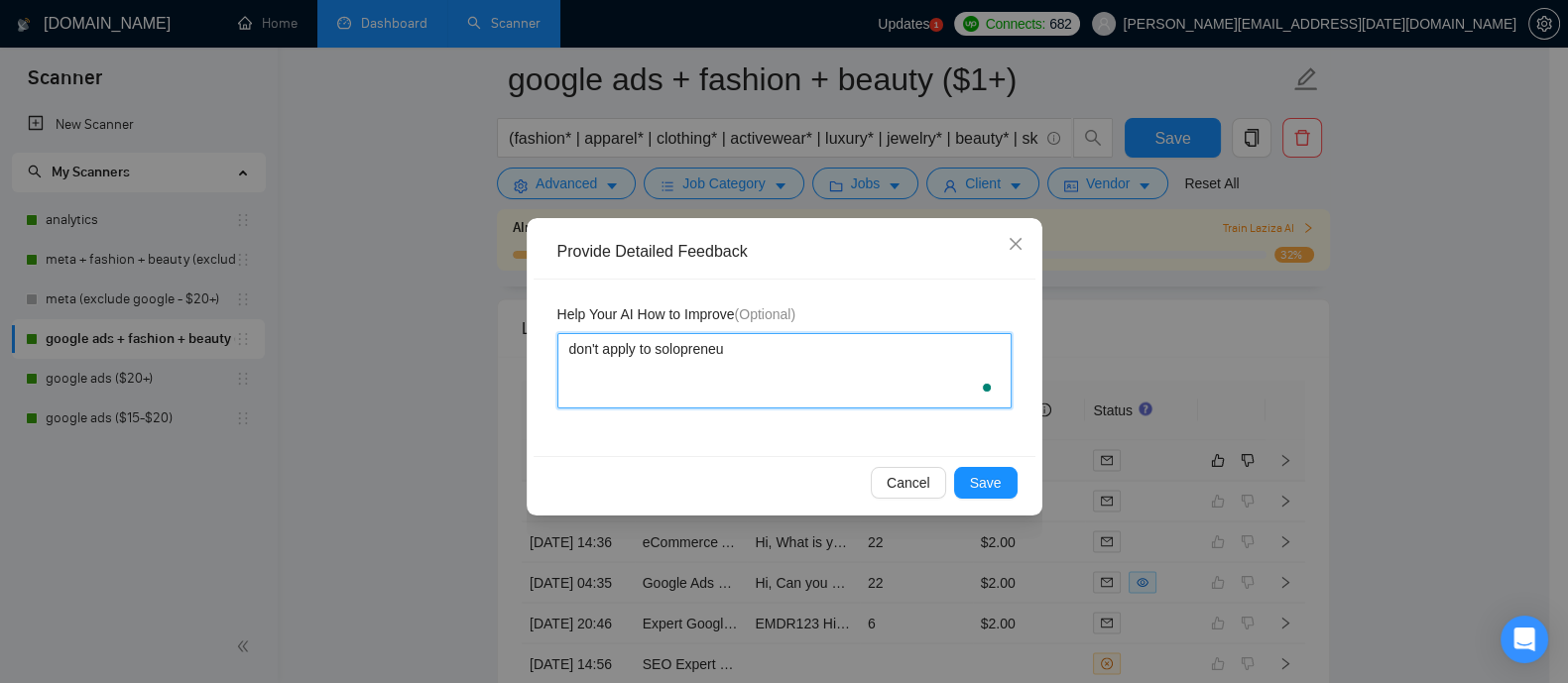 type 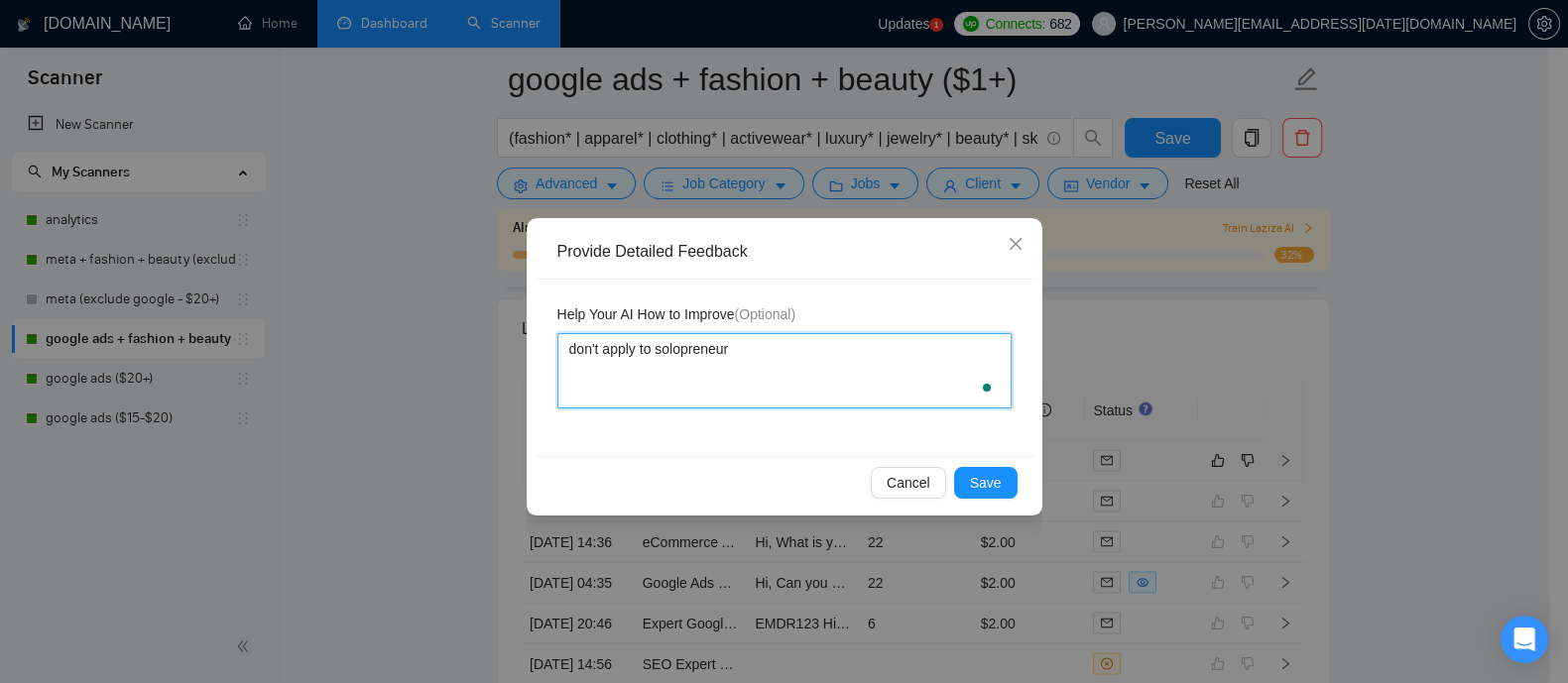 type 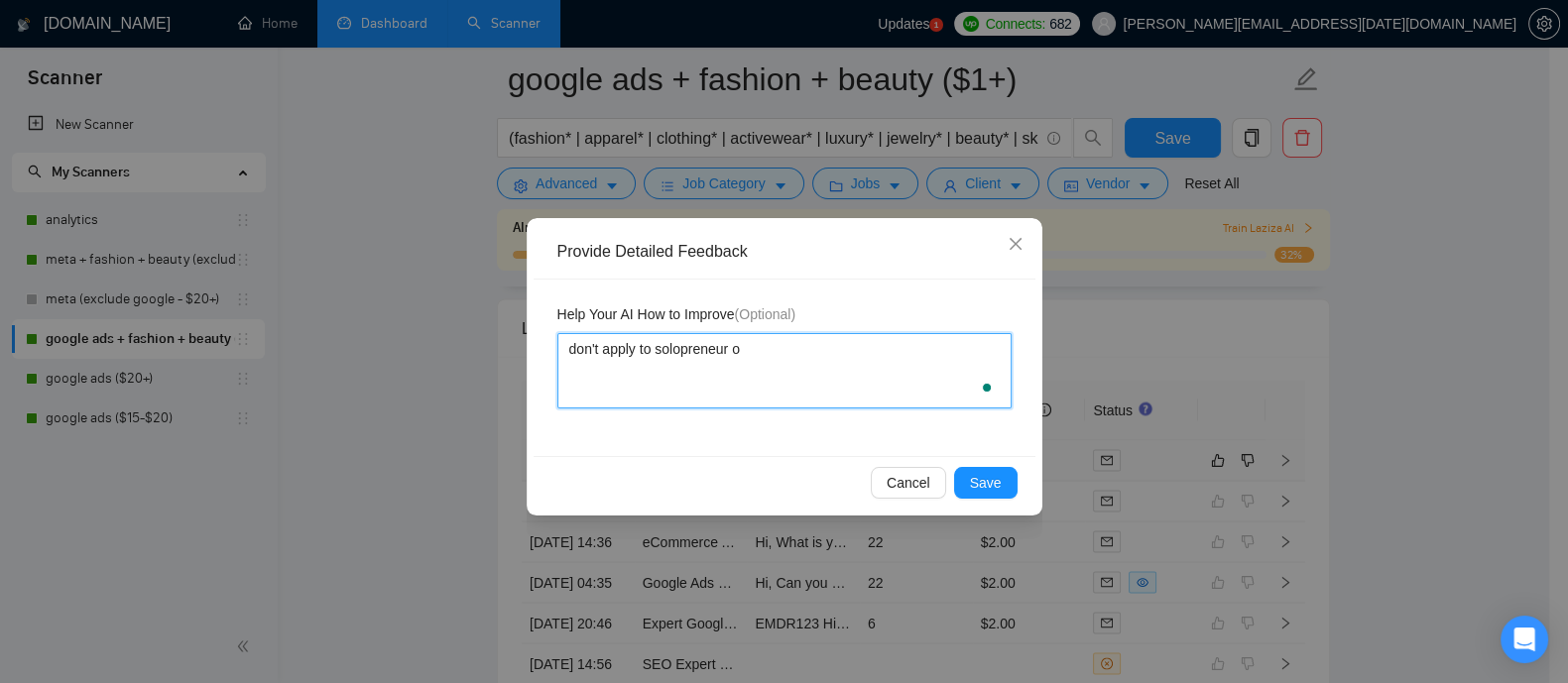 type 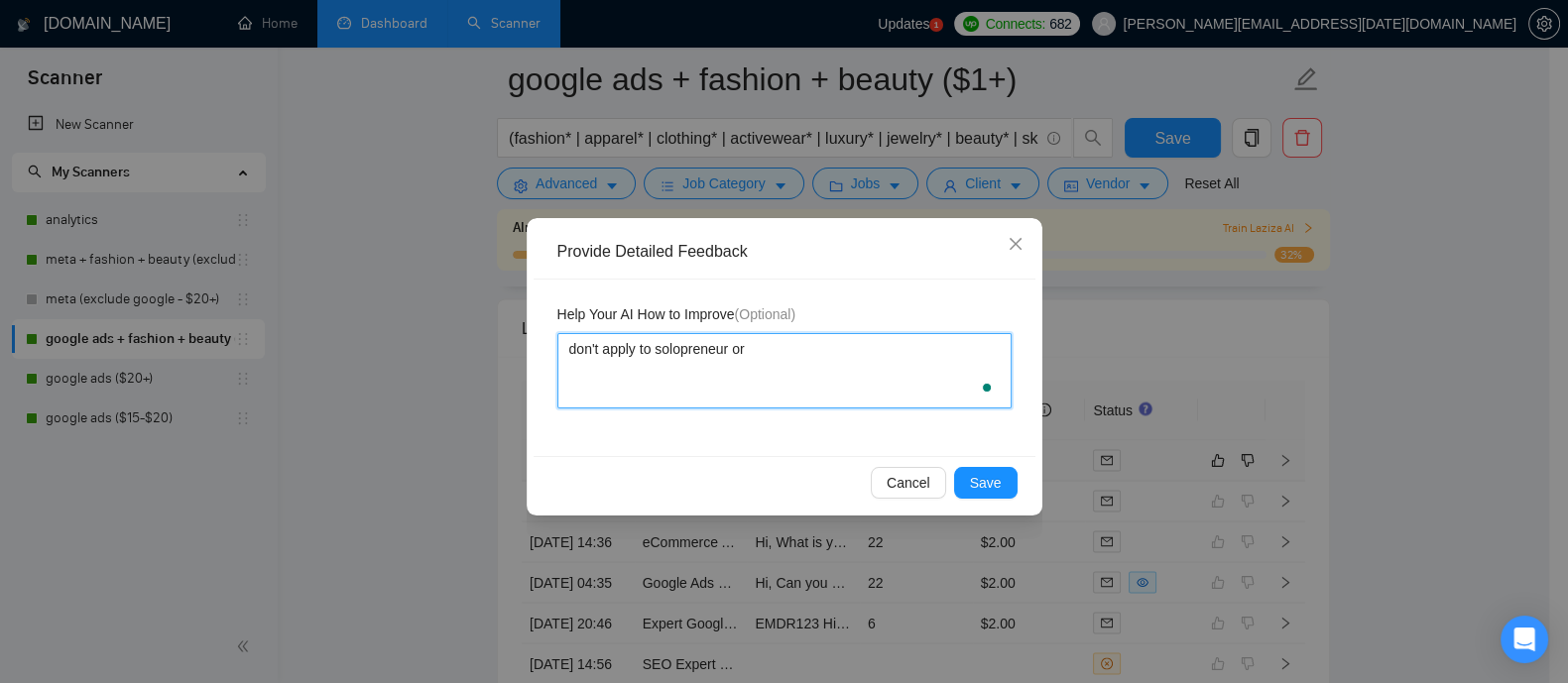 type on "don't apply to solopreneur or" 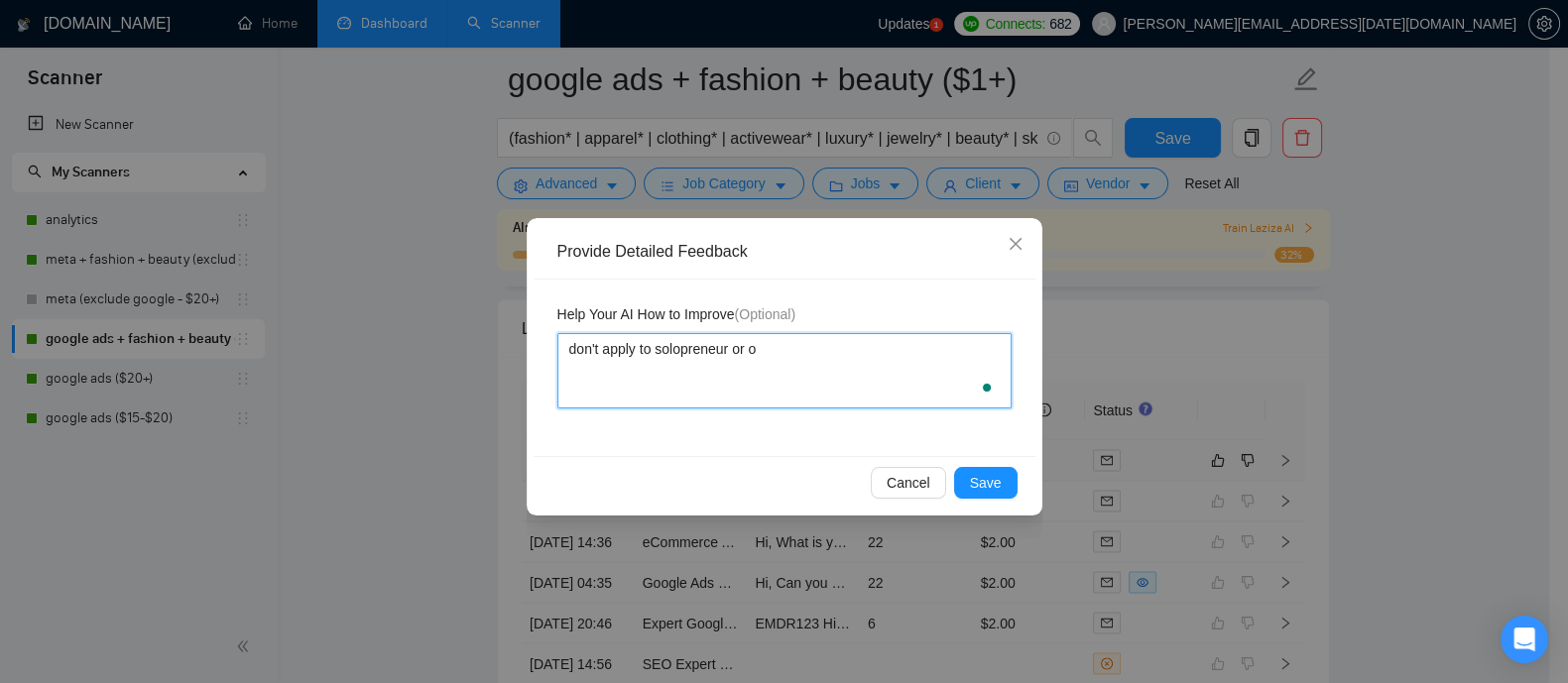 type 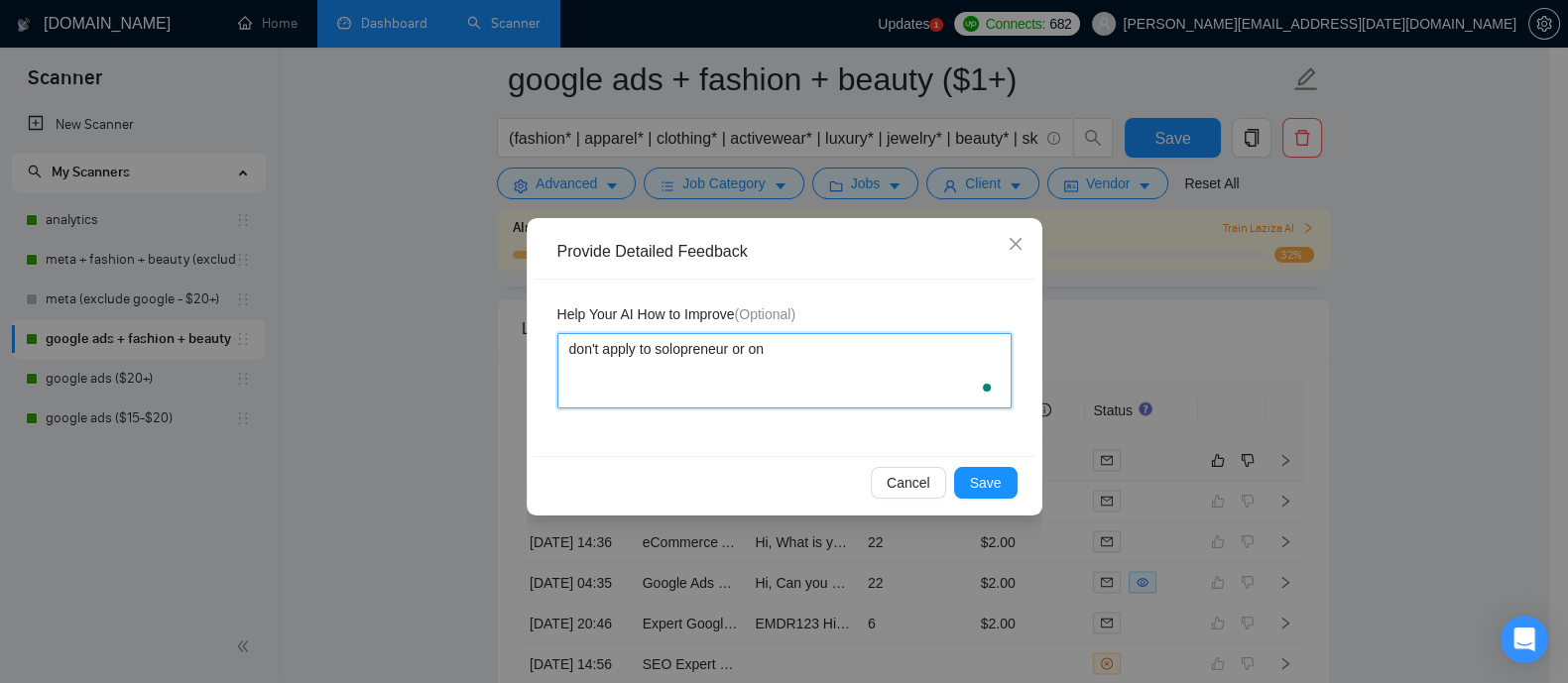 type 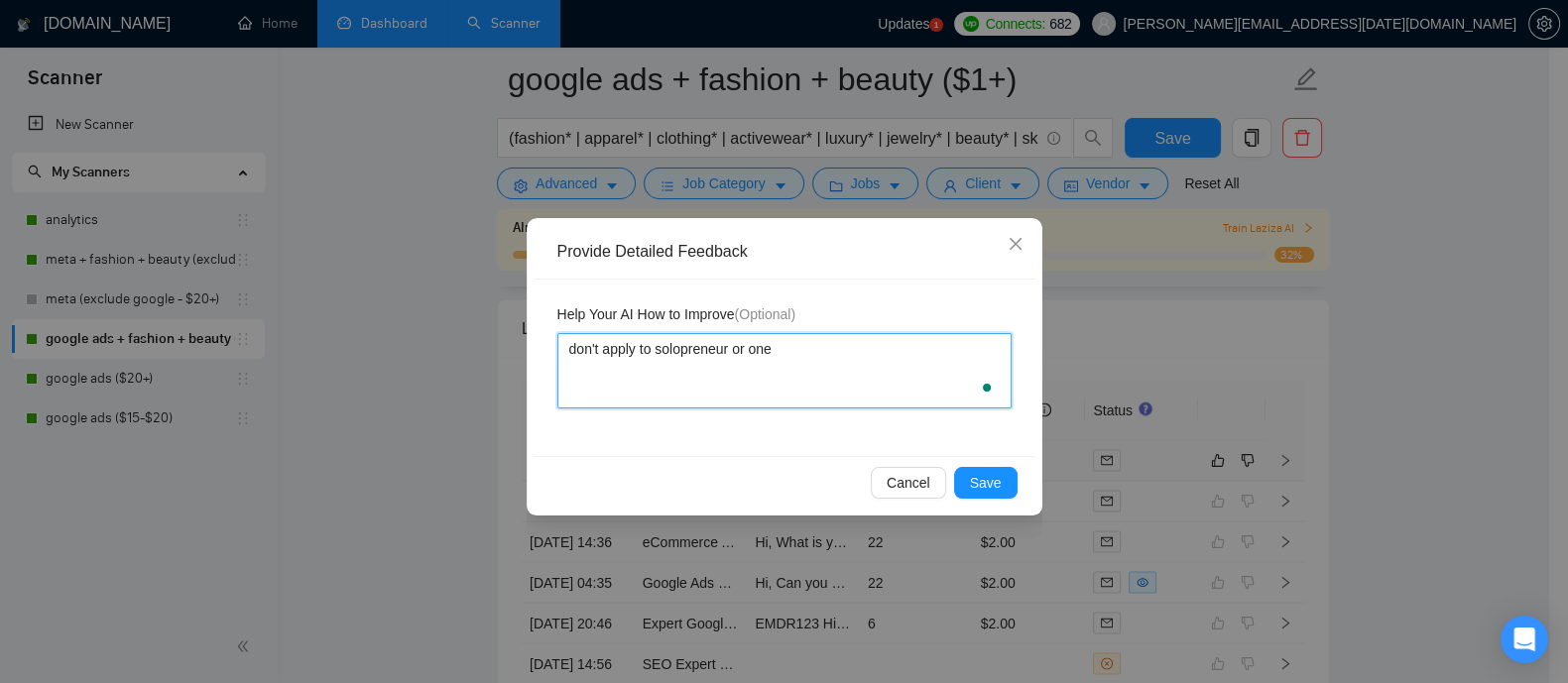type on "don't apply to solopreneur or one" 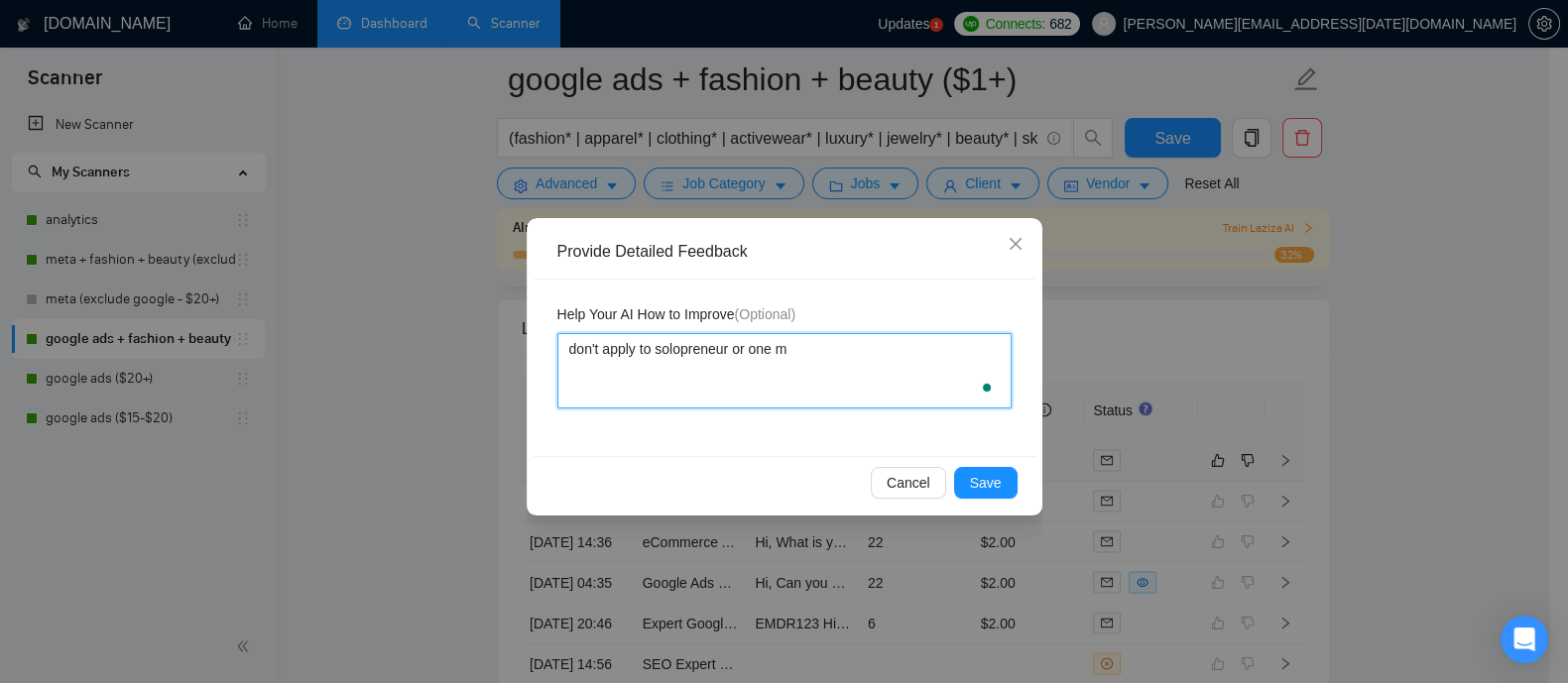 type 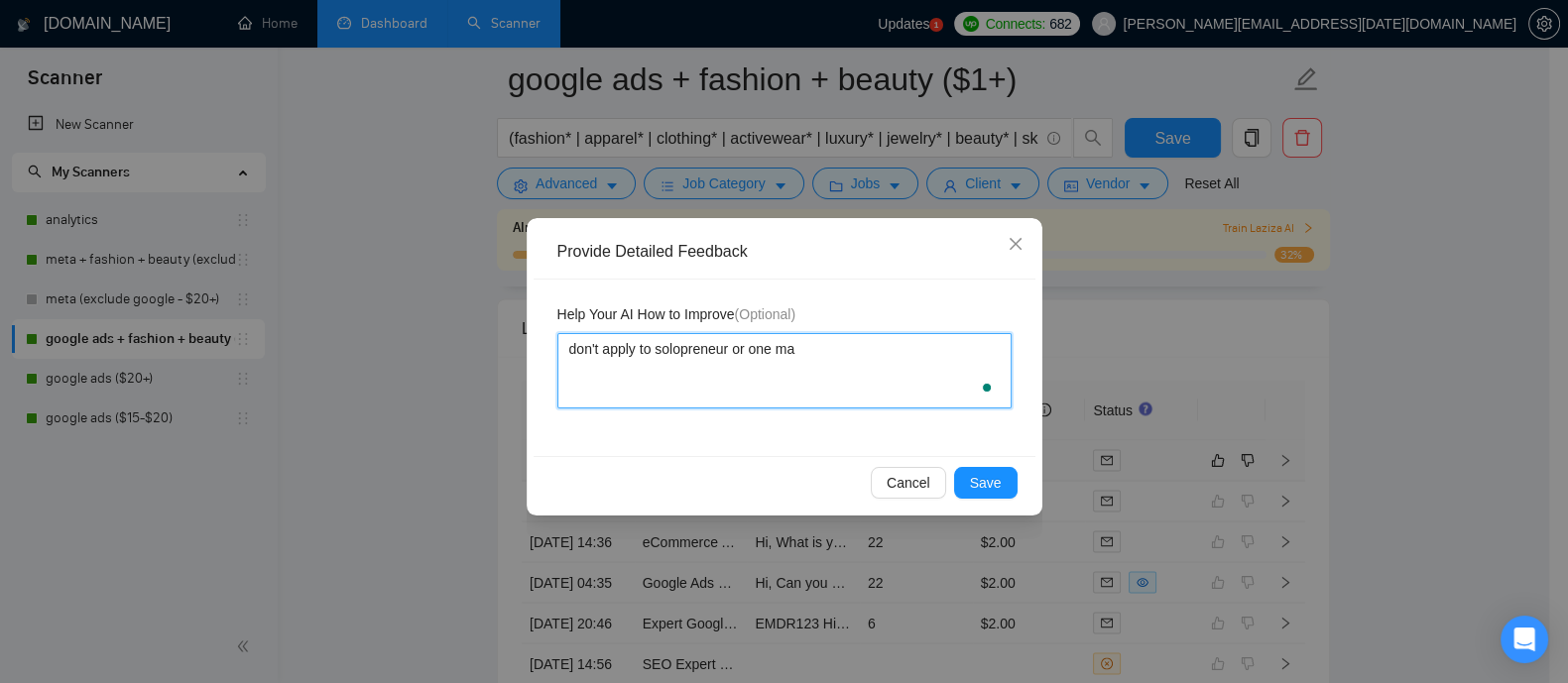type 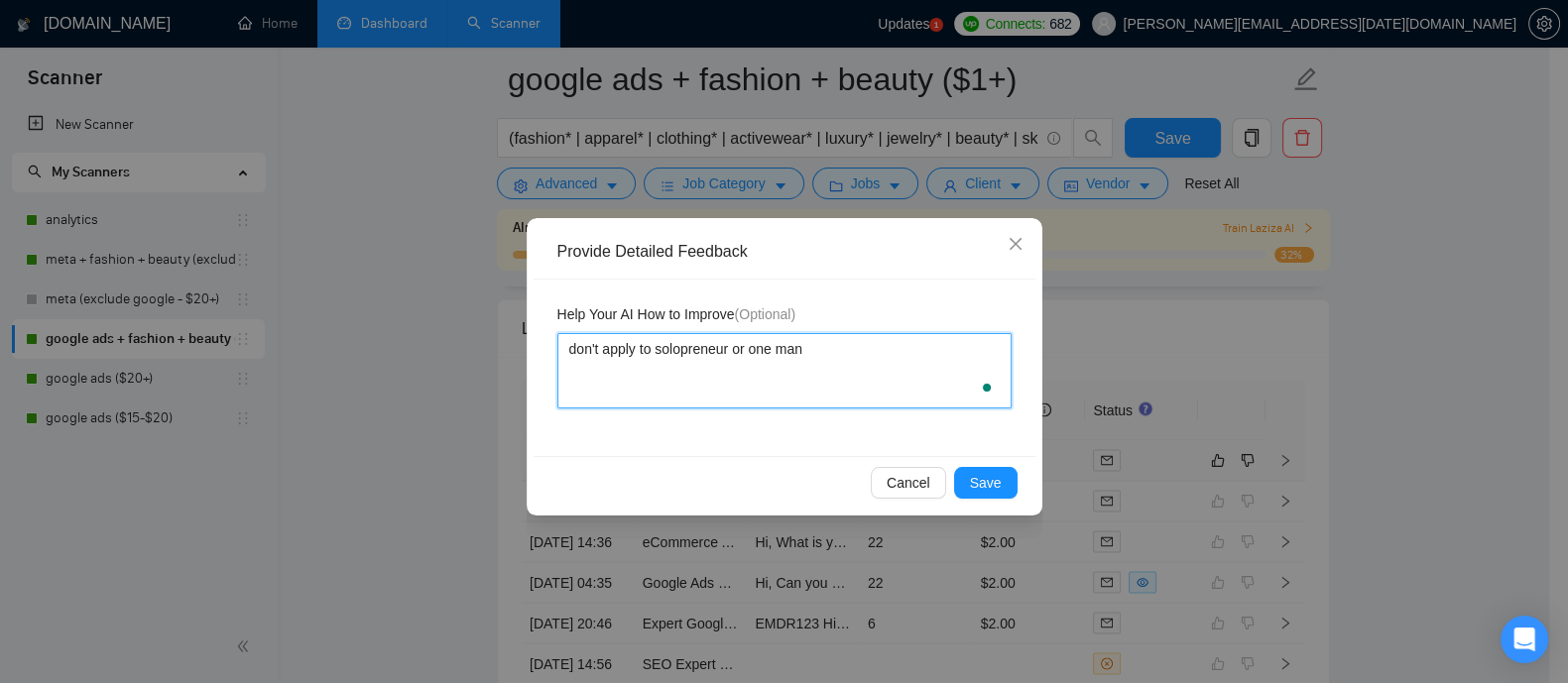 type 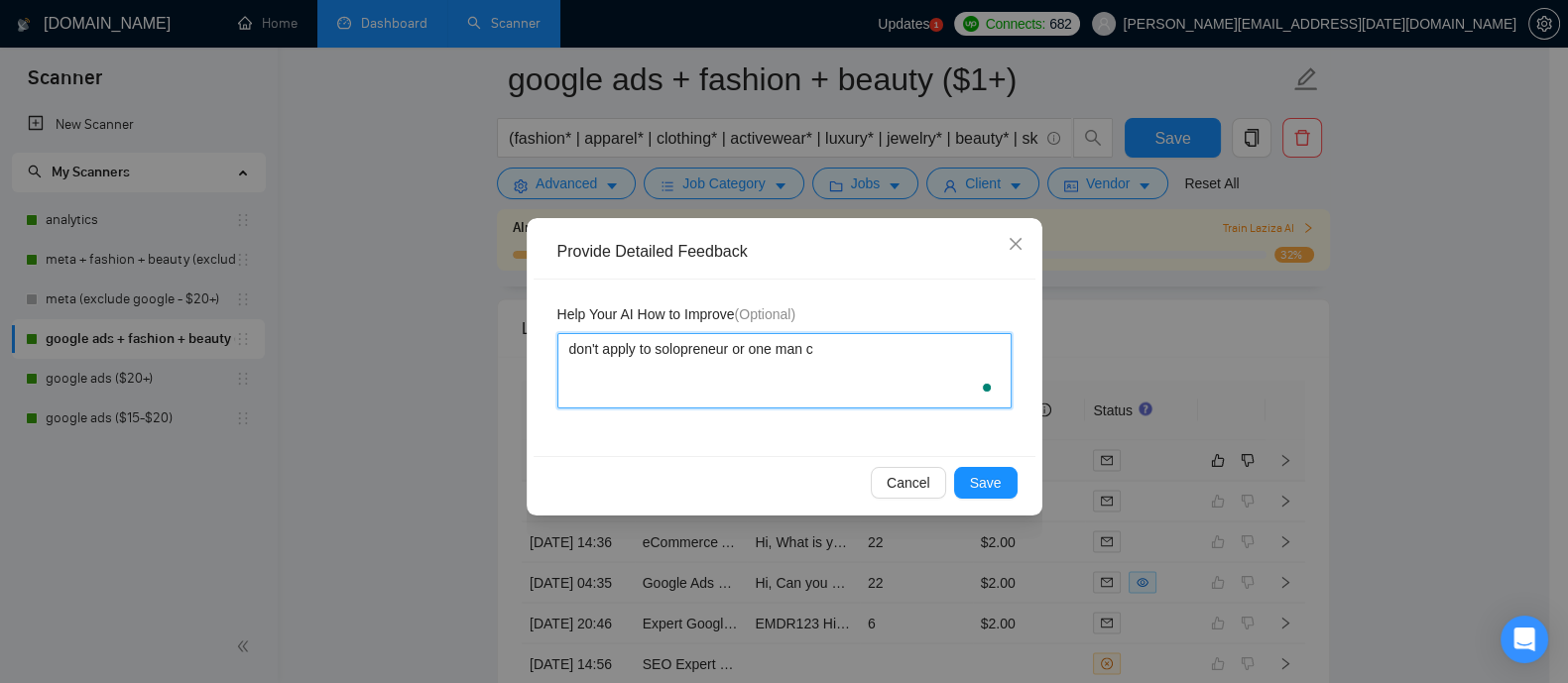 type on "don't apply to solopreneur or one man co" 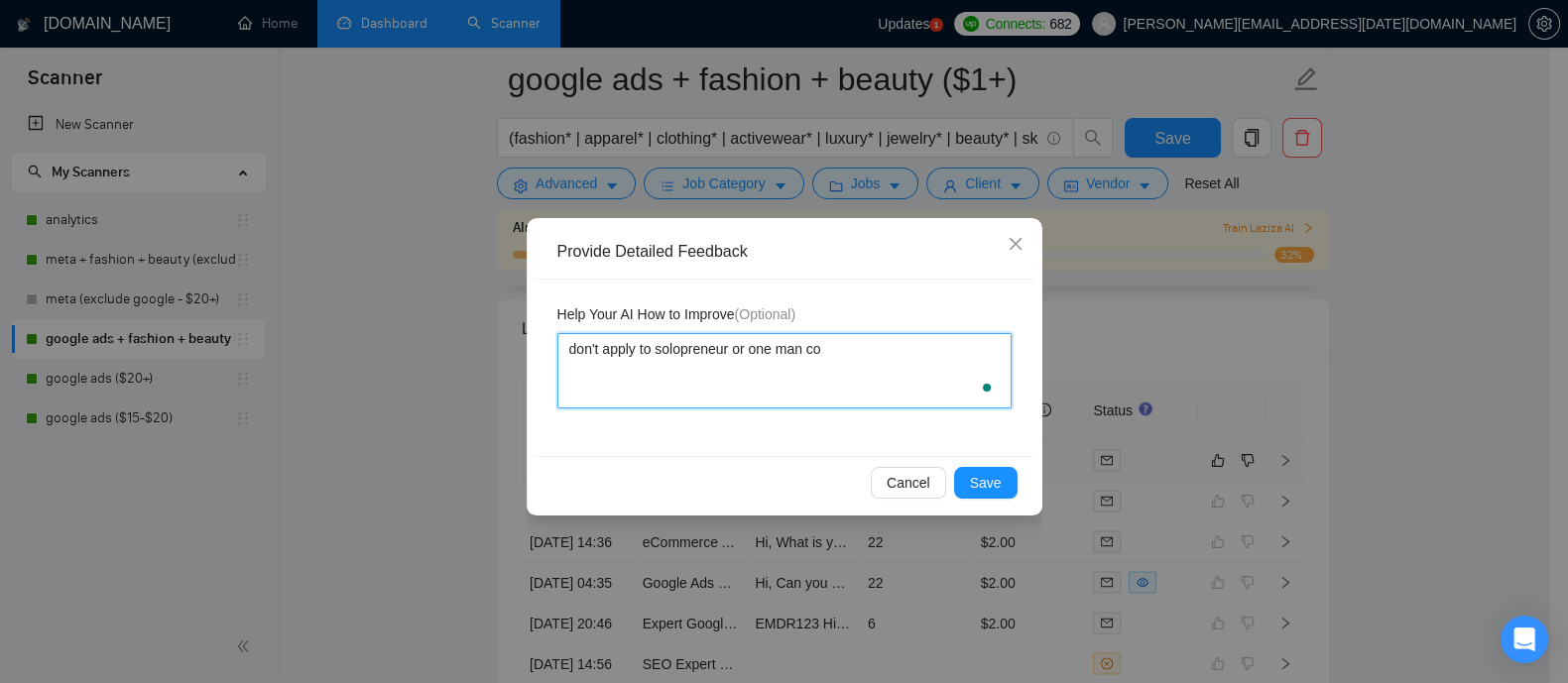 type 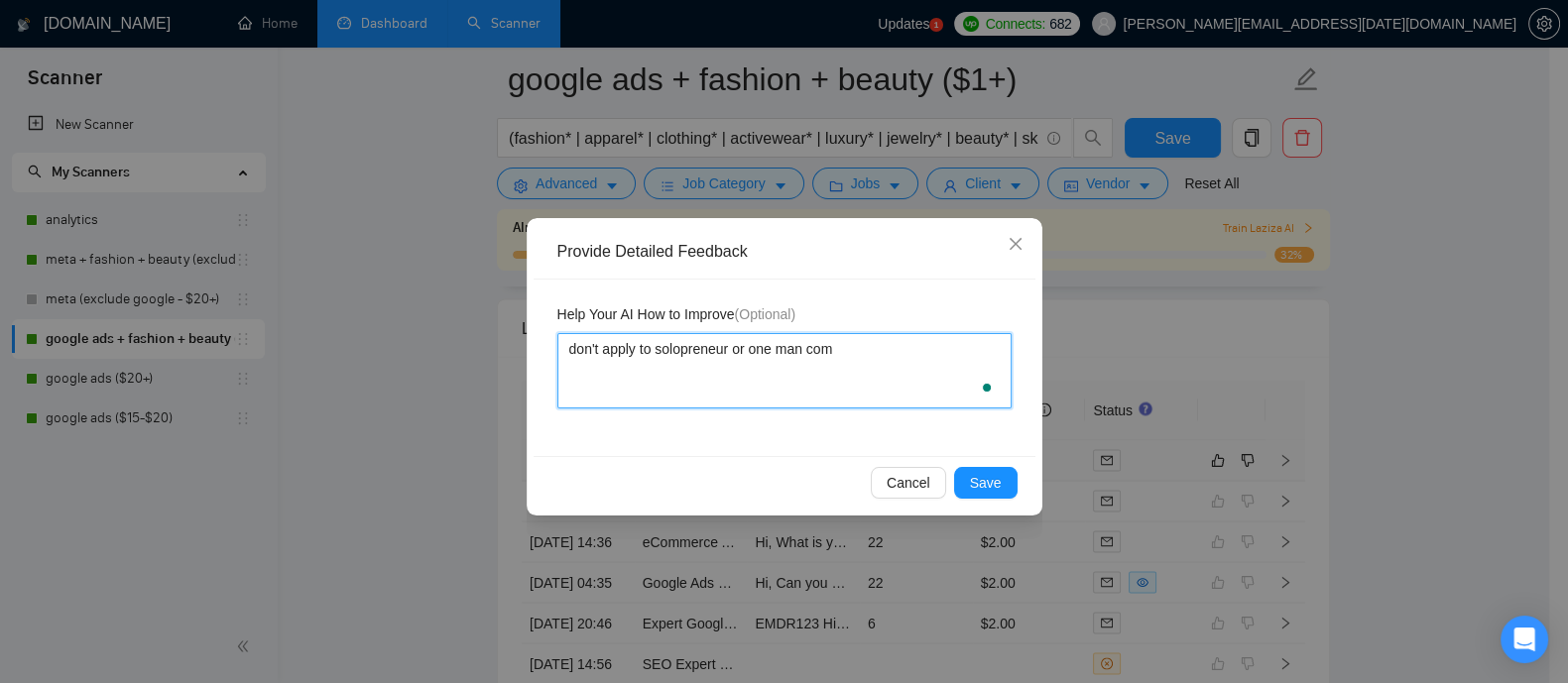 type 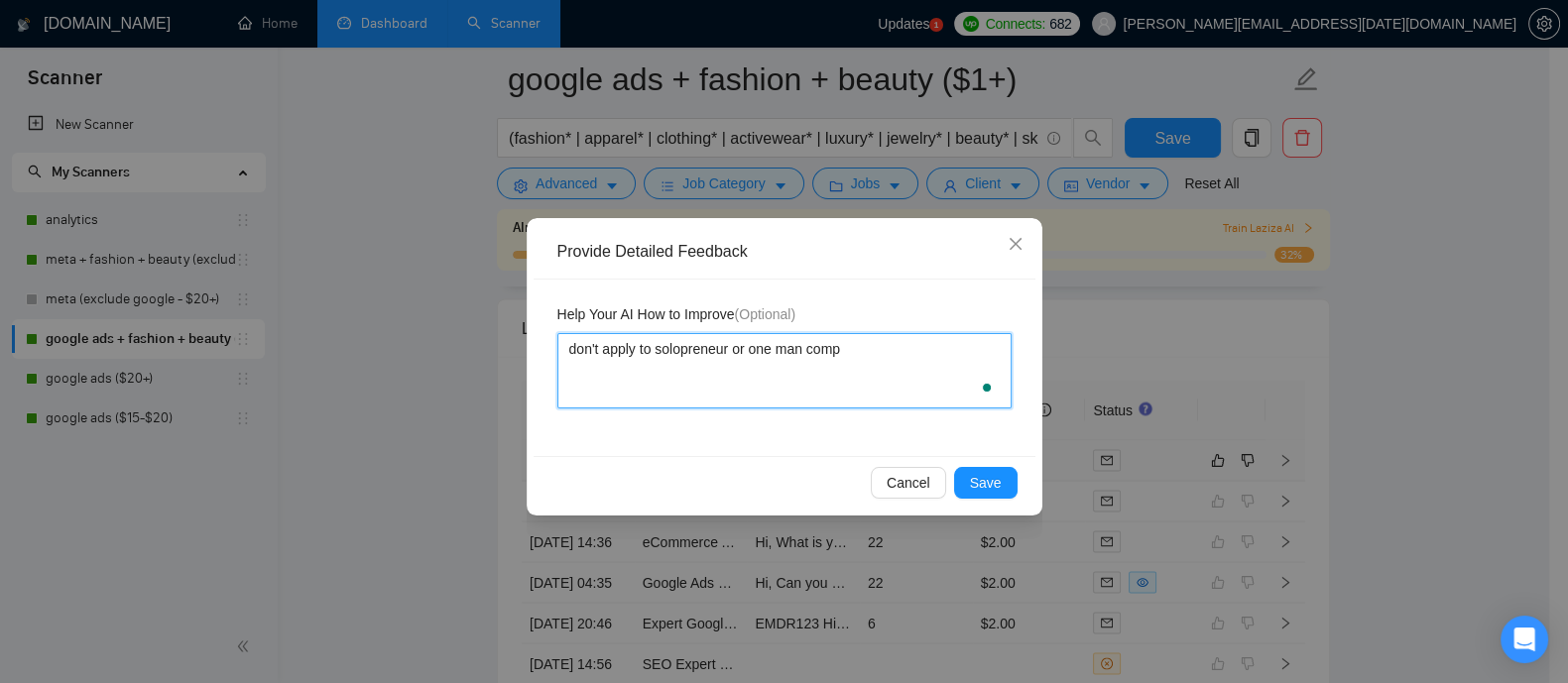 type on "don't apply to solopreneur or one man compa" 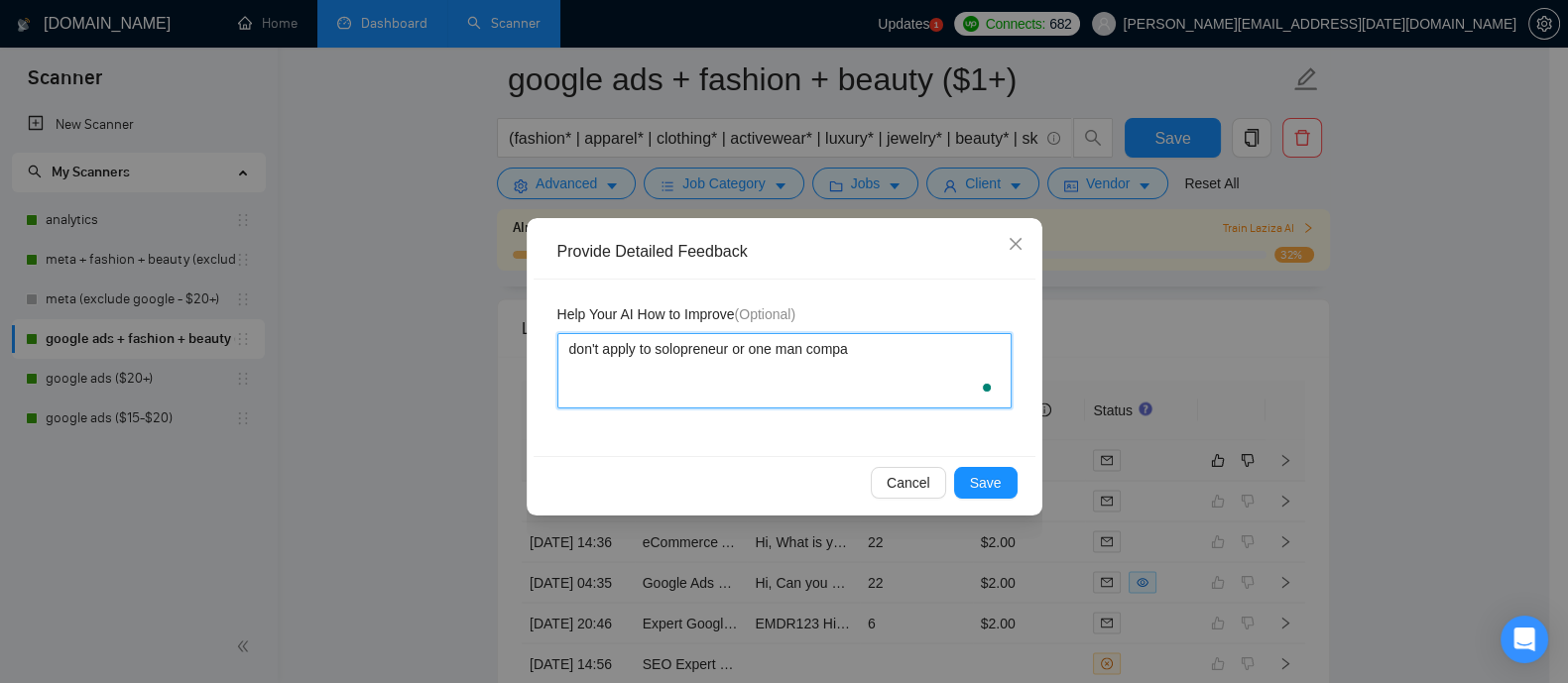 type 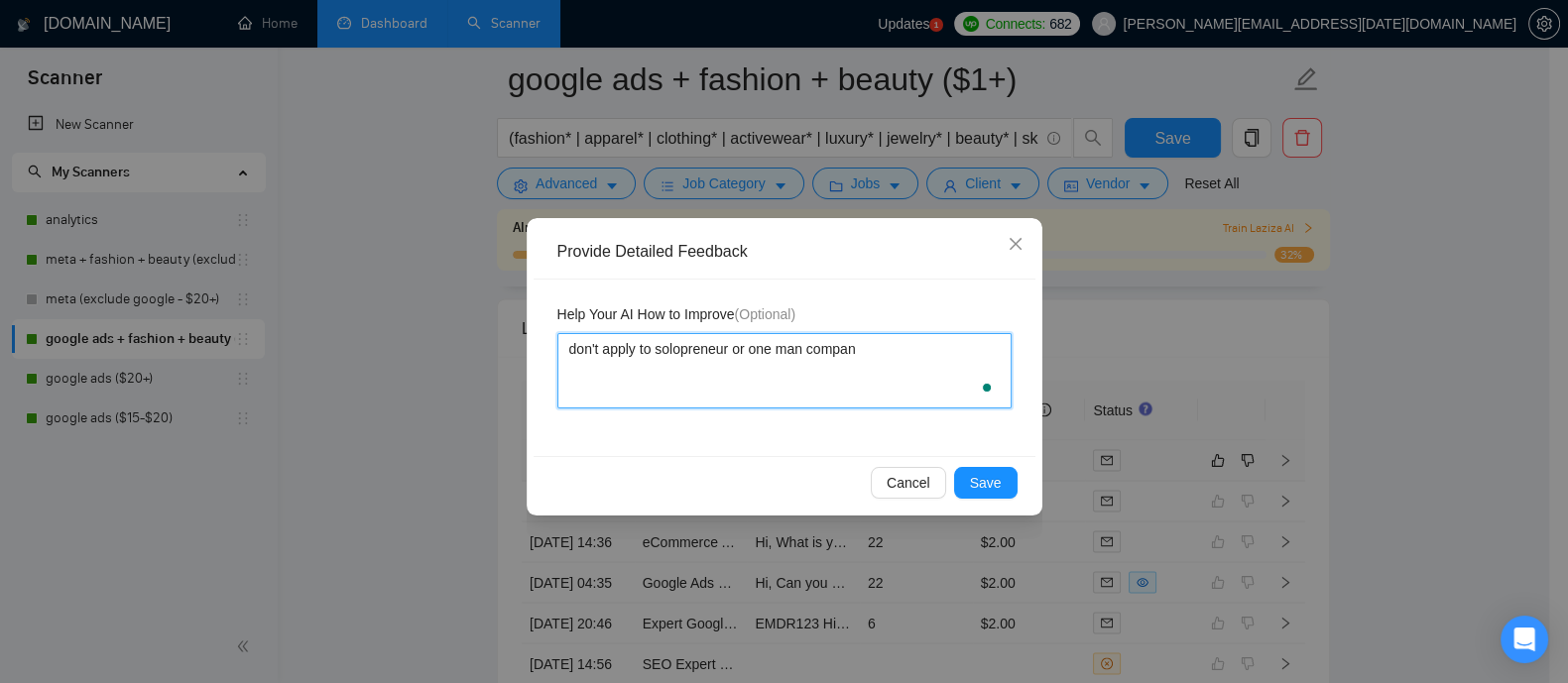 type 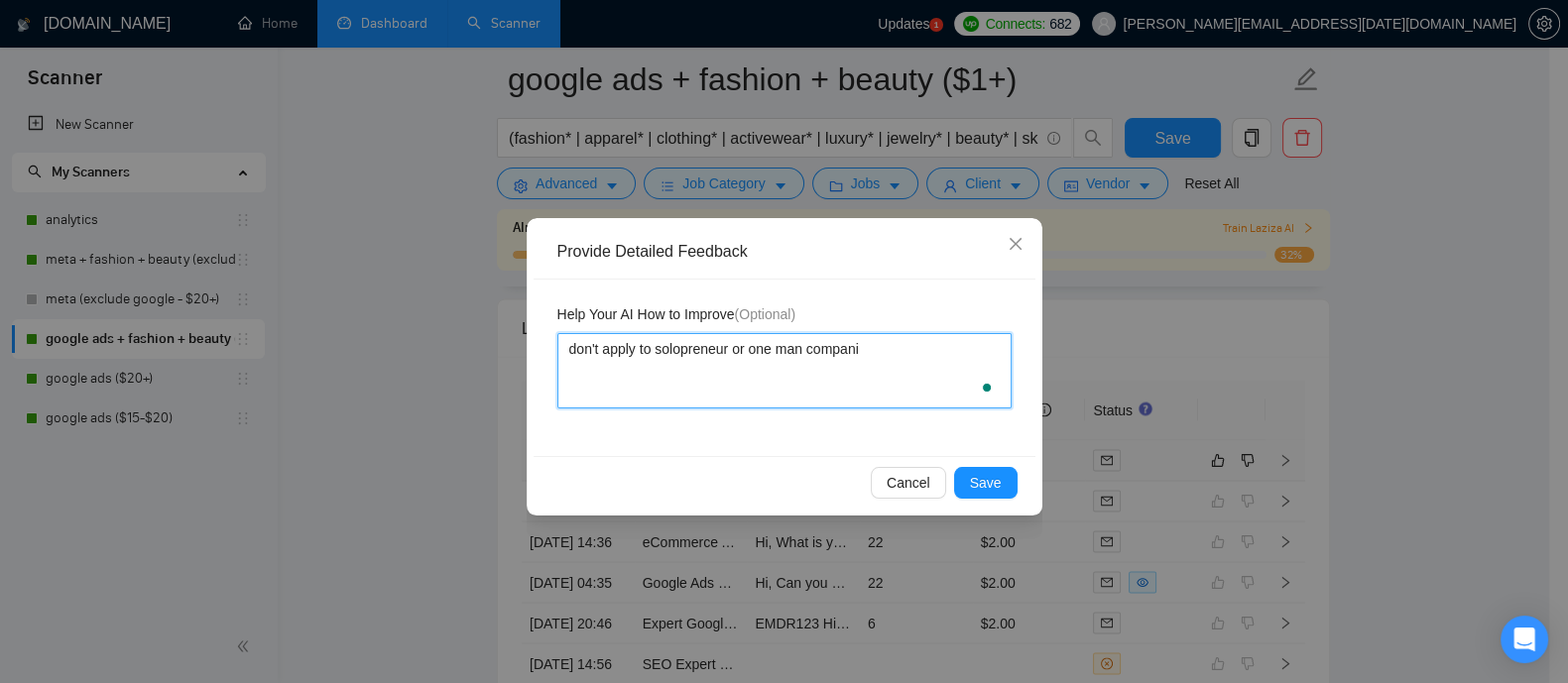 type 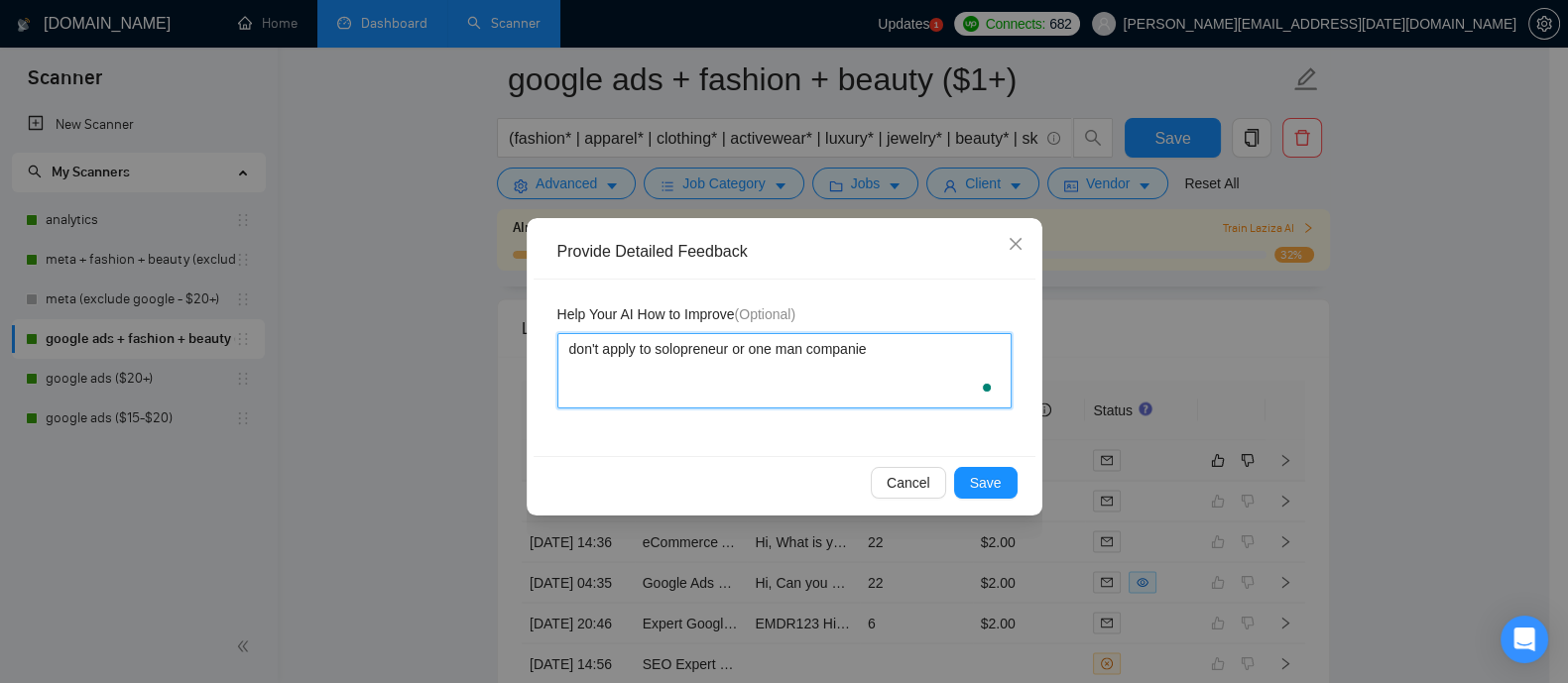 type 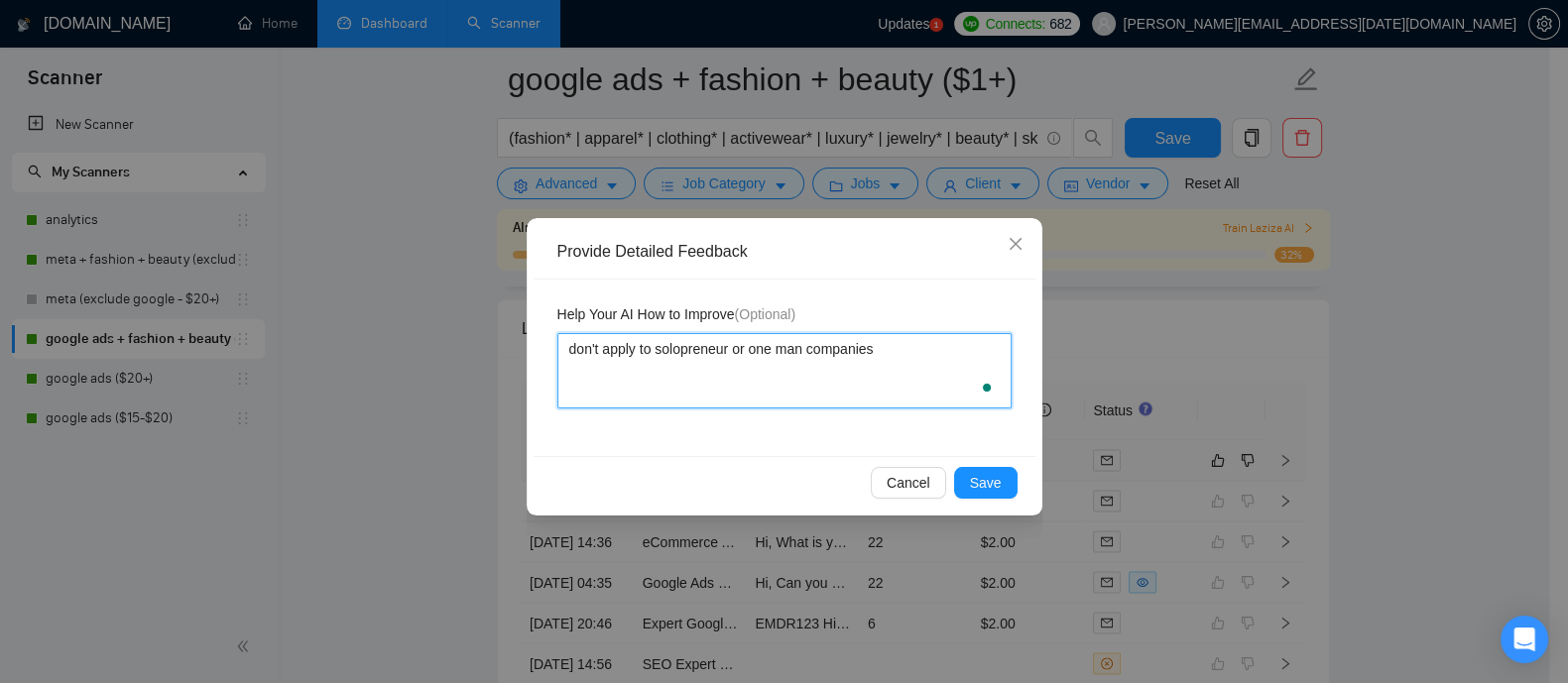 type on "don't apply to solopreneur or one man companies" 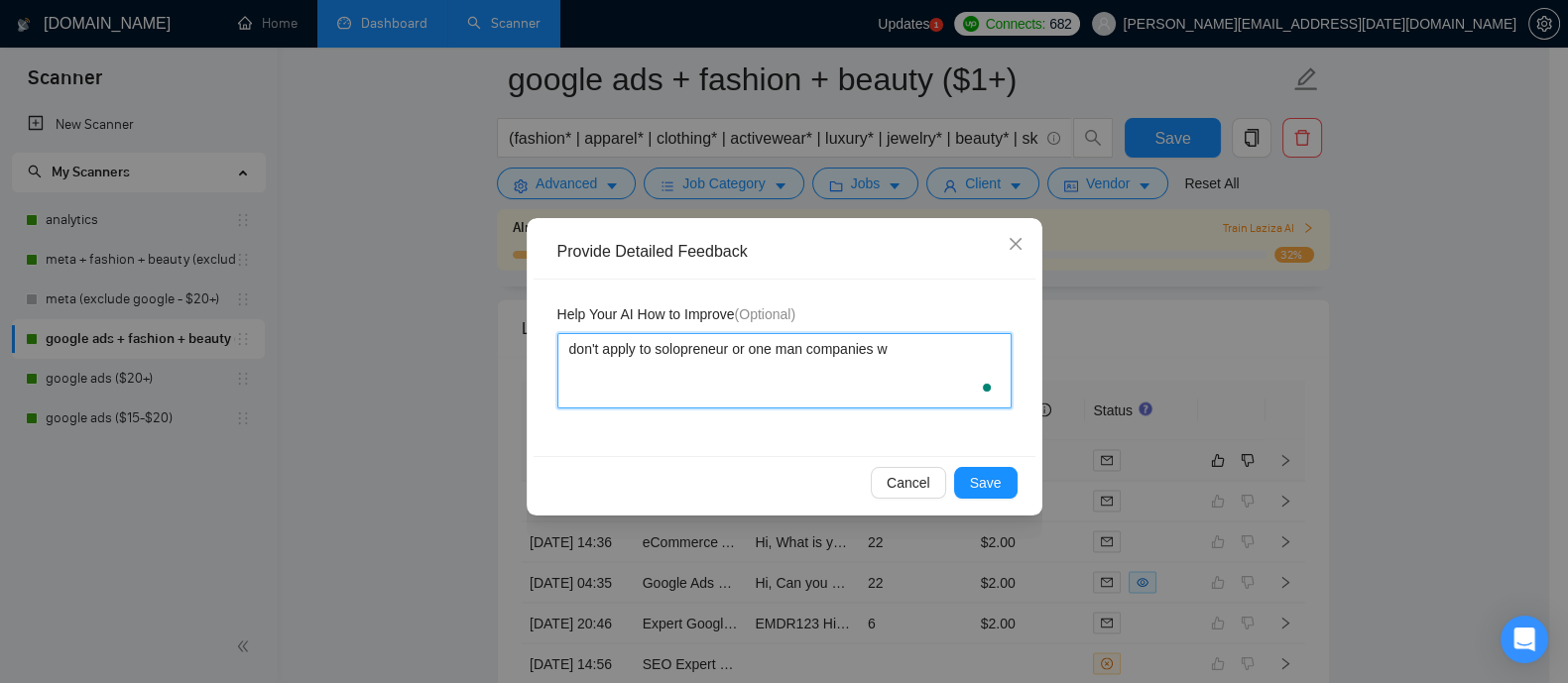 type on "don't apply to solopreneur or one man companies wh" 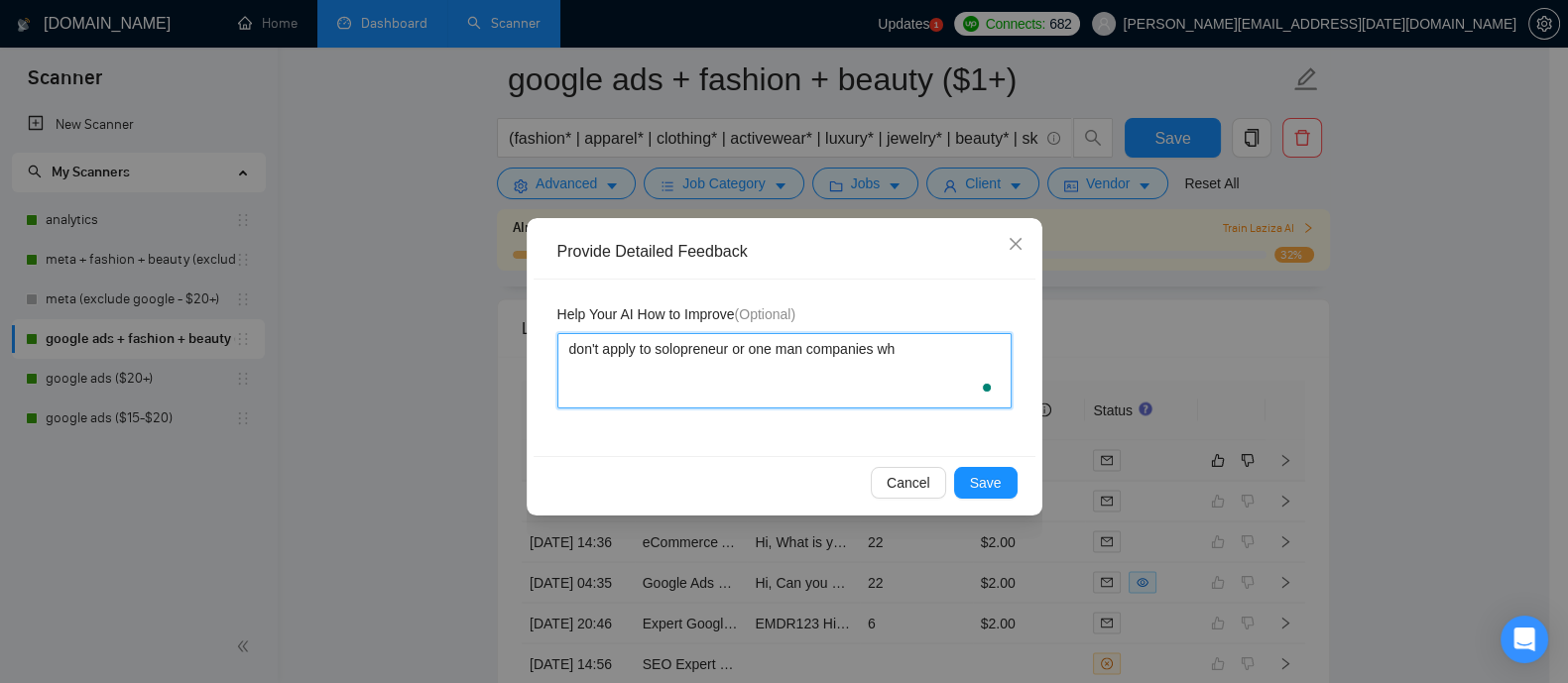 type 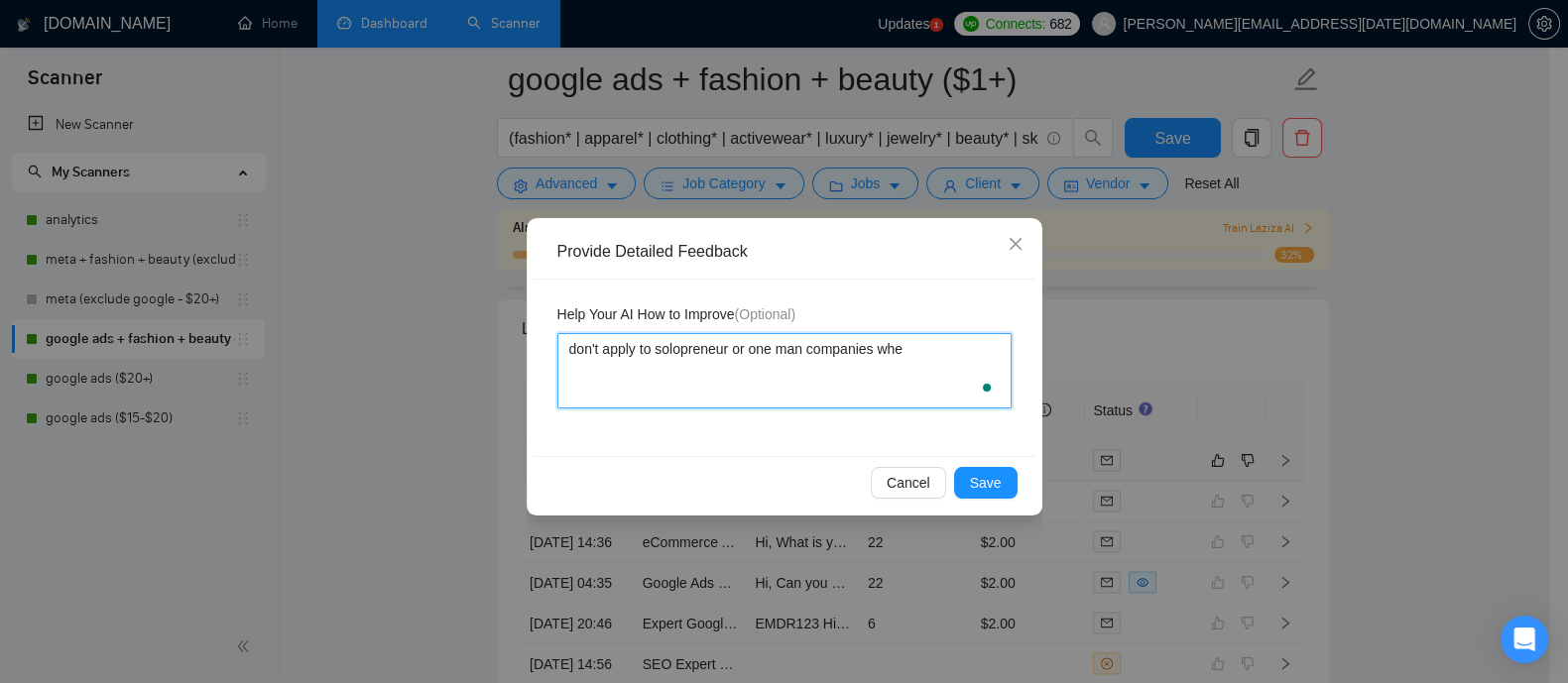type 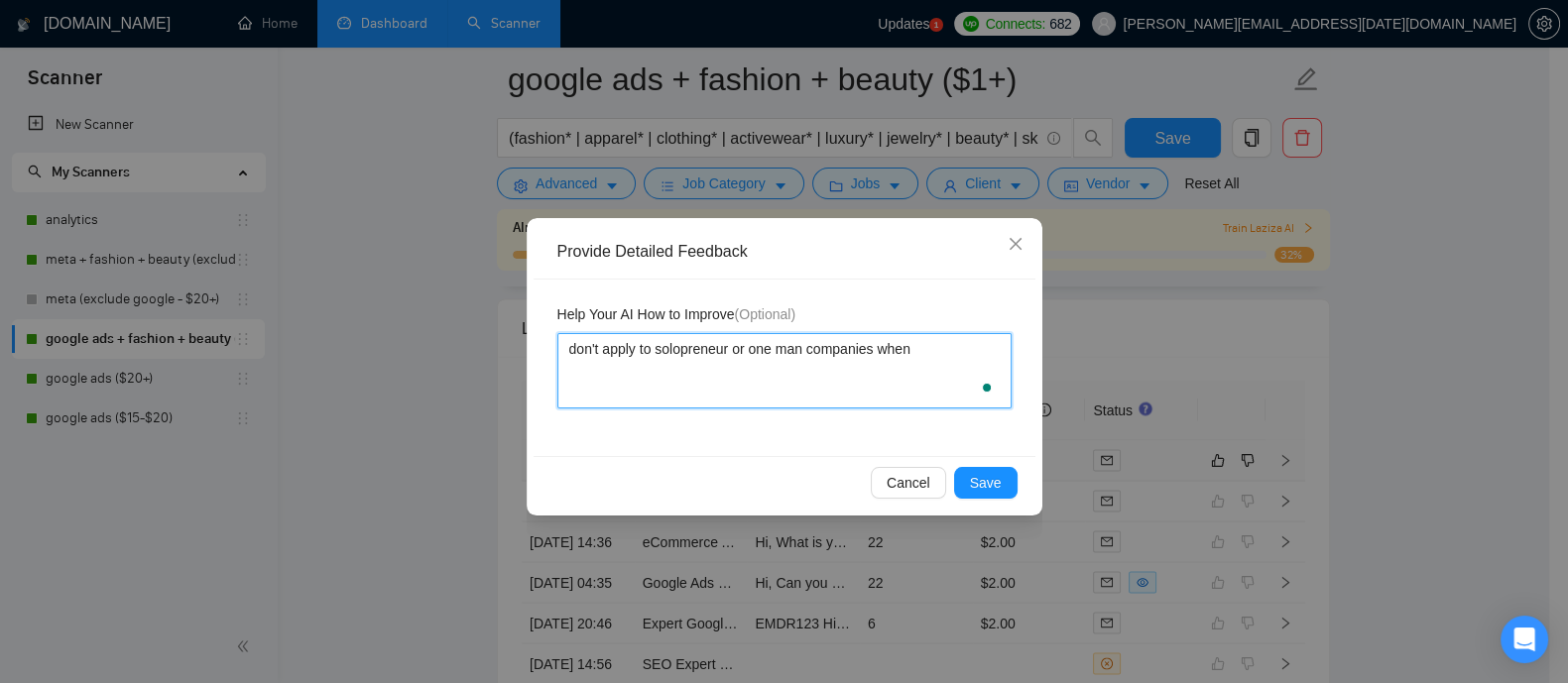 type 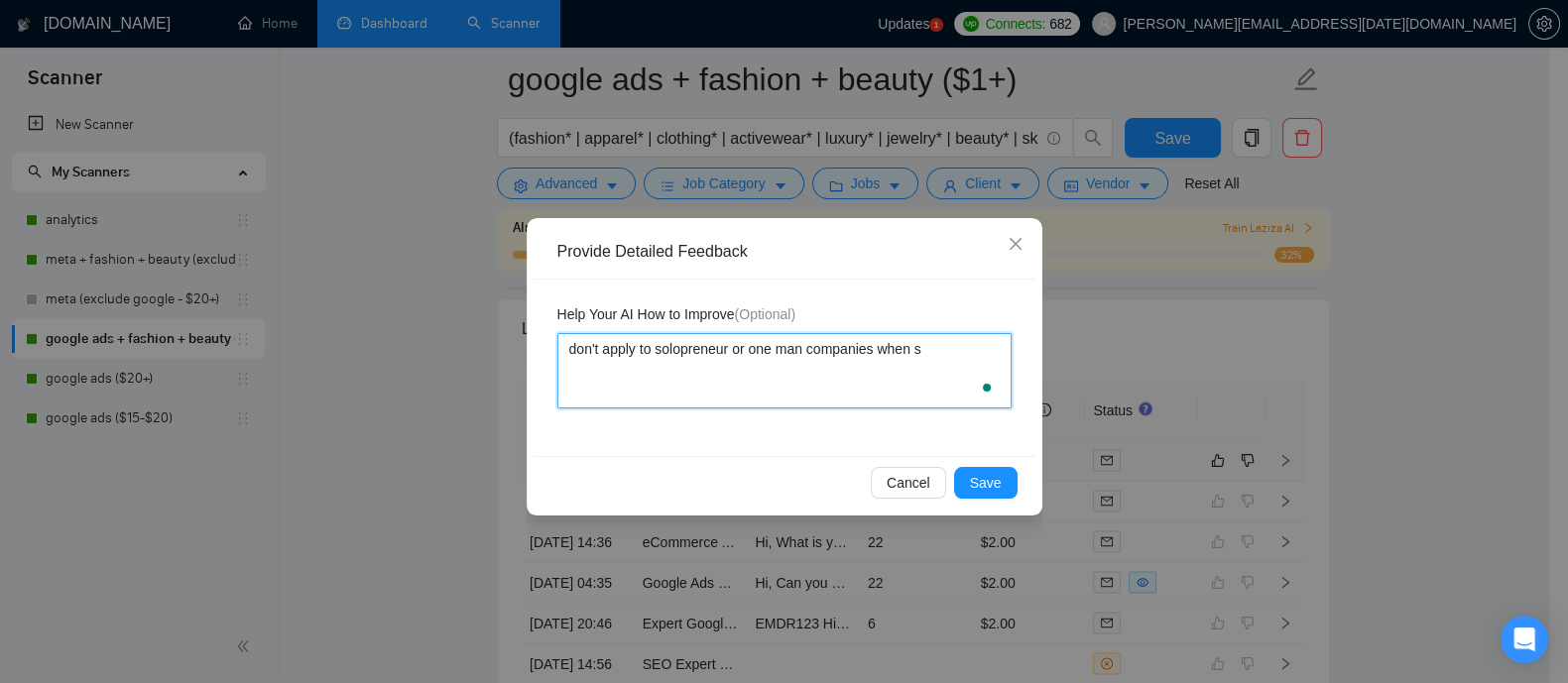 type on "don't apply to solopreneur or one man companies when sp" 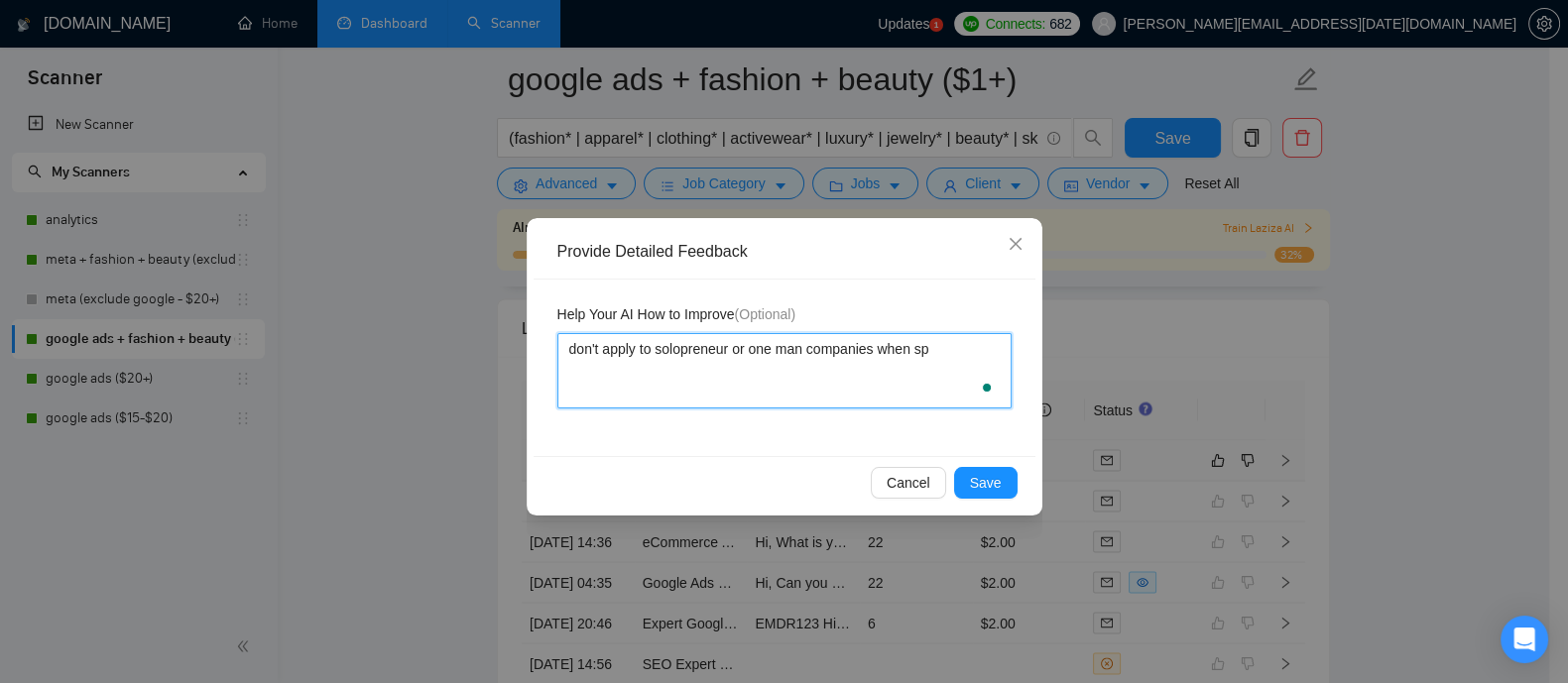 type 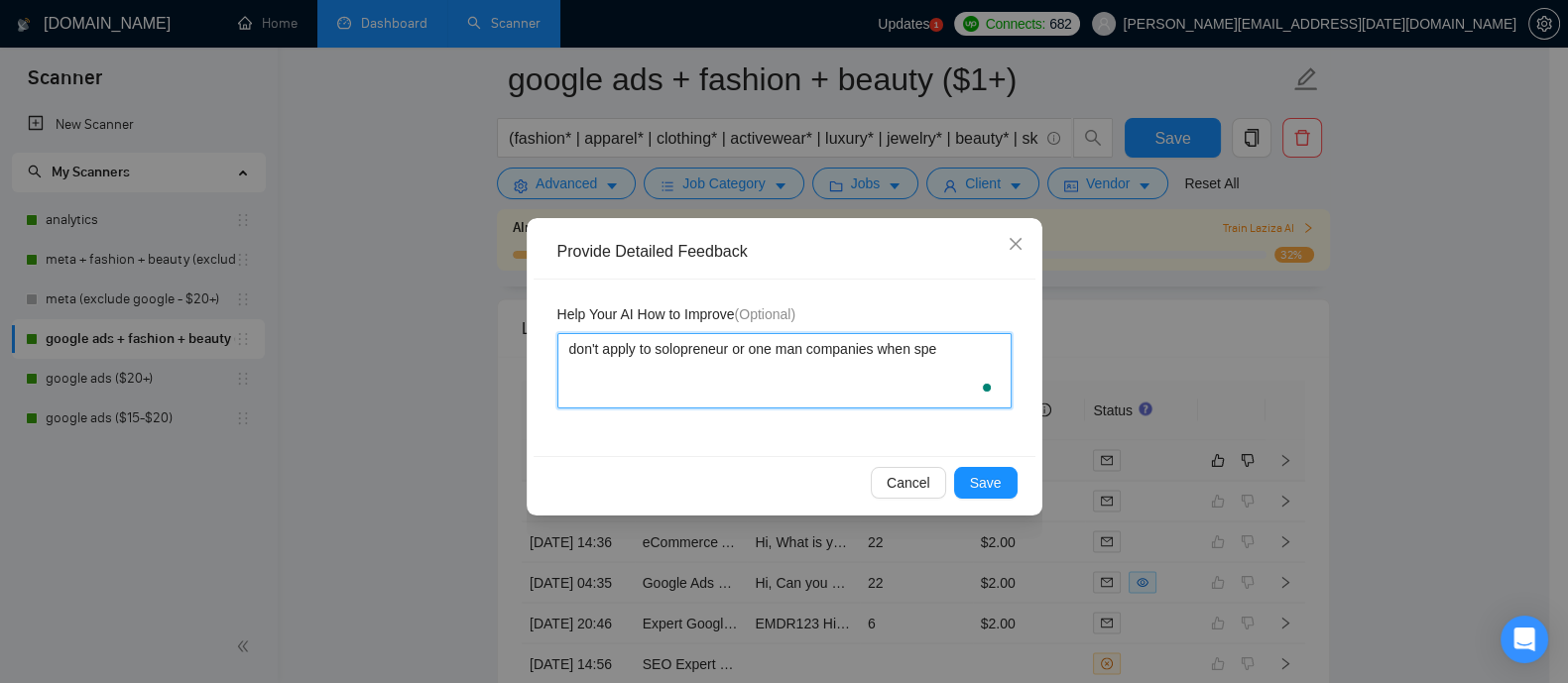 type 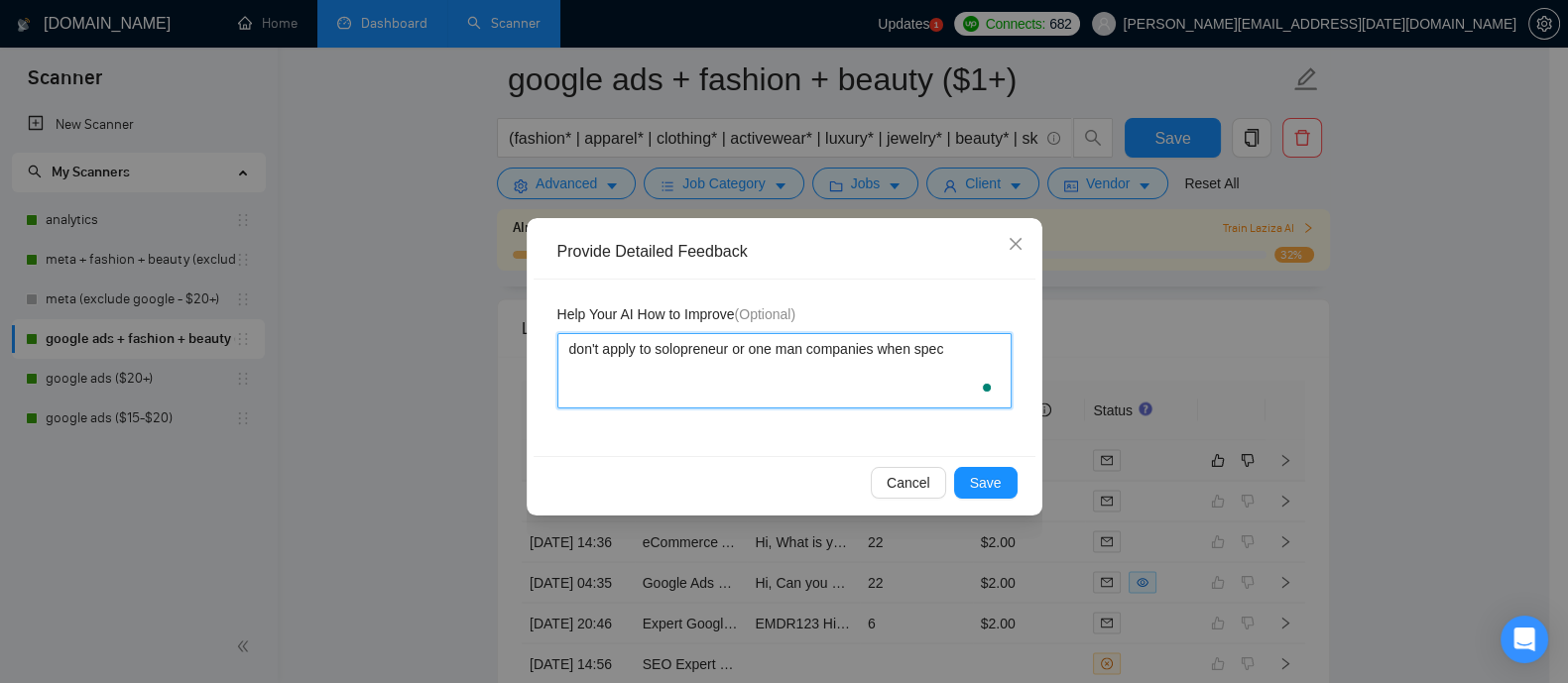 type 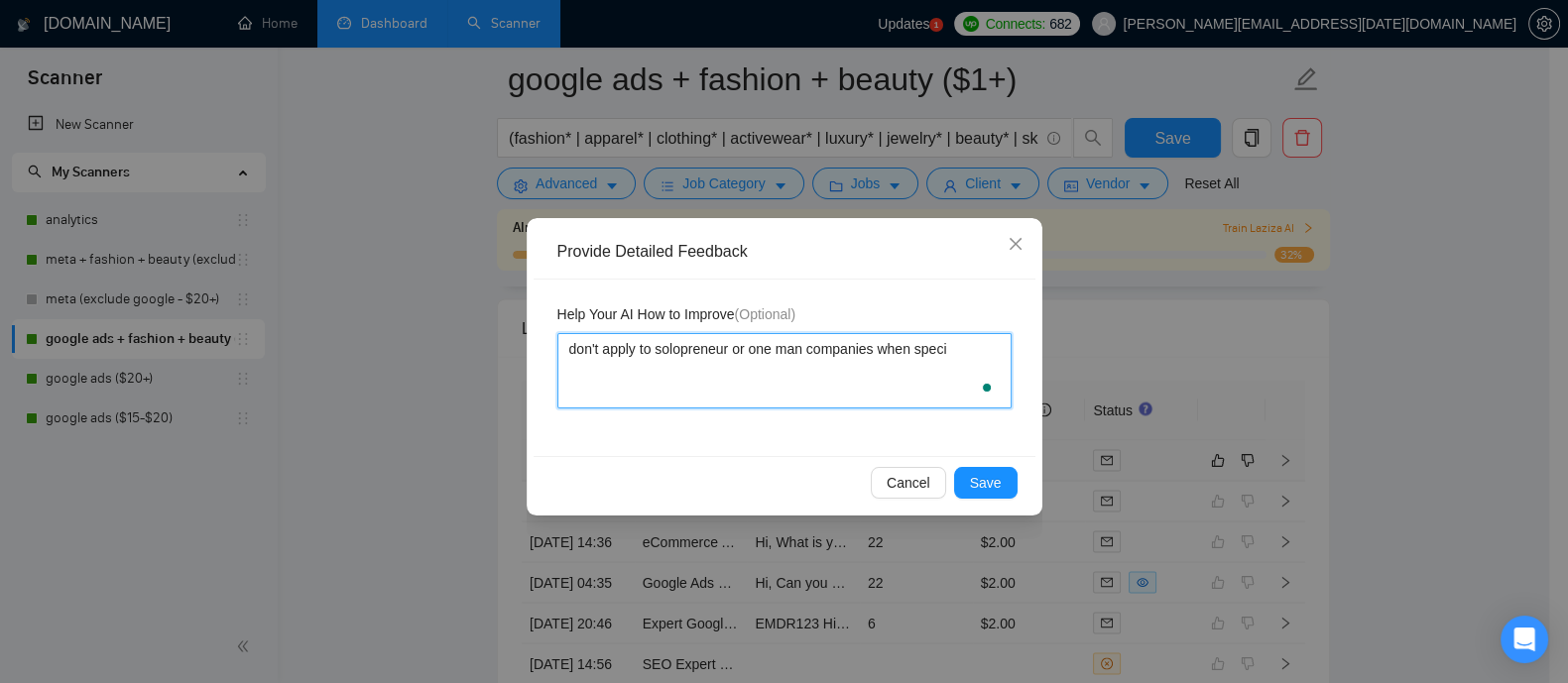 type on "don't apply to solopreneur or one man companies when specif" 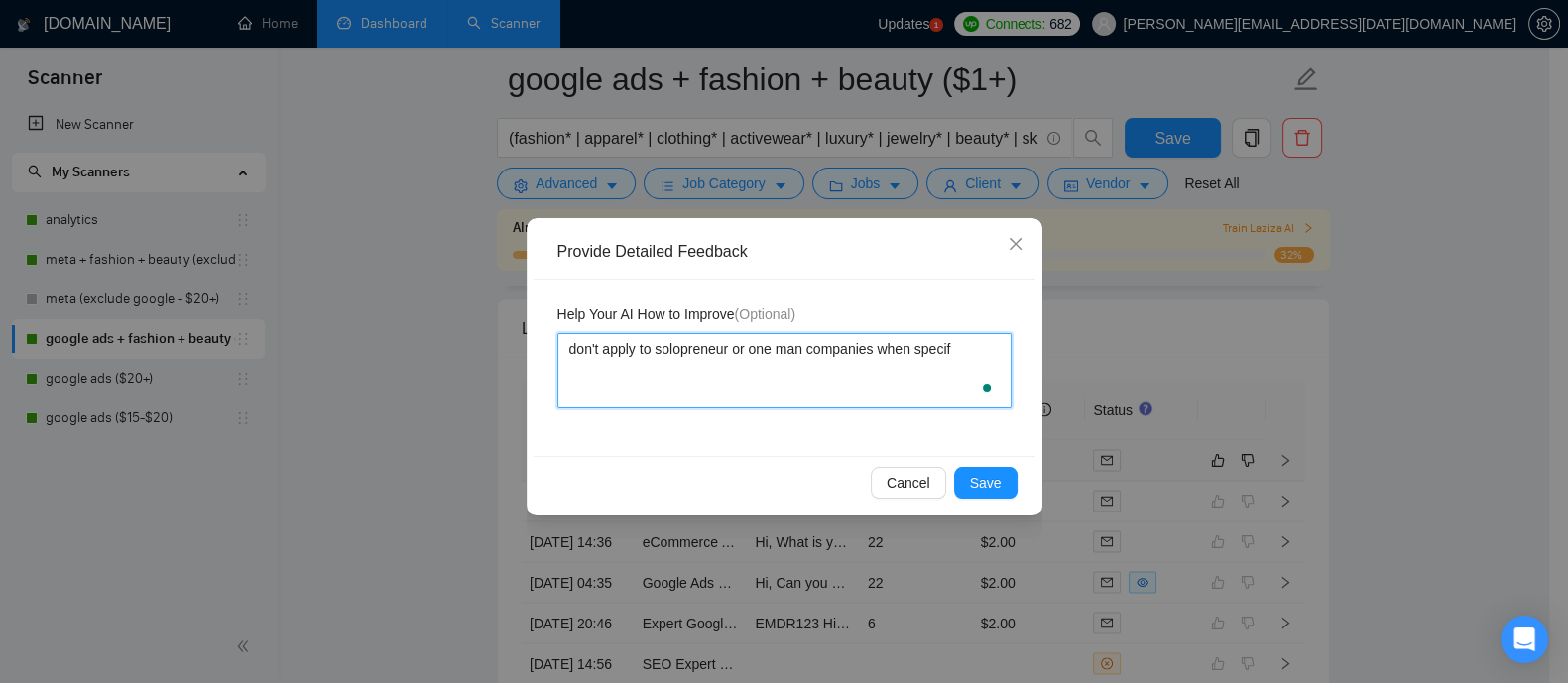 type 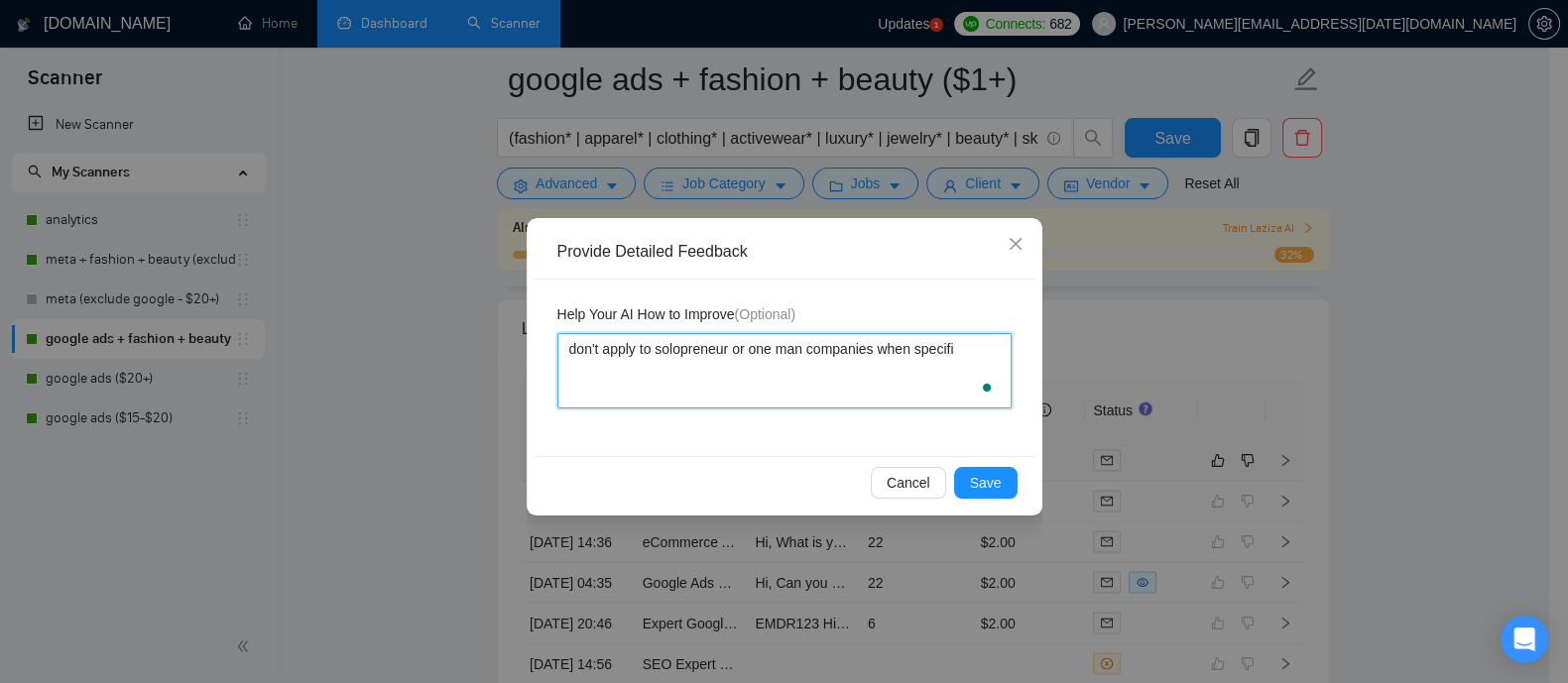 type 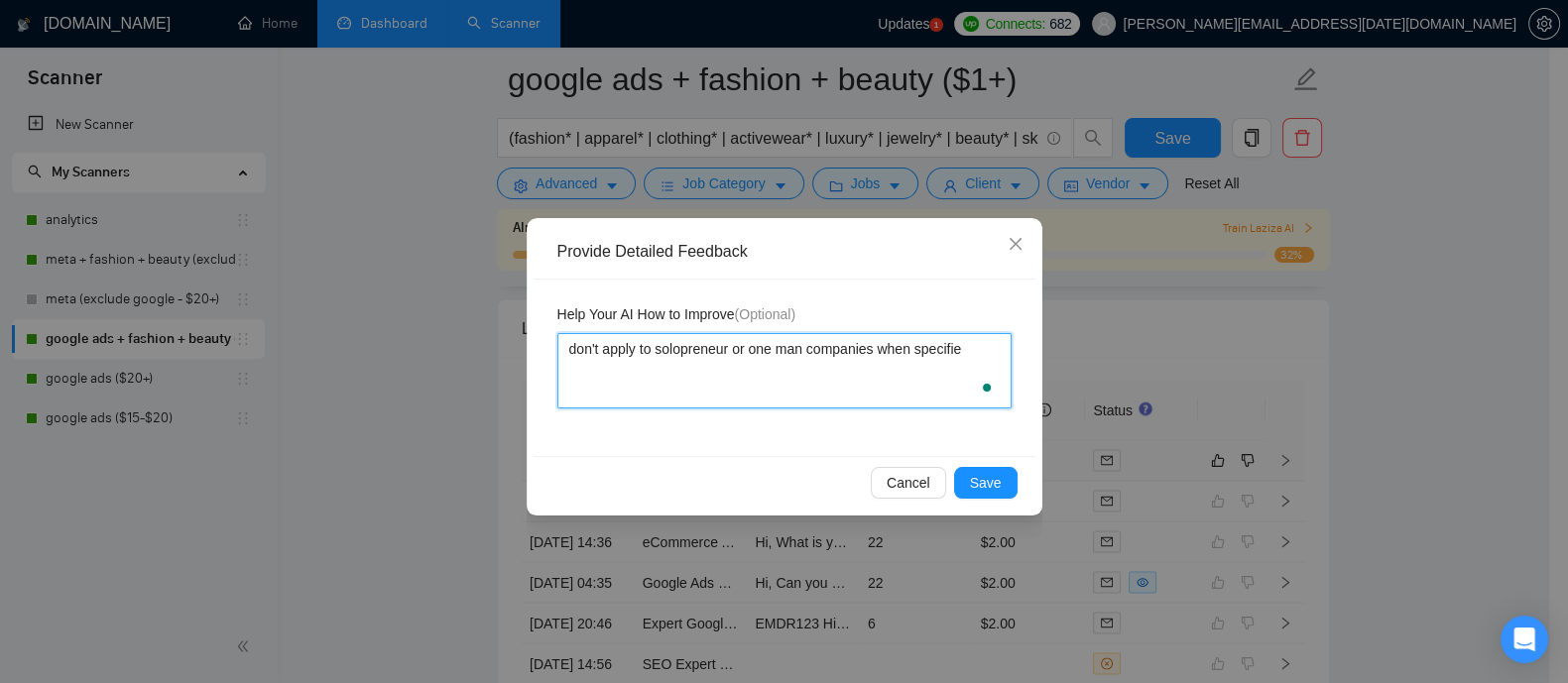 type 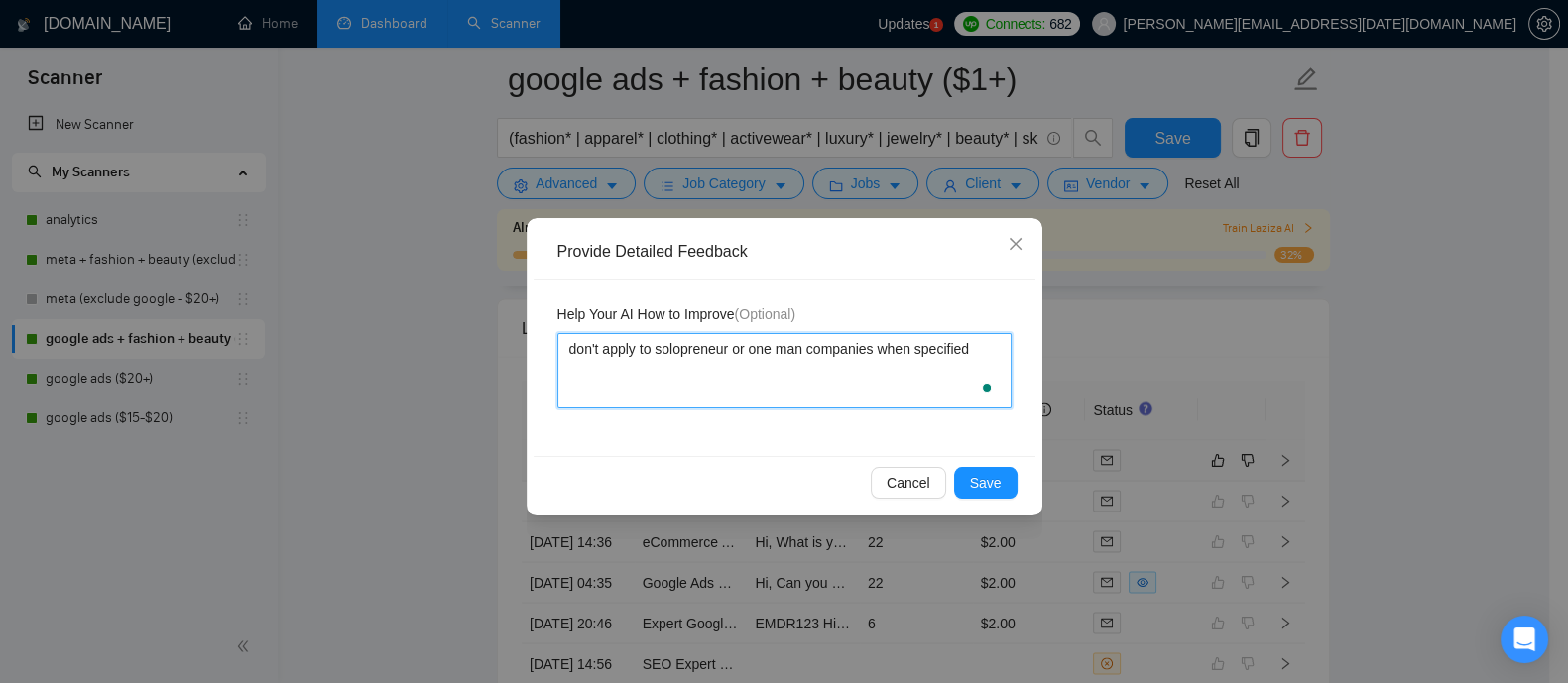 type on "don't apply to solopreneur or one man companies when specified" 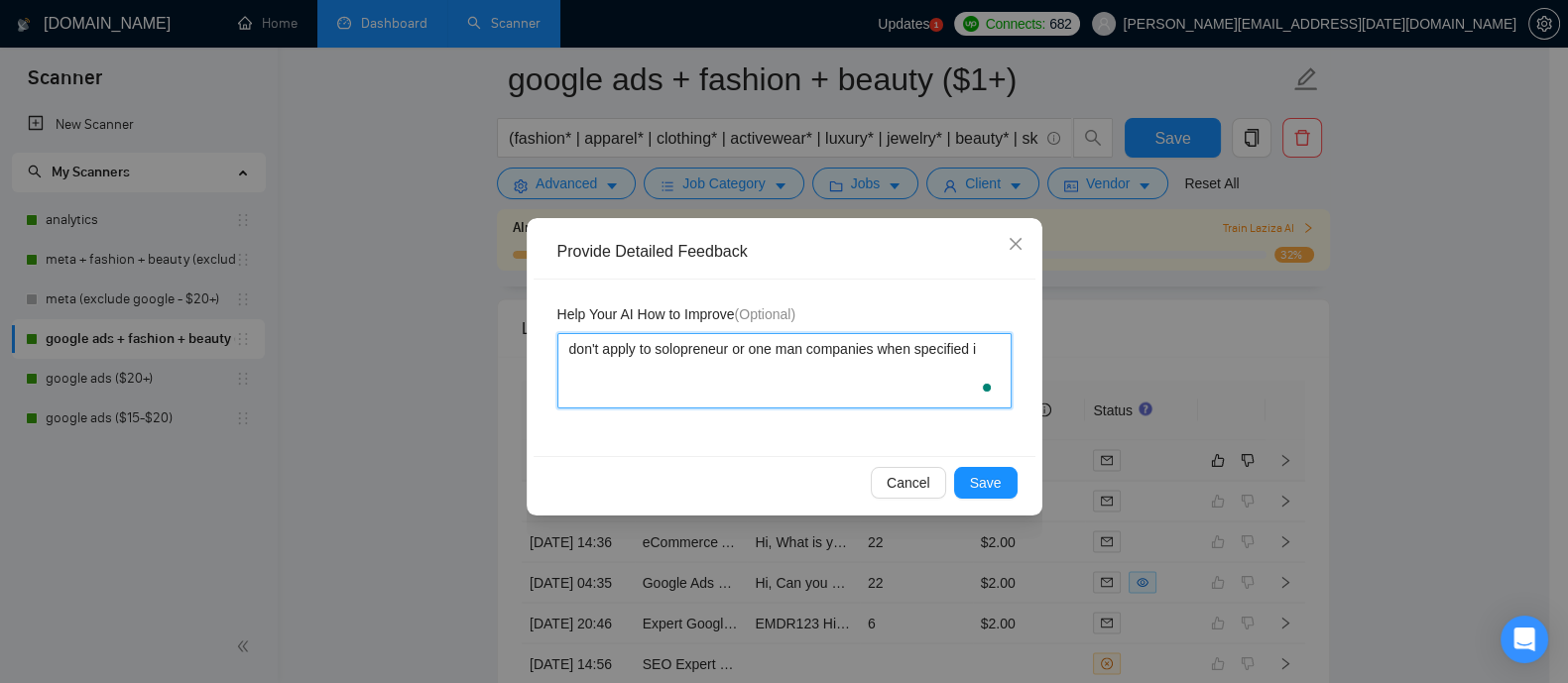 type 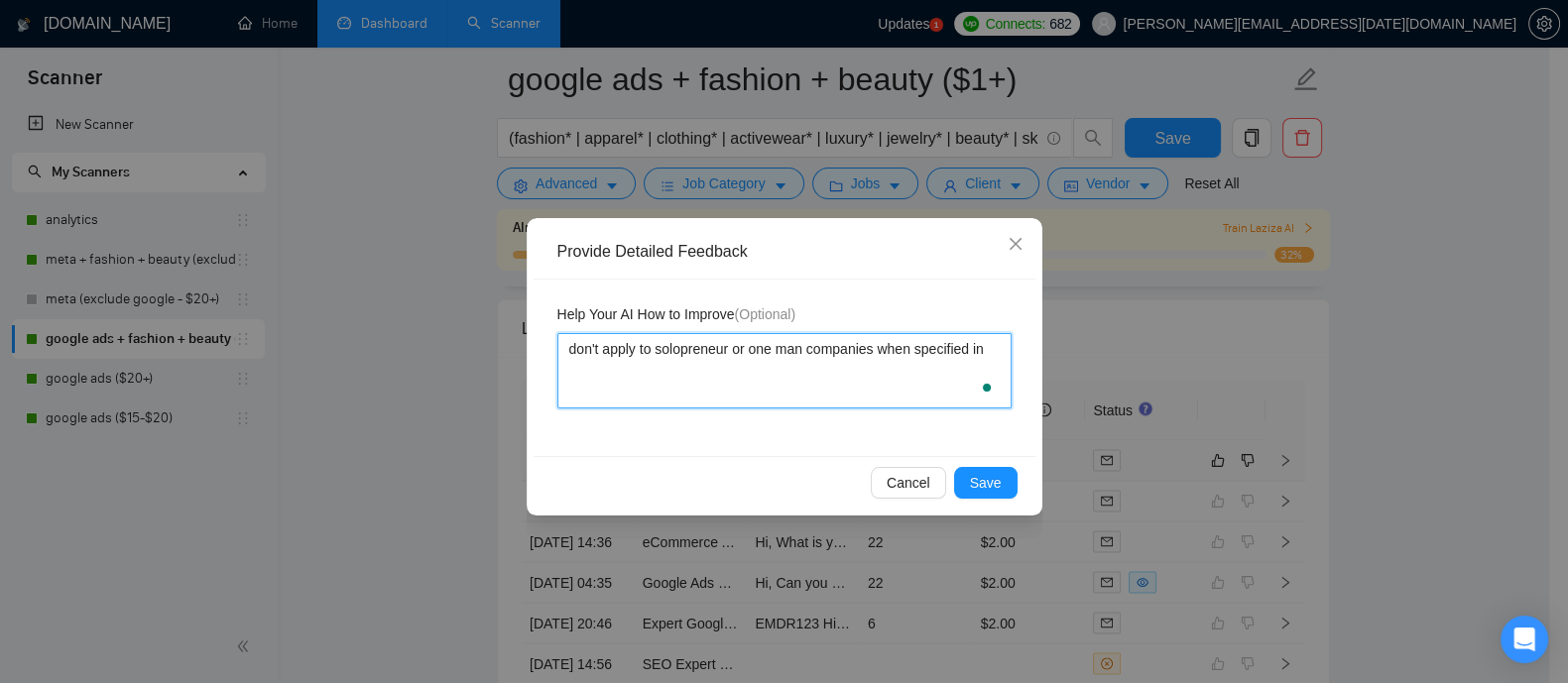 type 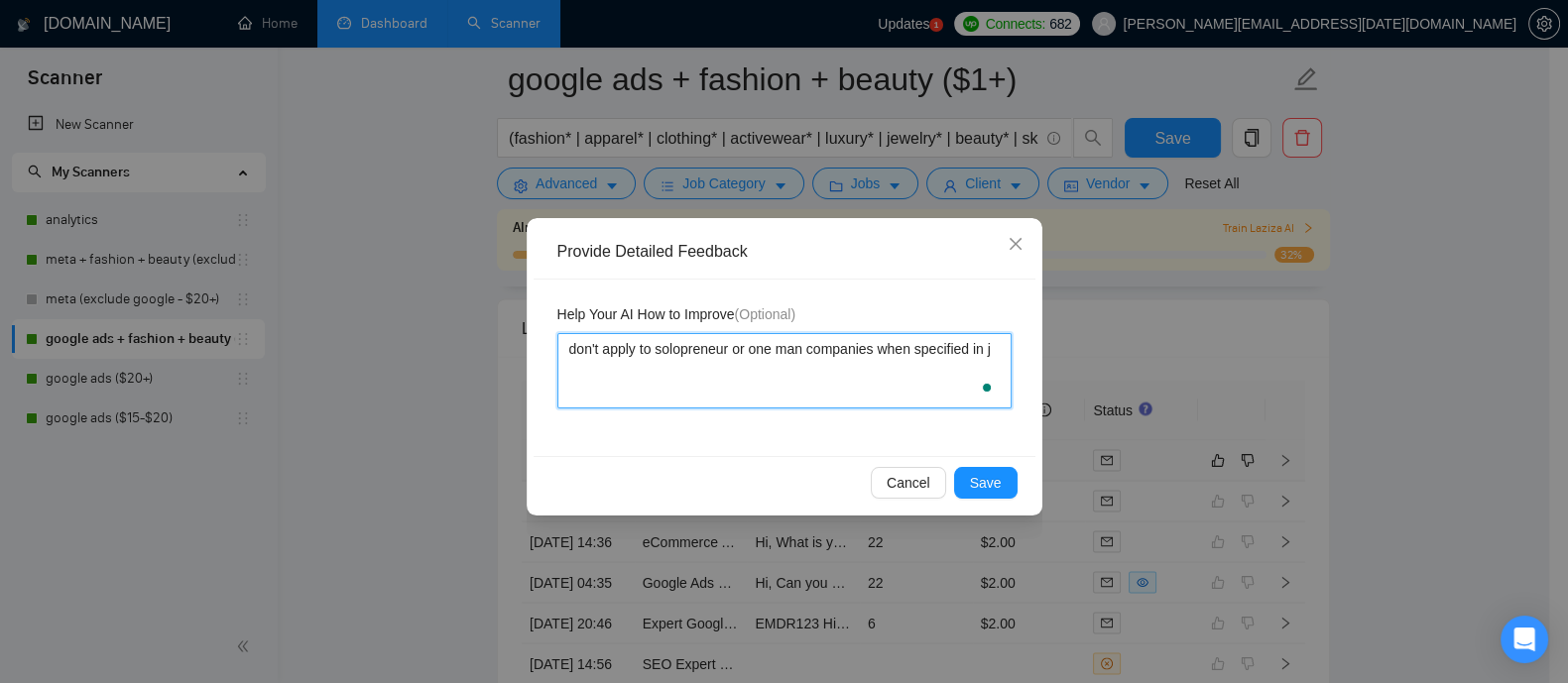 type on "don't apply to solopreneur or one man companies when specified in jo" 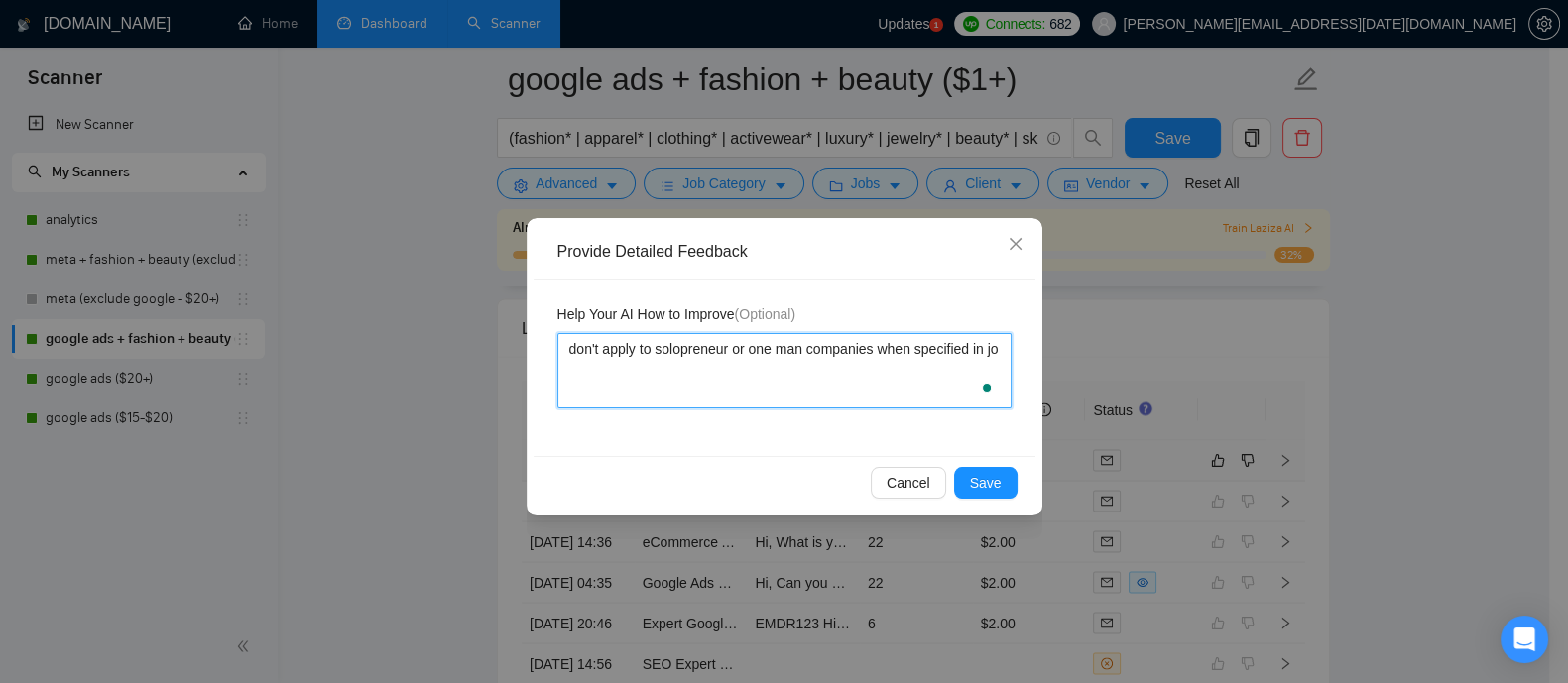 type 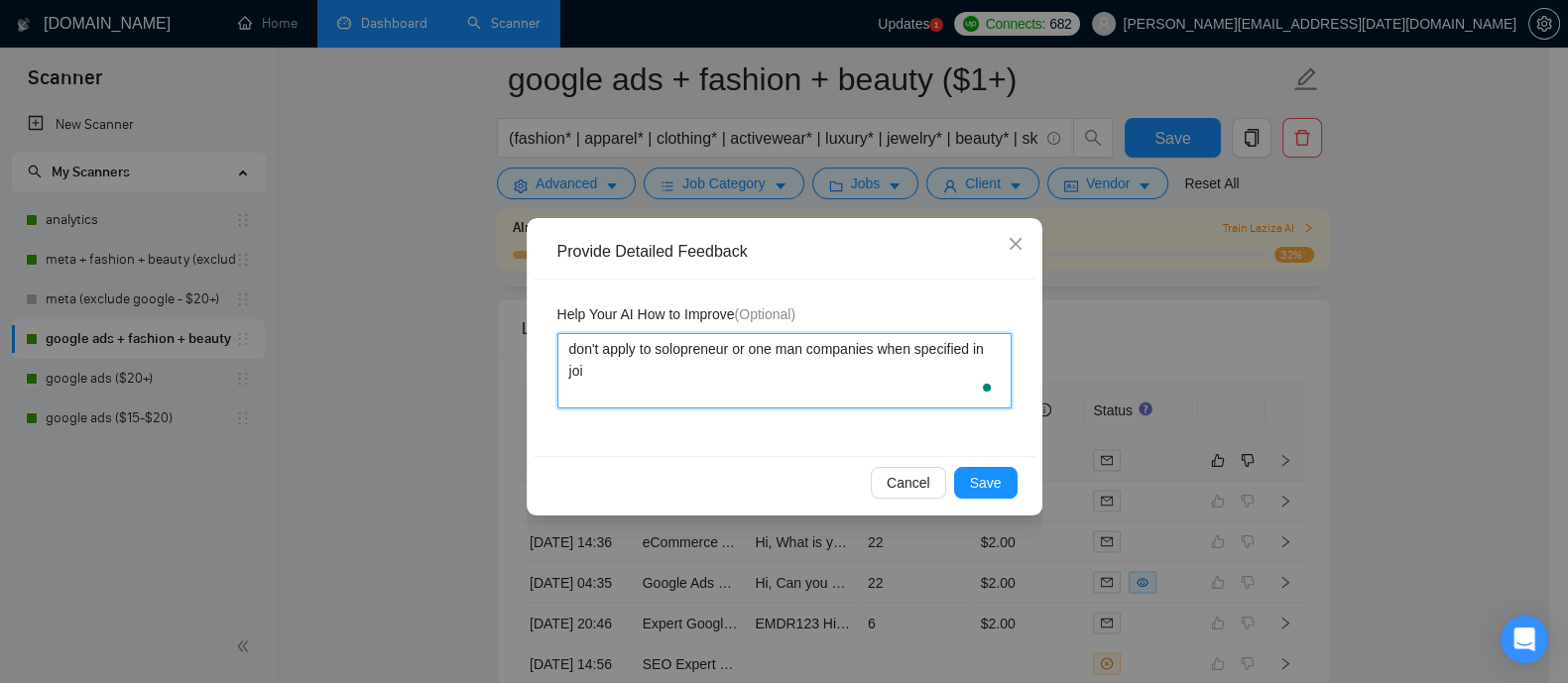 type 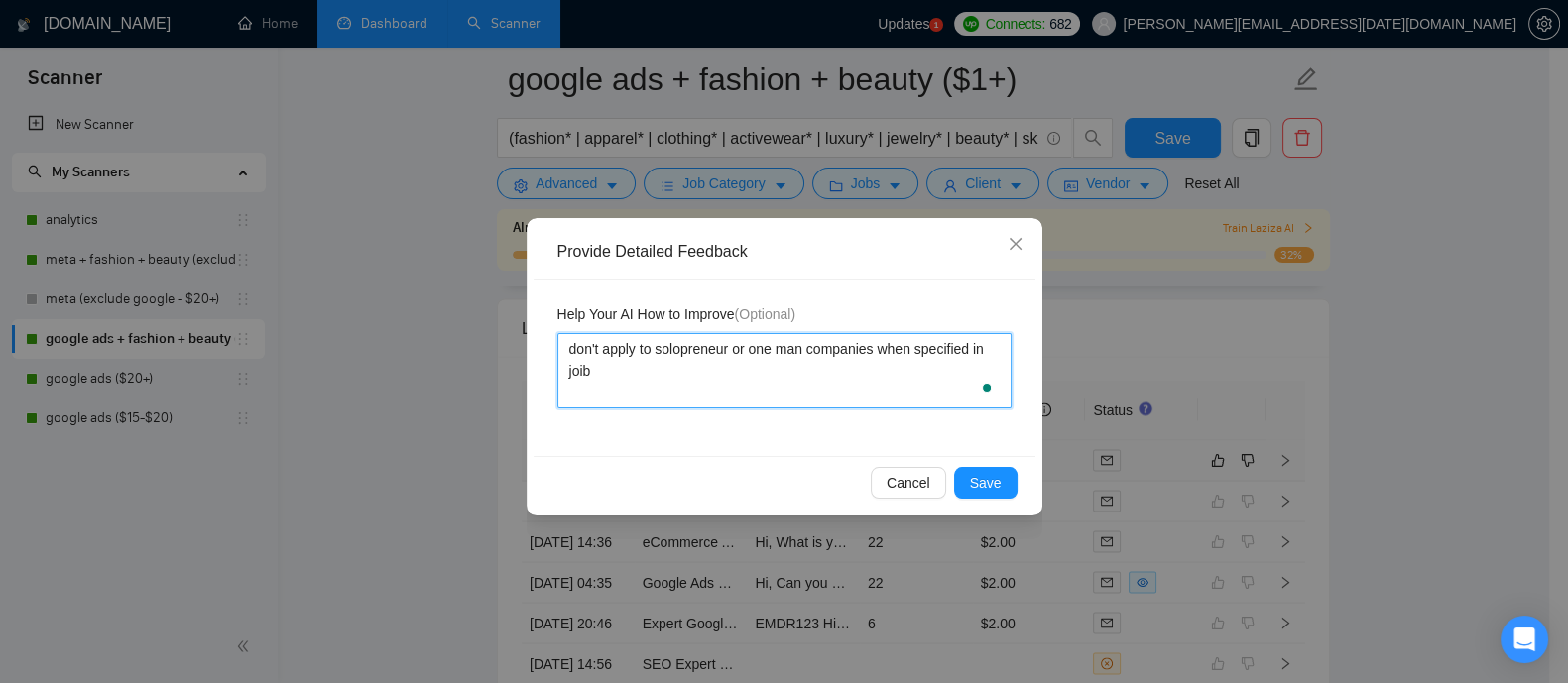 type on "don't apply to solopreneur or one man companies when specified in joib" 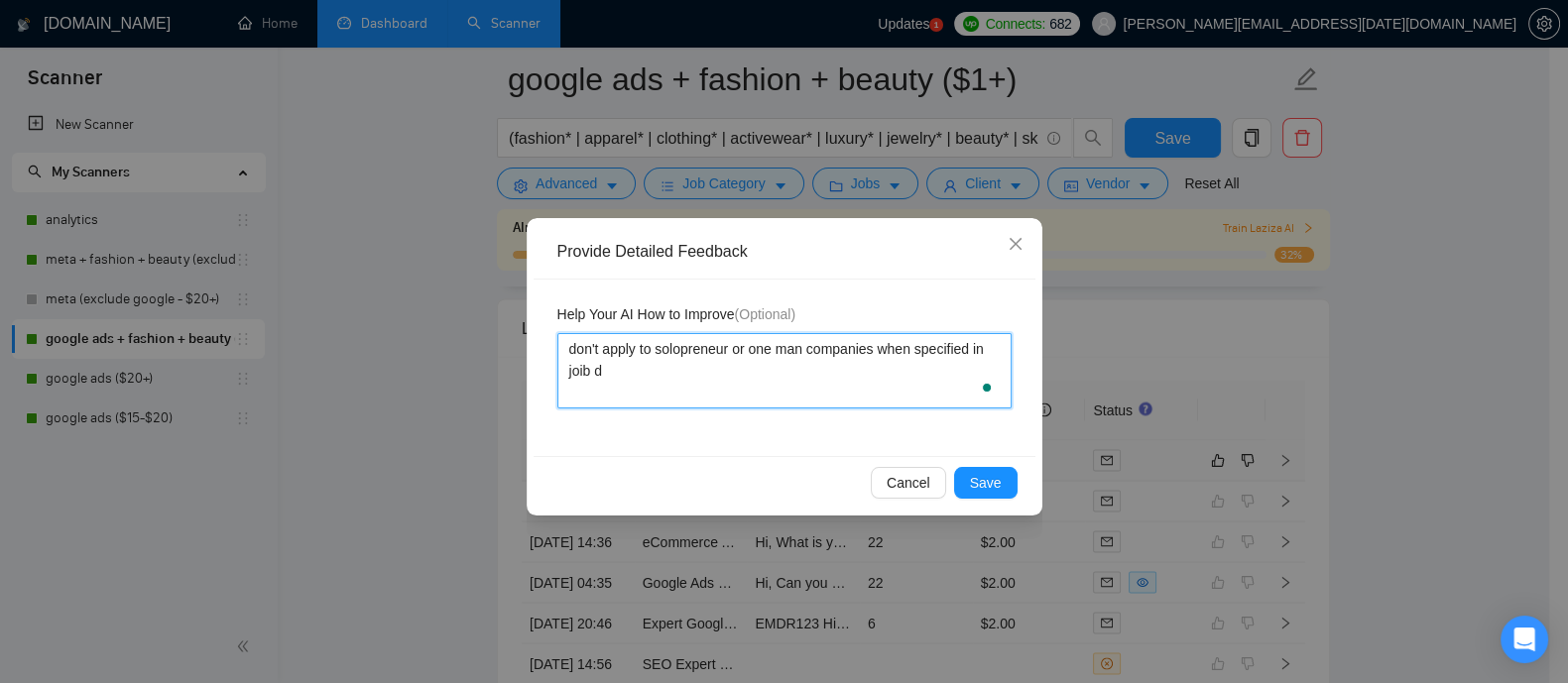 type 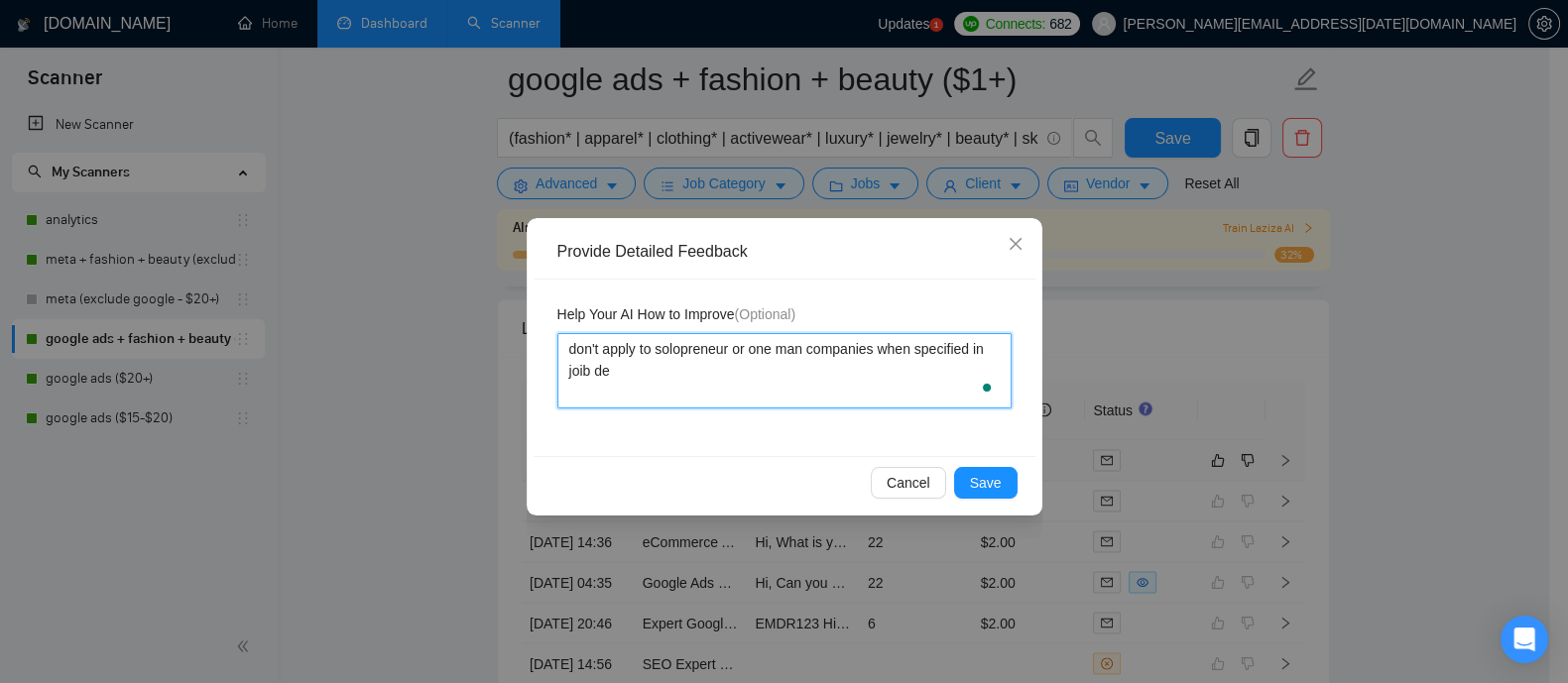 type 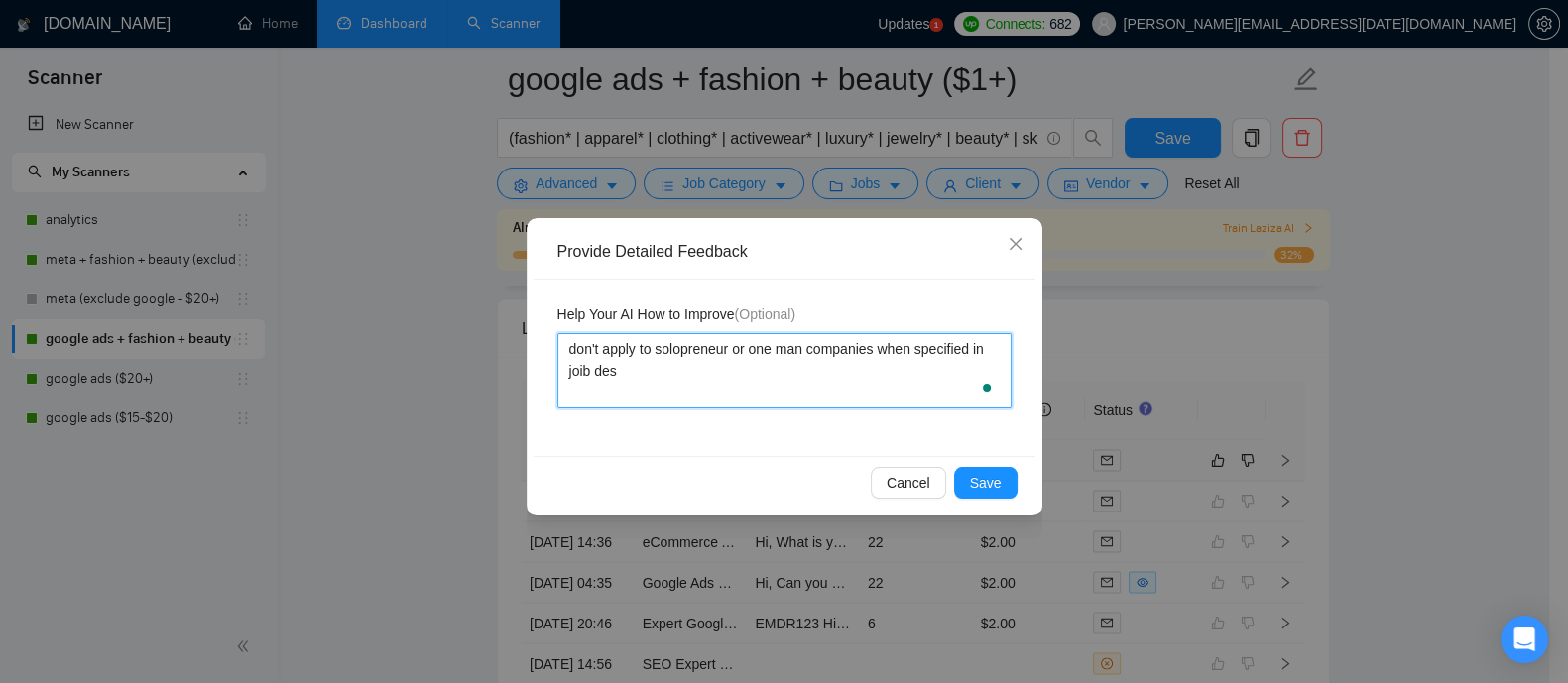 type 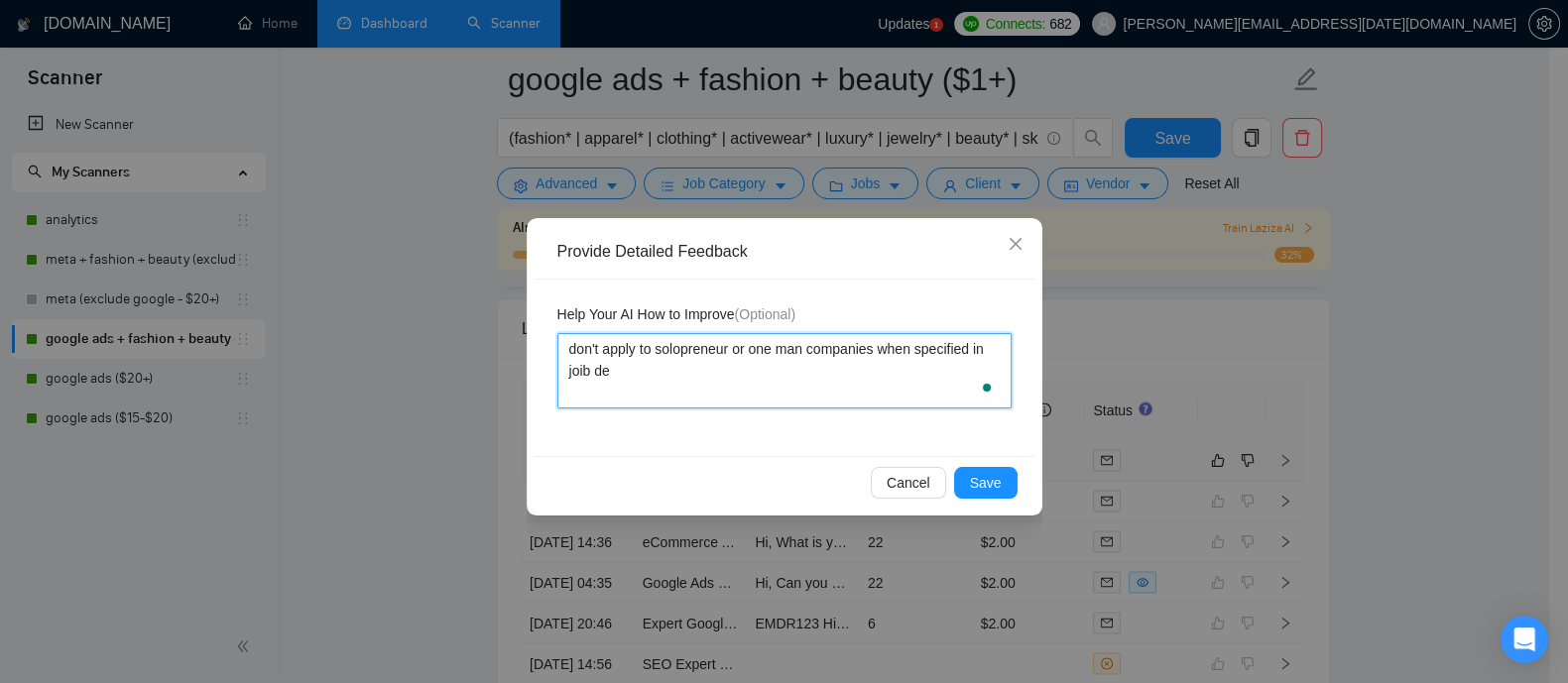 type 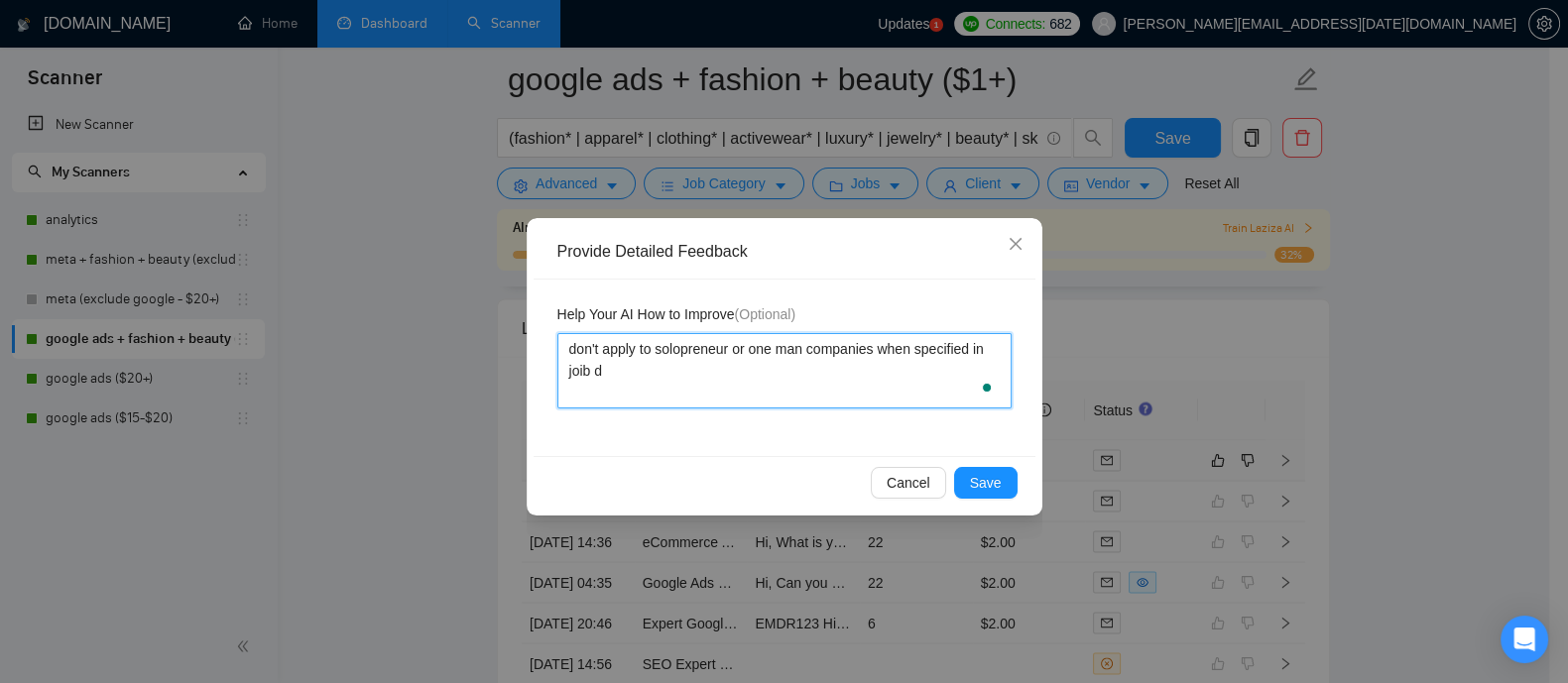 type 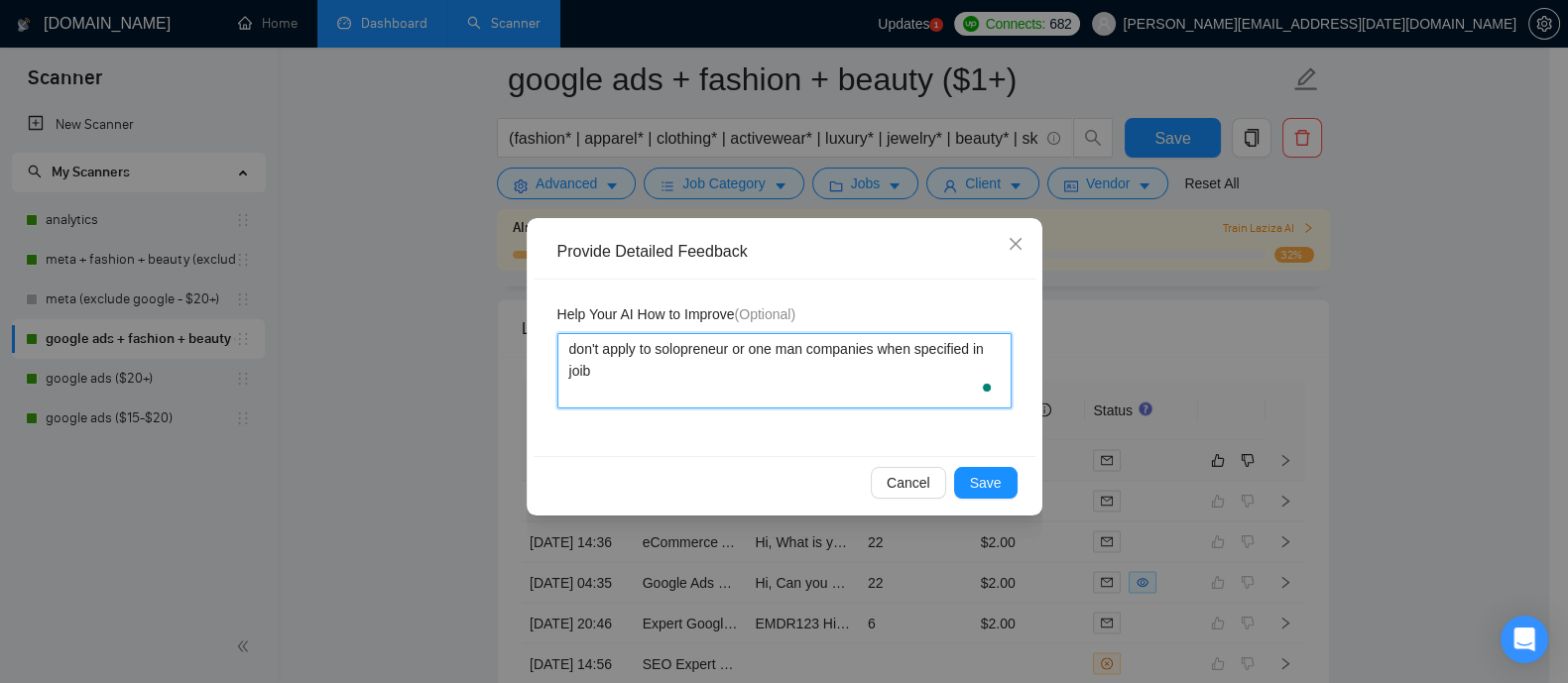 type 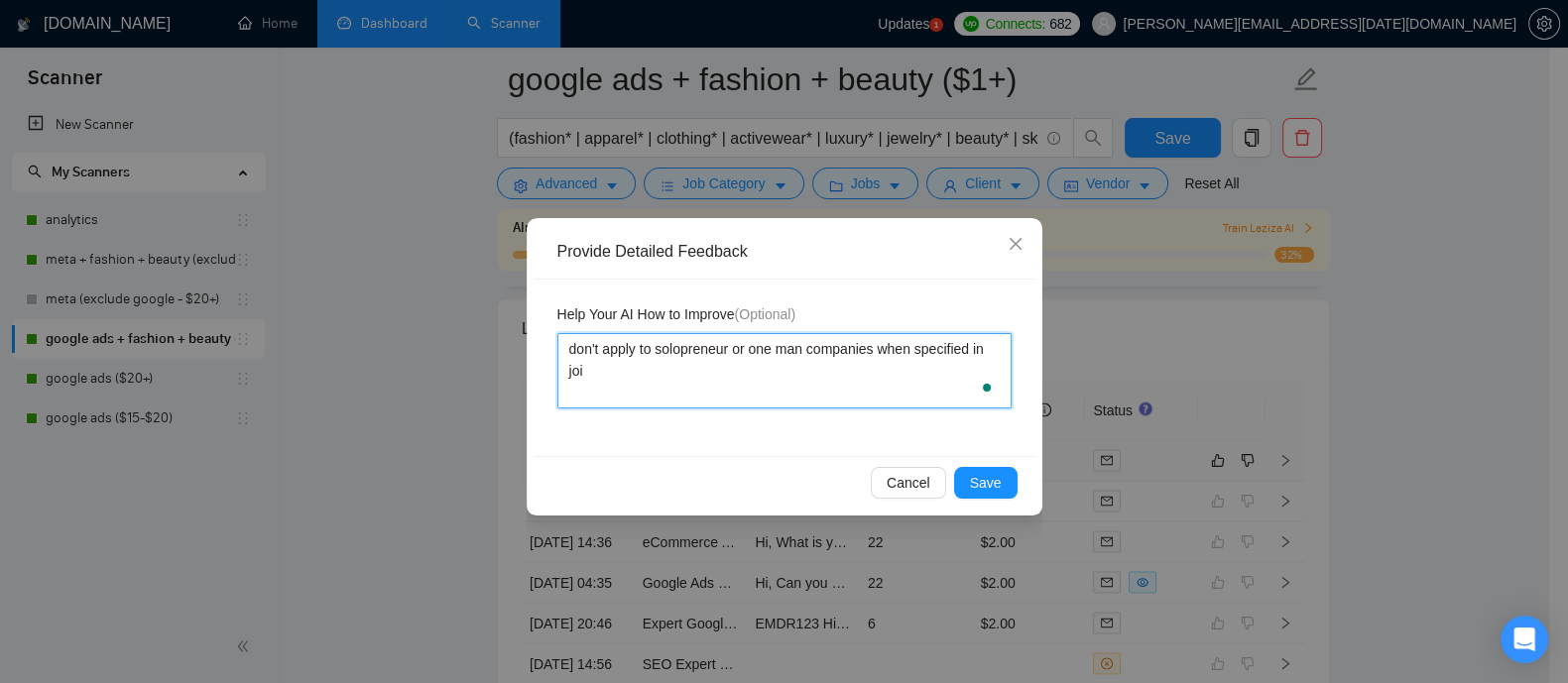 type 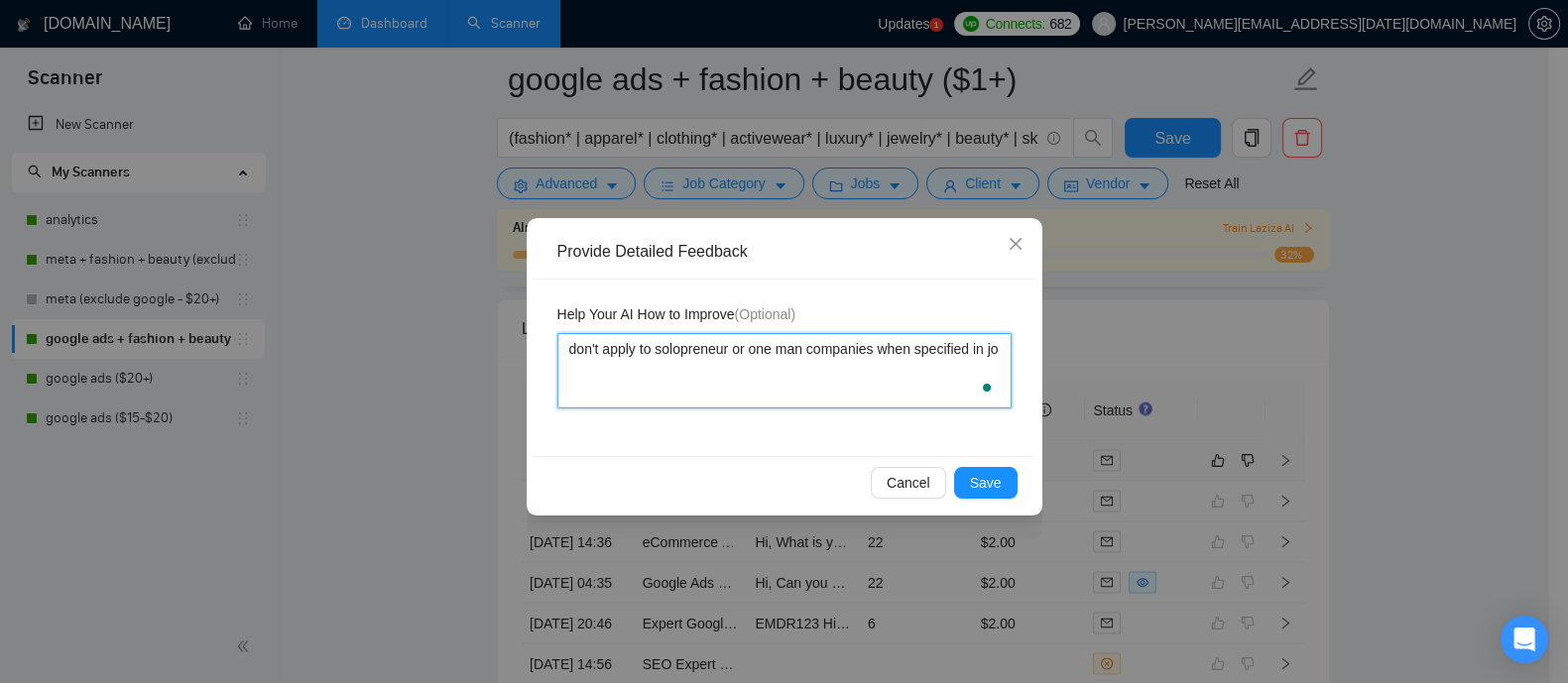type 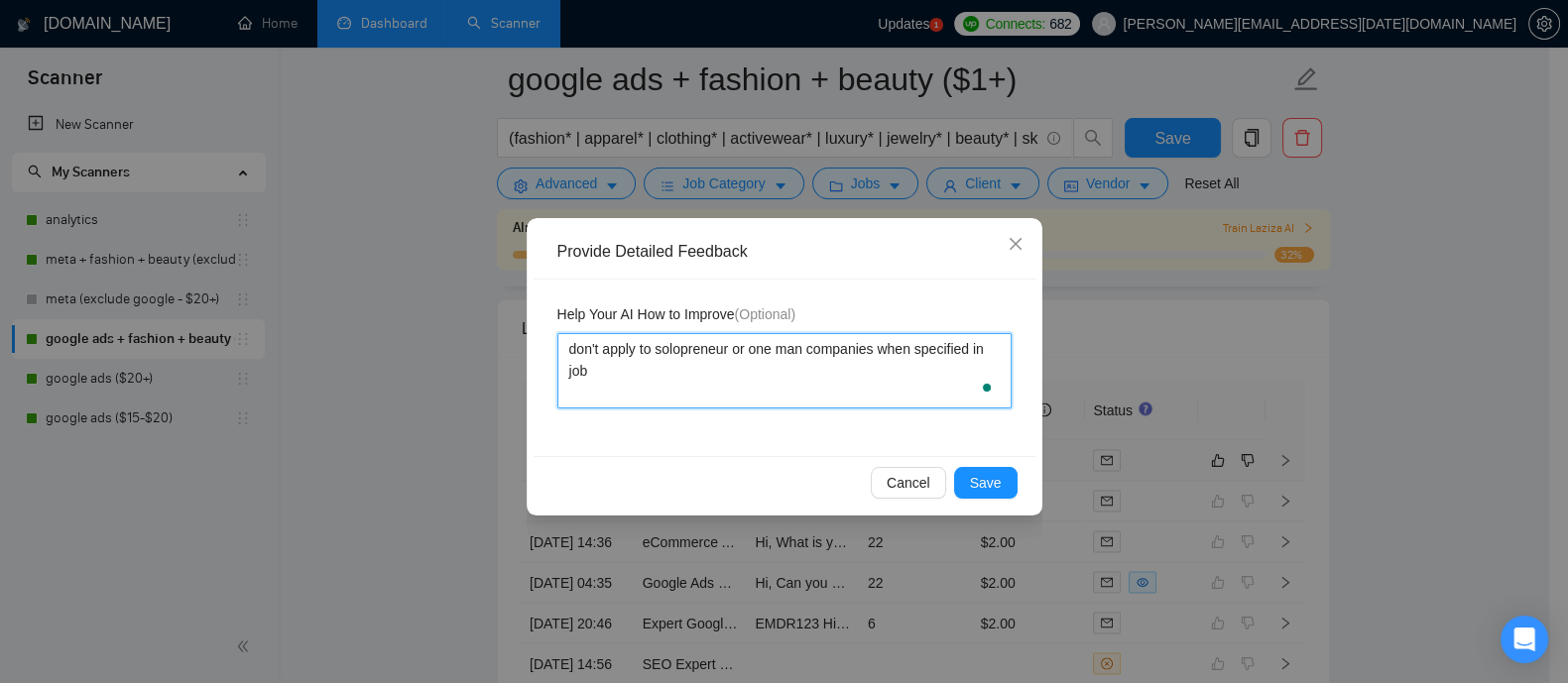 type 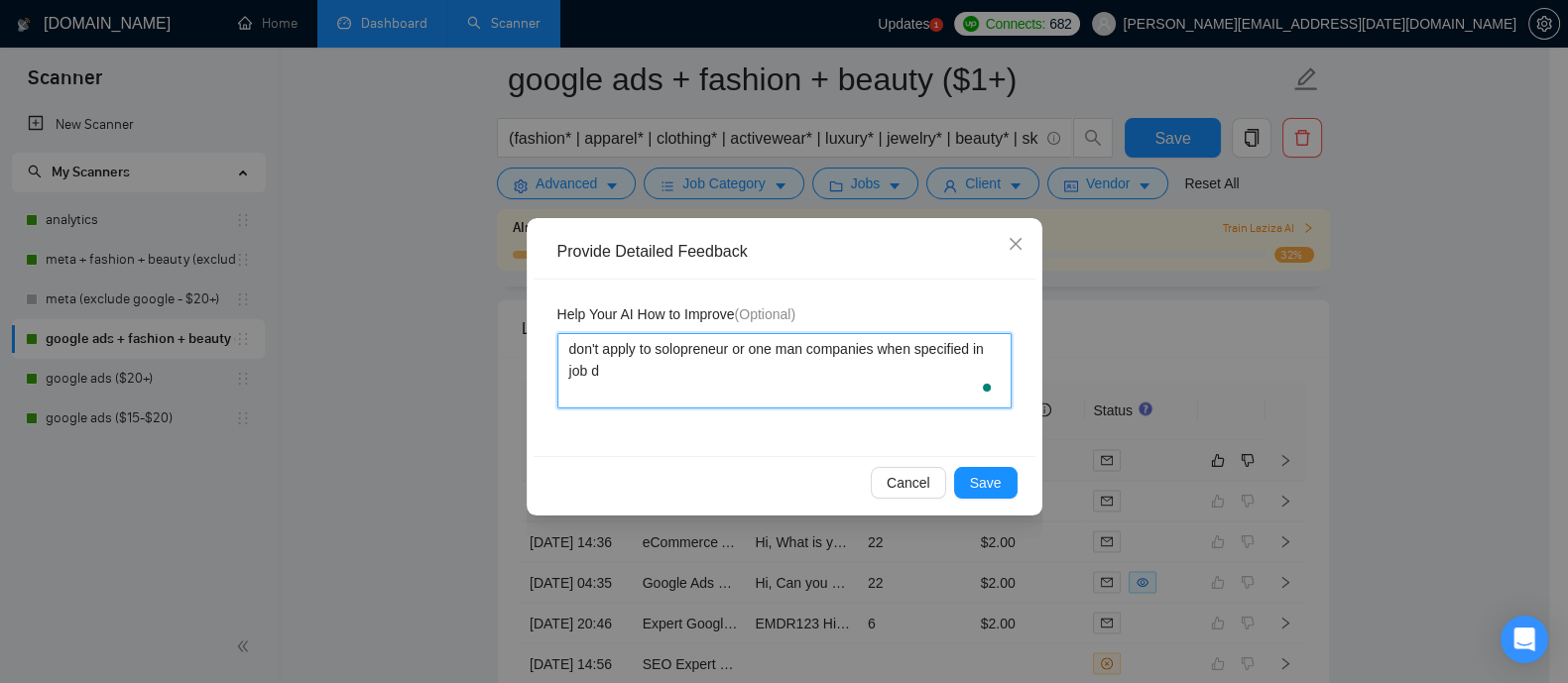 type 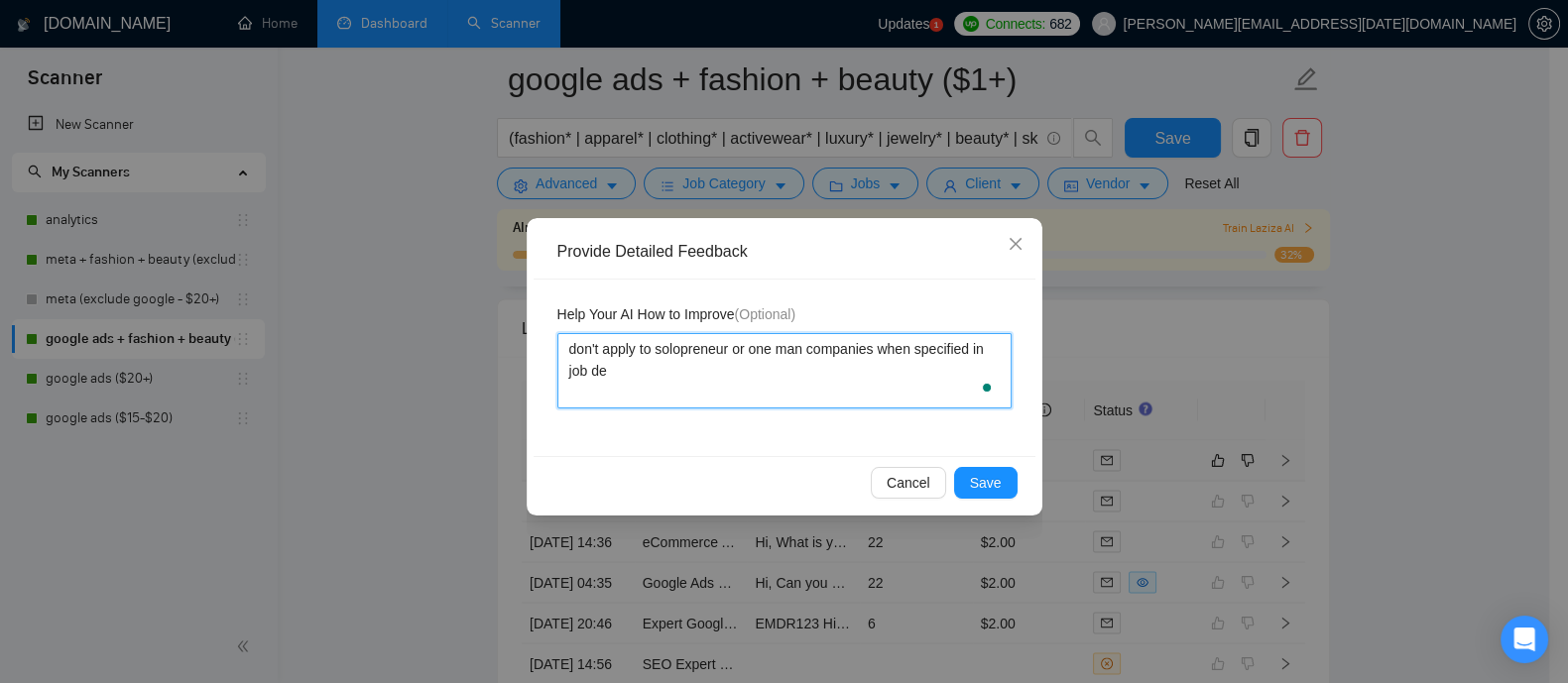 type 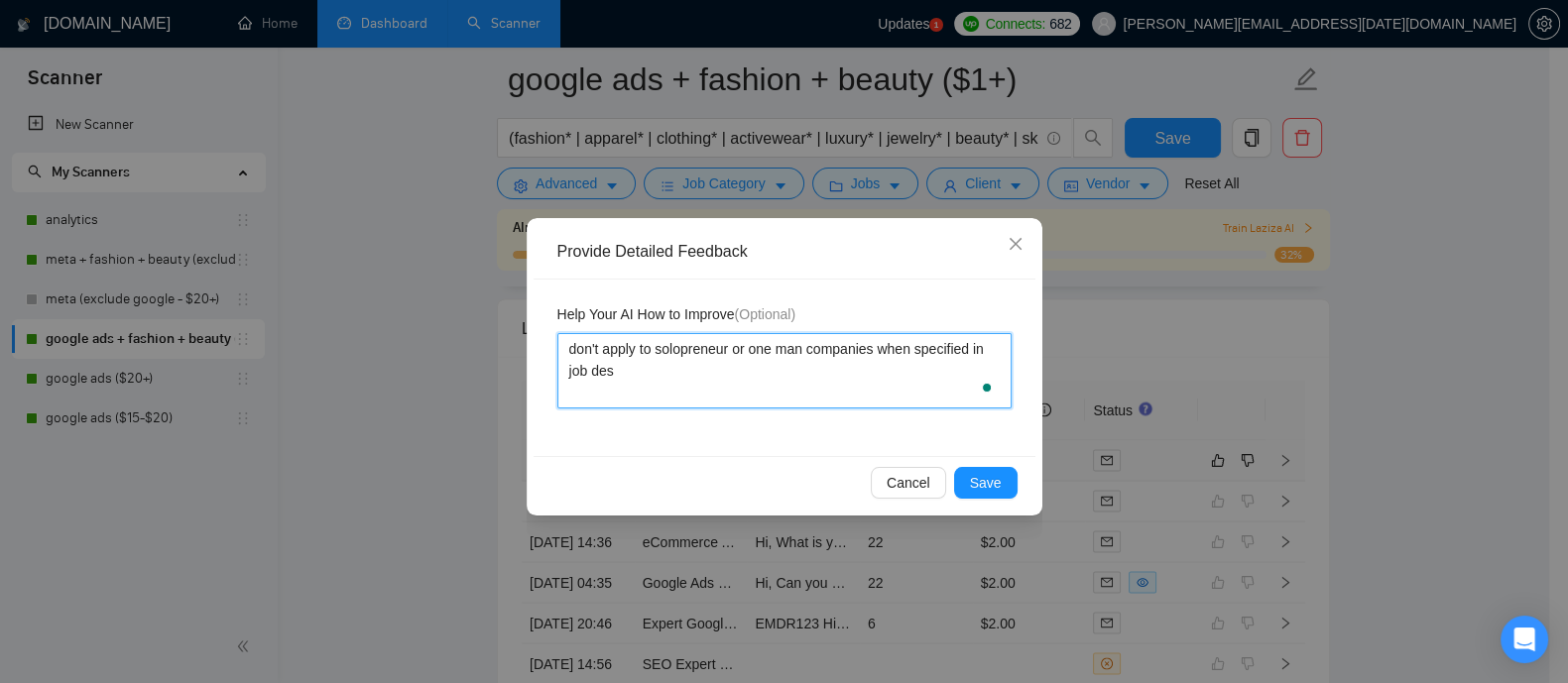 type 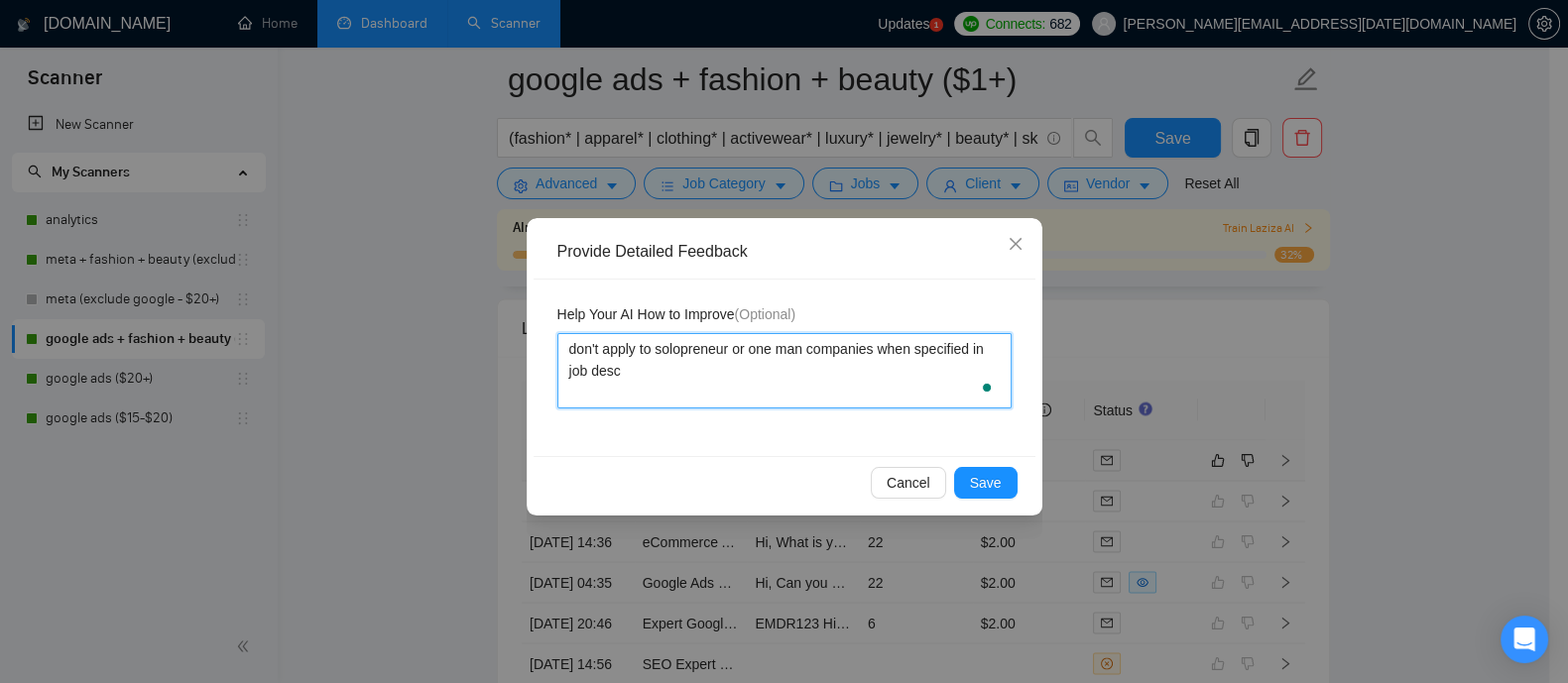 type 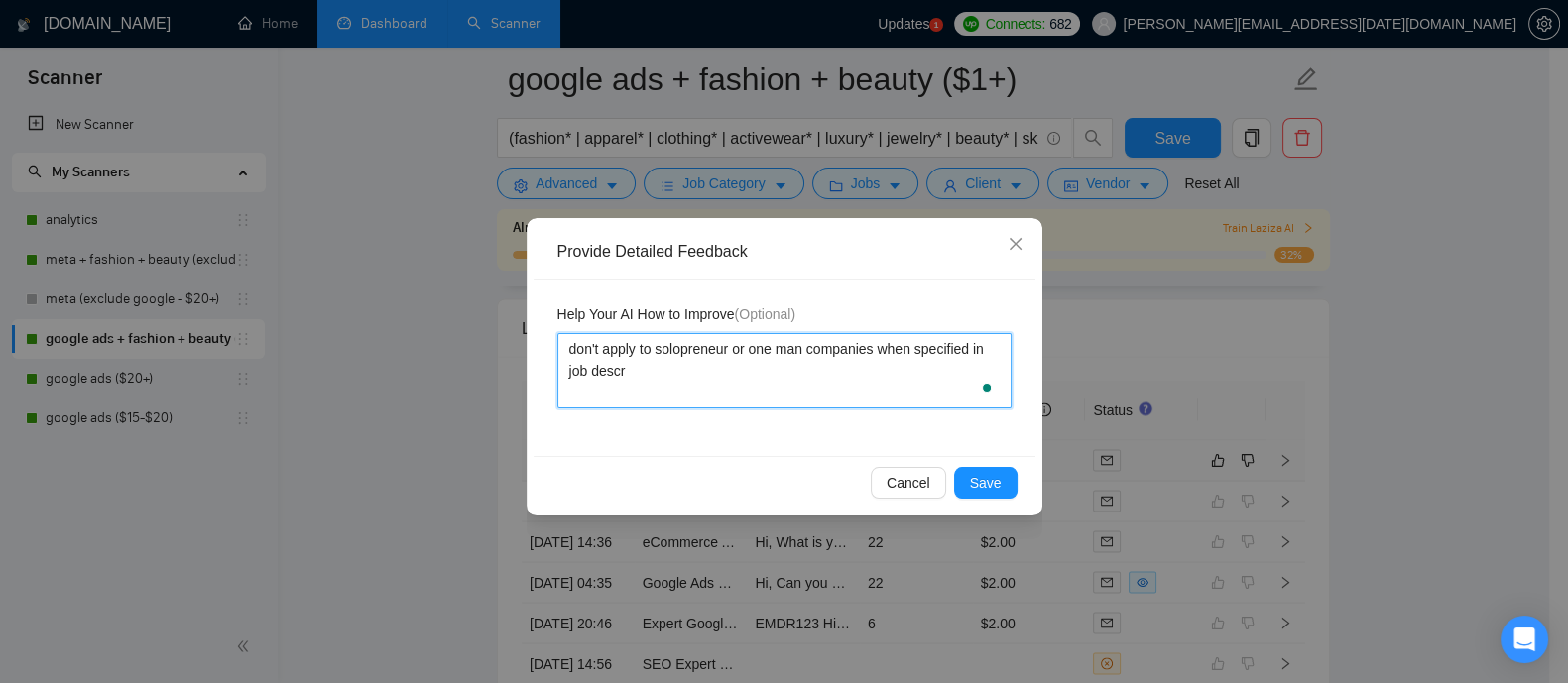 type on "don't apply to solopreneur or one man companies when specified in job descri" 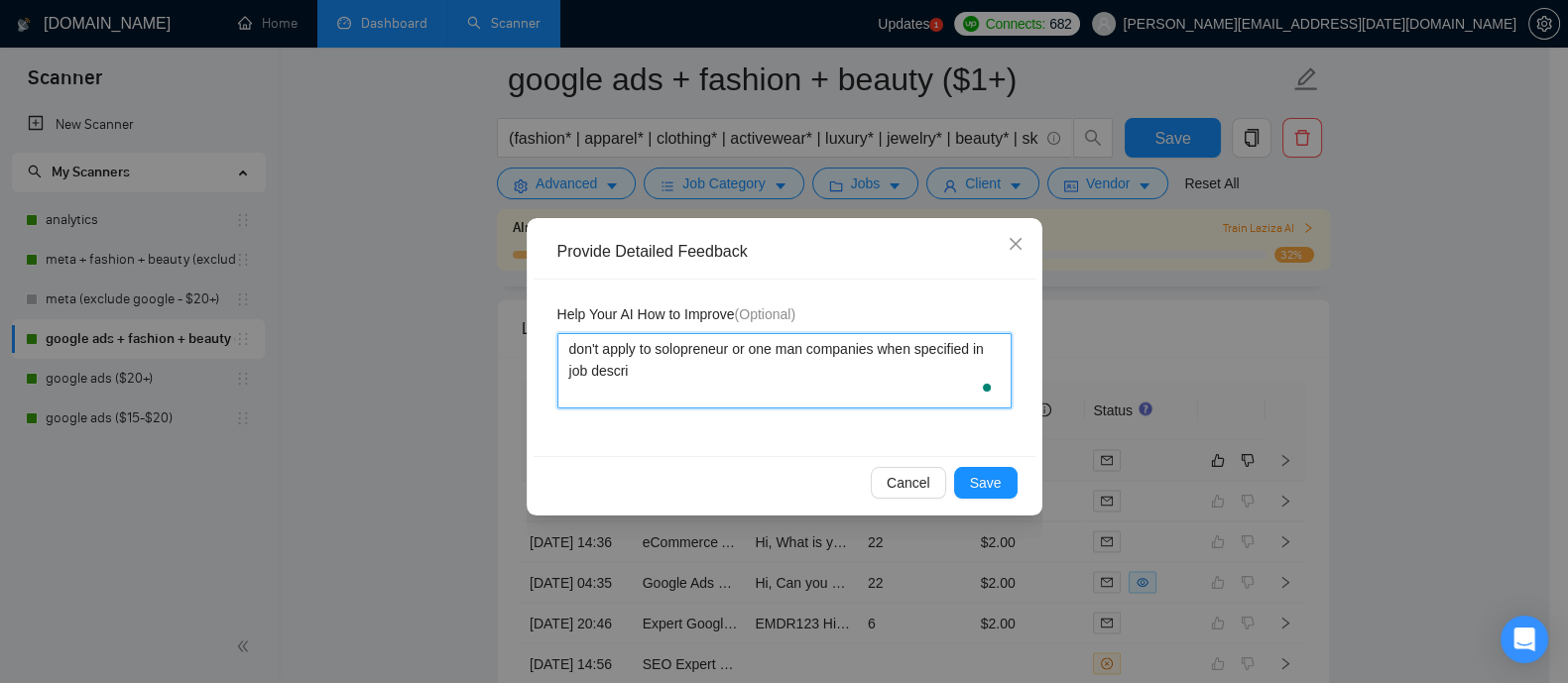 type 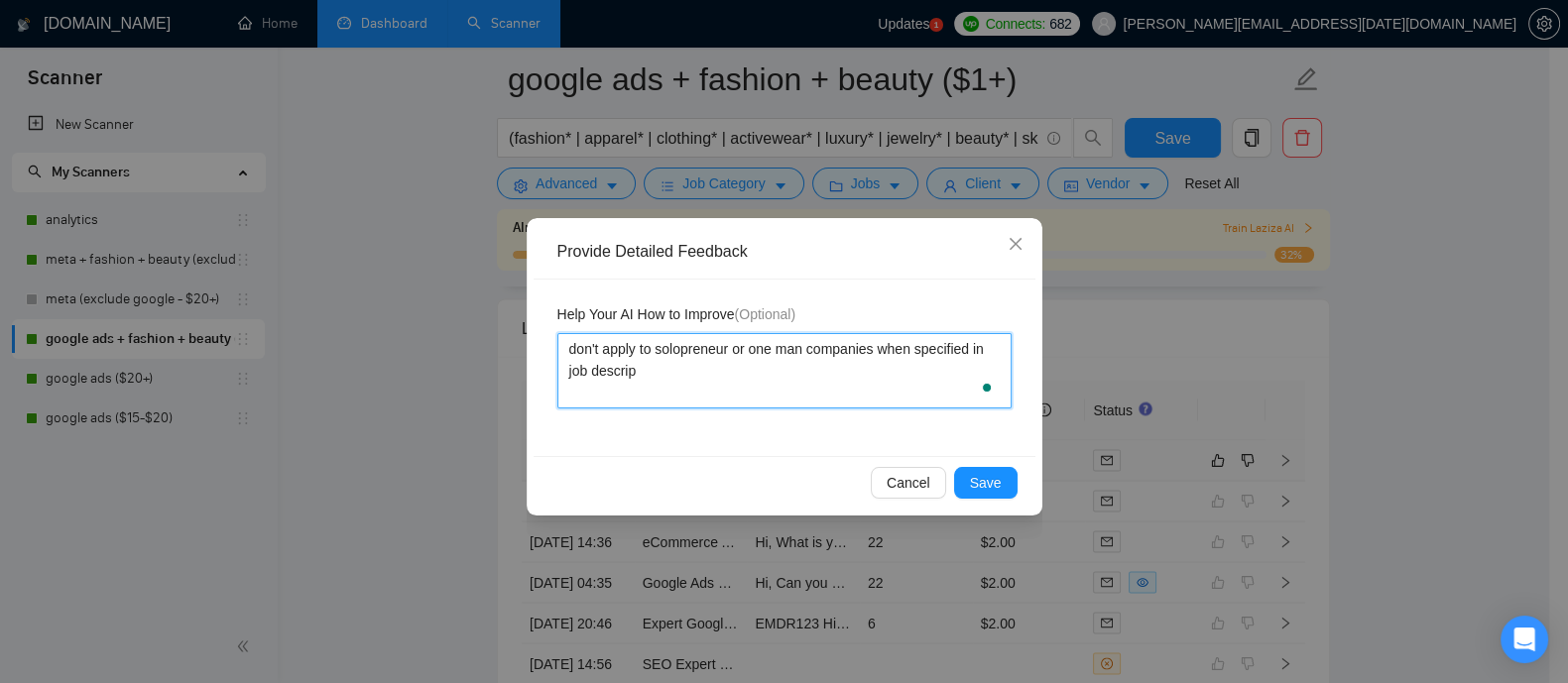 type on "don't apply to solopreneur or one man companies when specified in job descript" 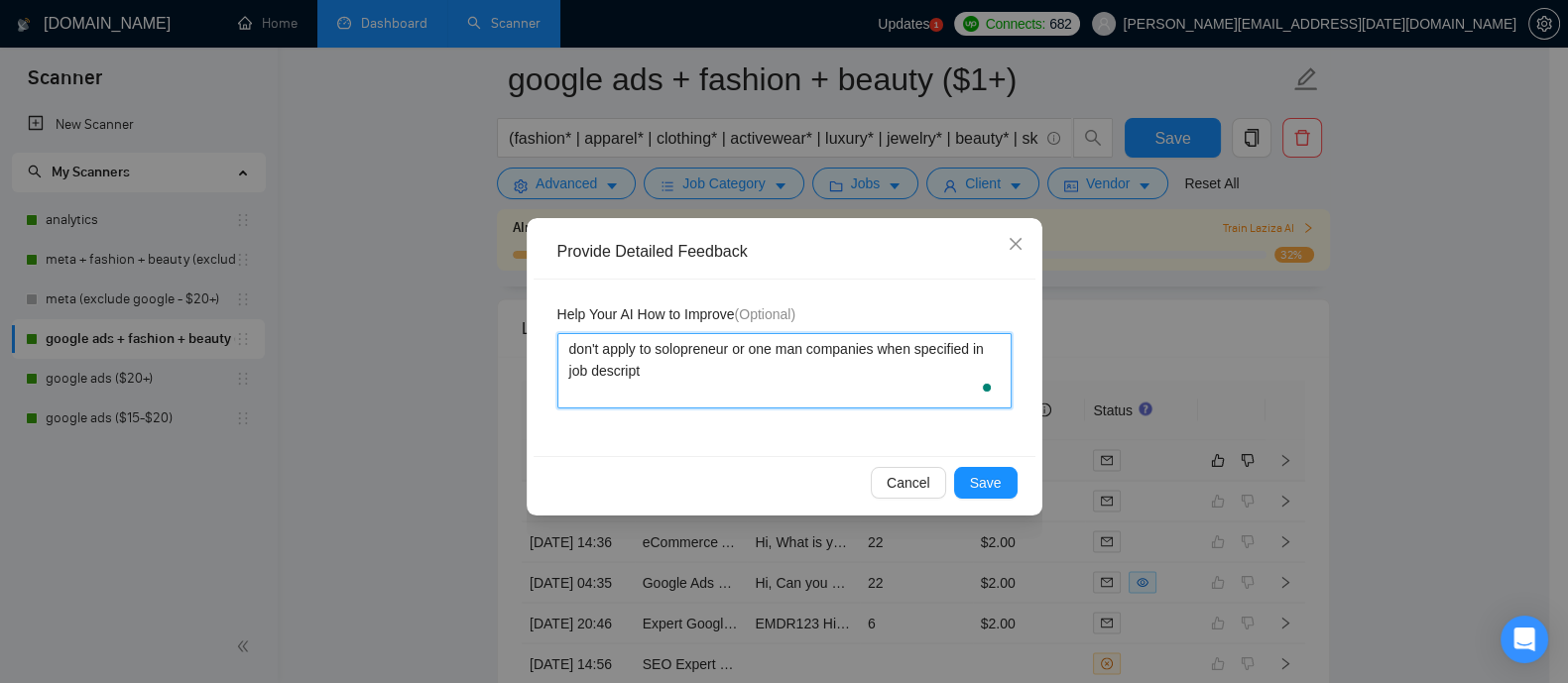 type 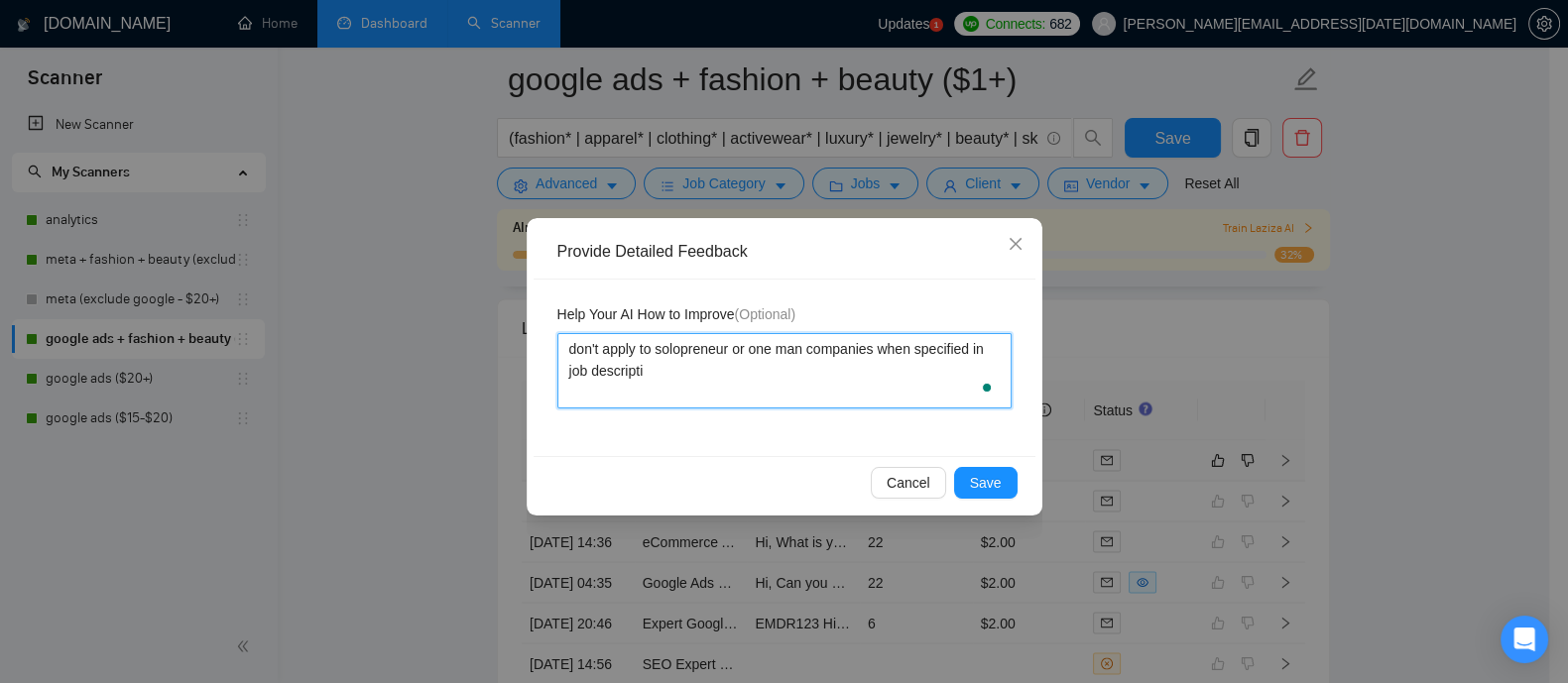 type 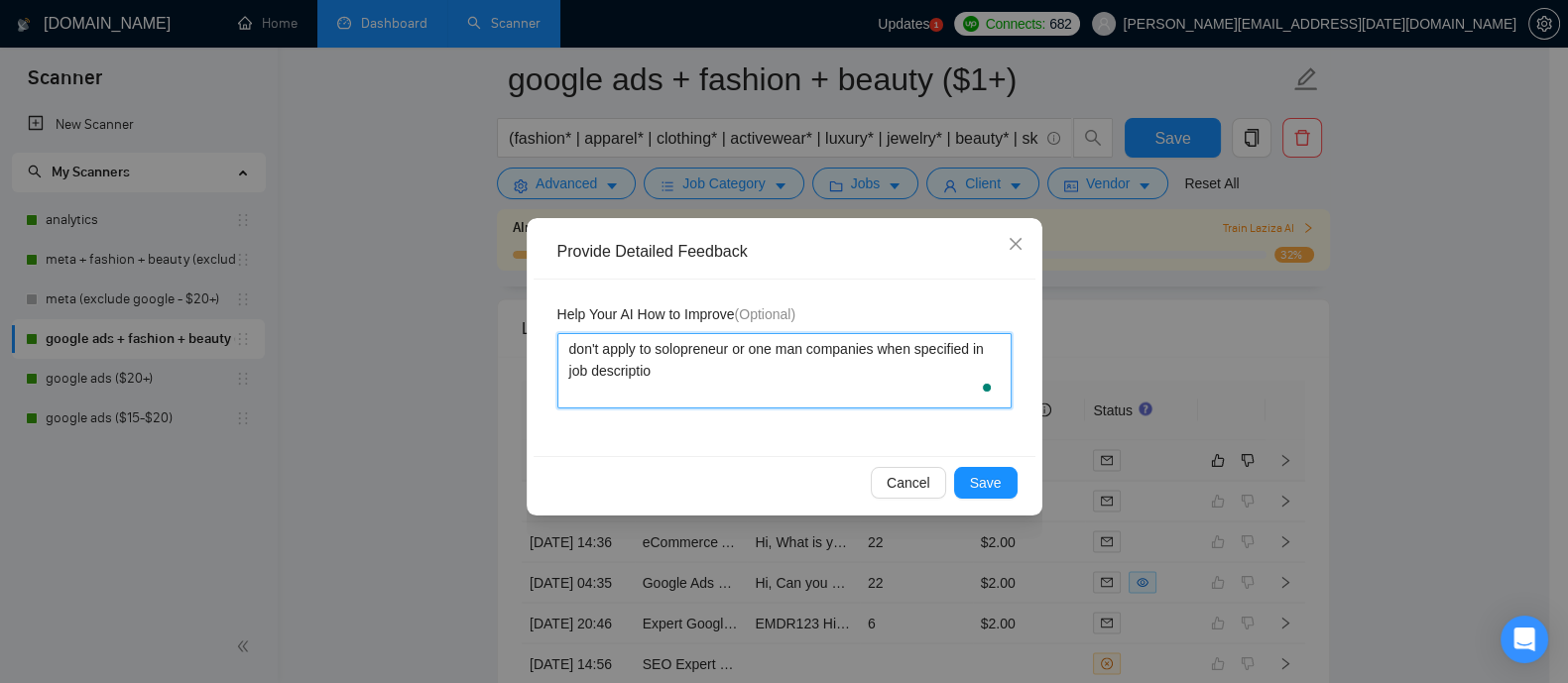 type 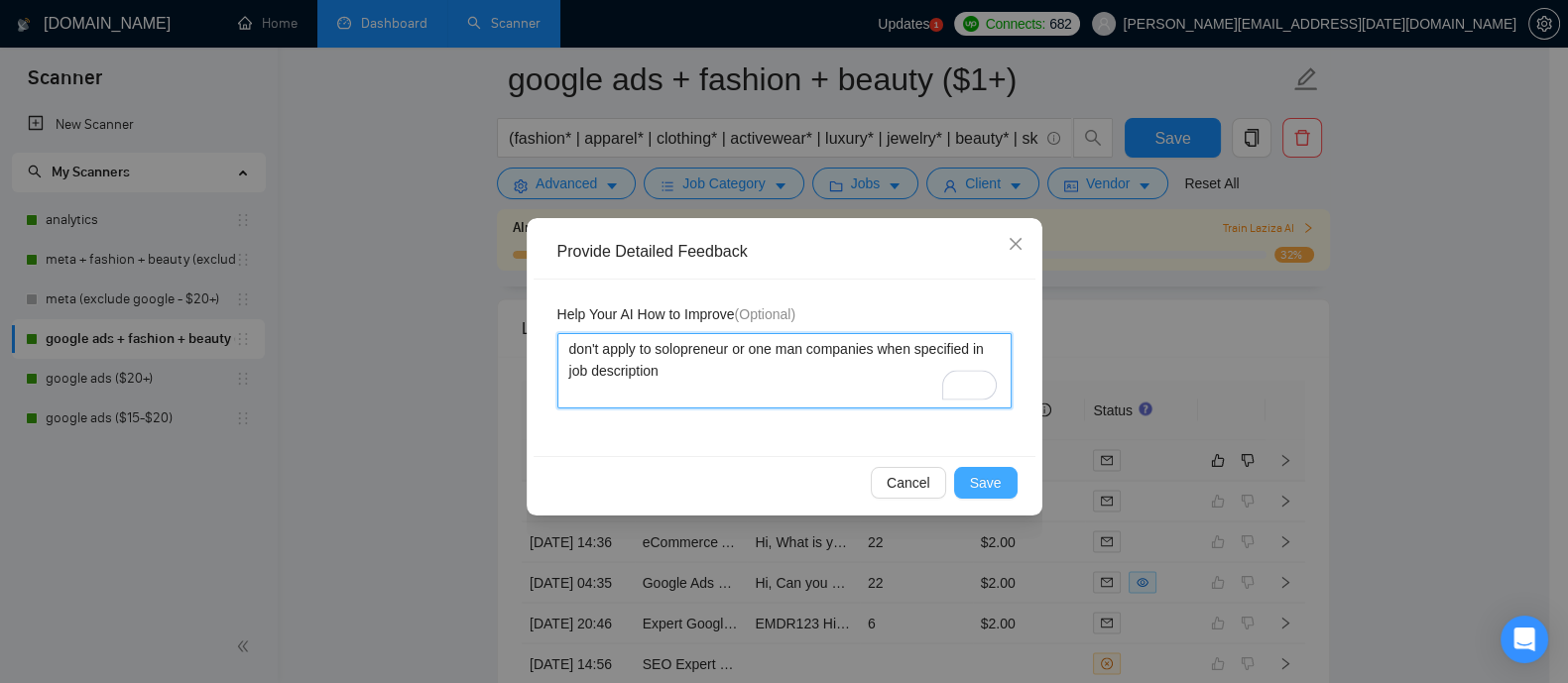 type on "don't apply to solopreneur or one man companies when specified in job description" 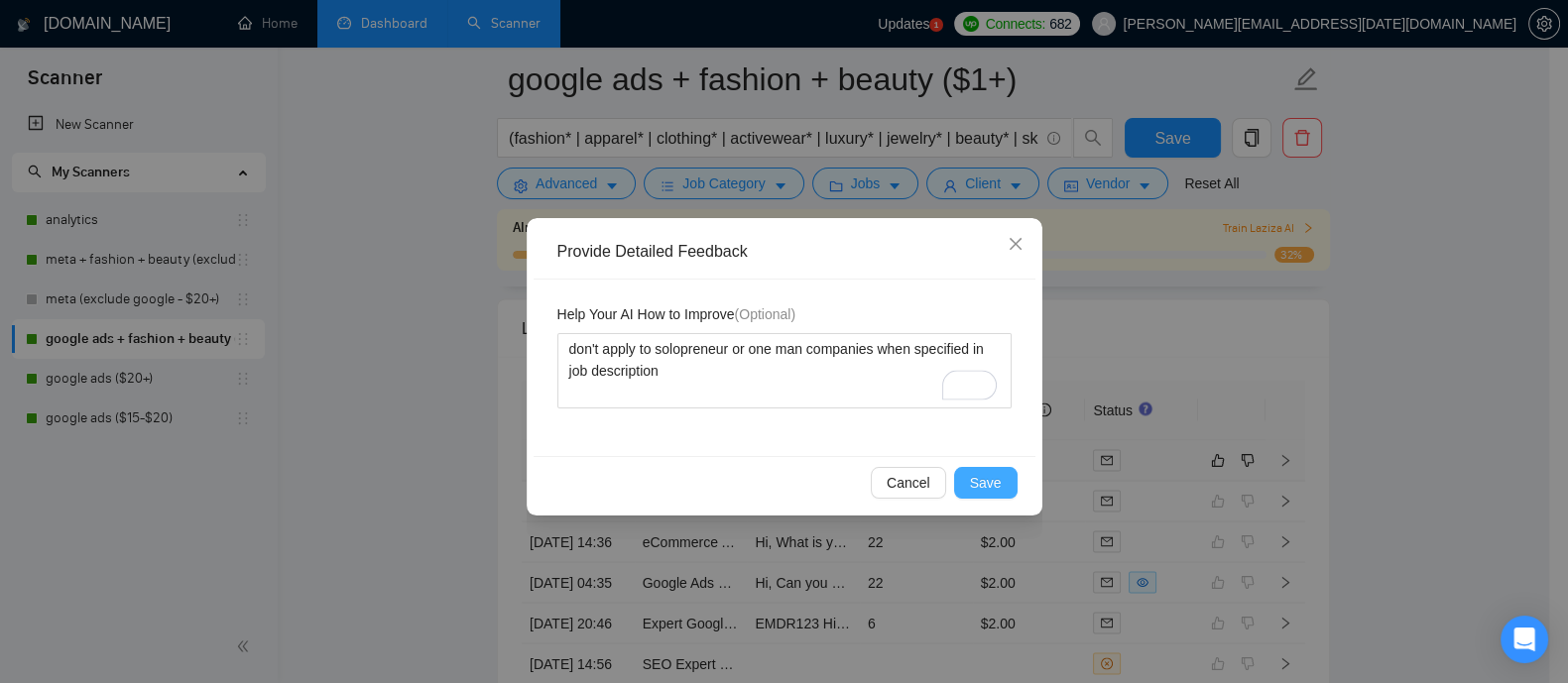 click on "Save" at bounding box center (986, 483) 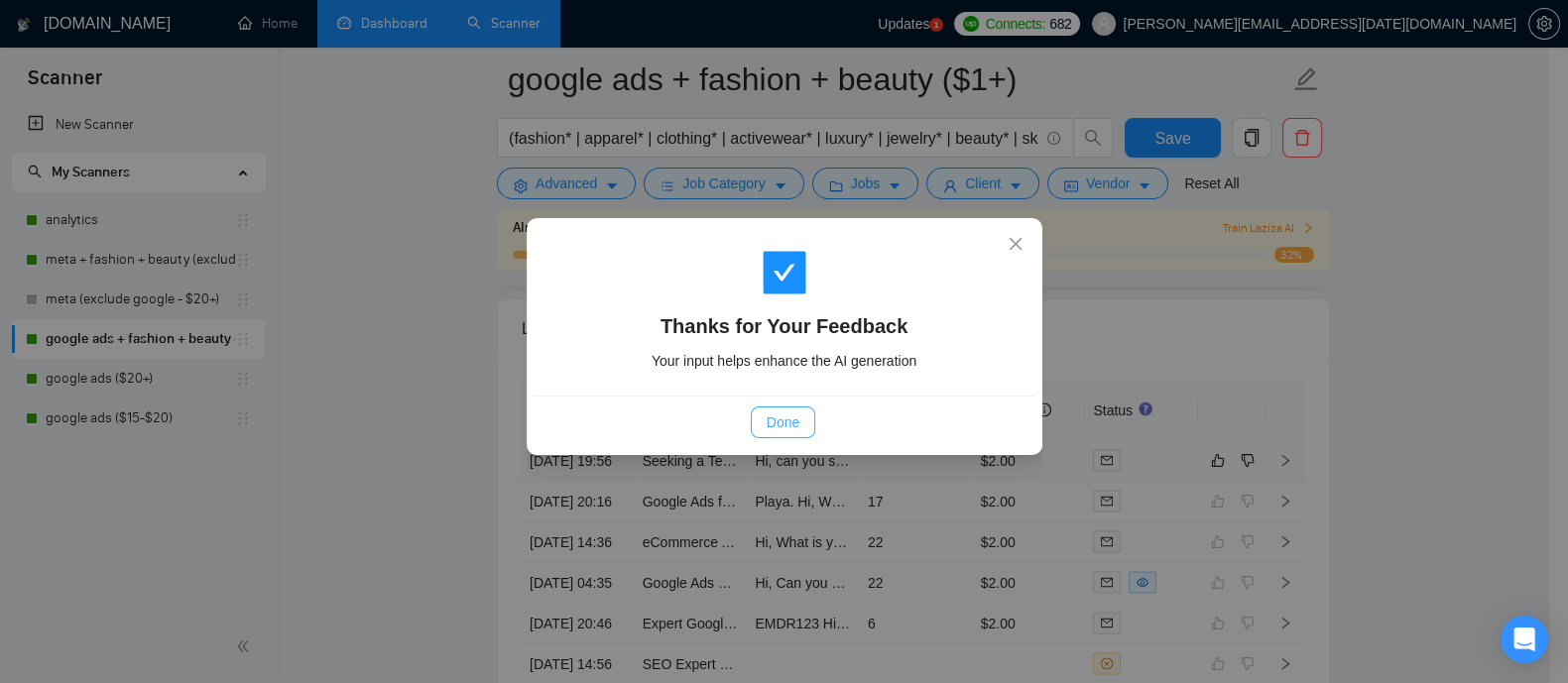 click on "Done" at bounding box center (783, 422) 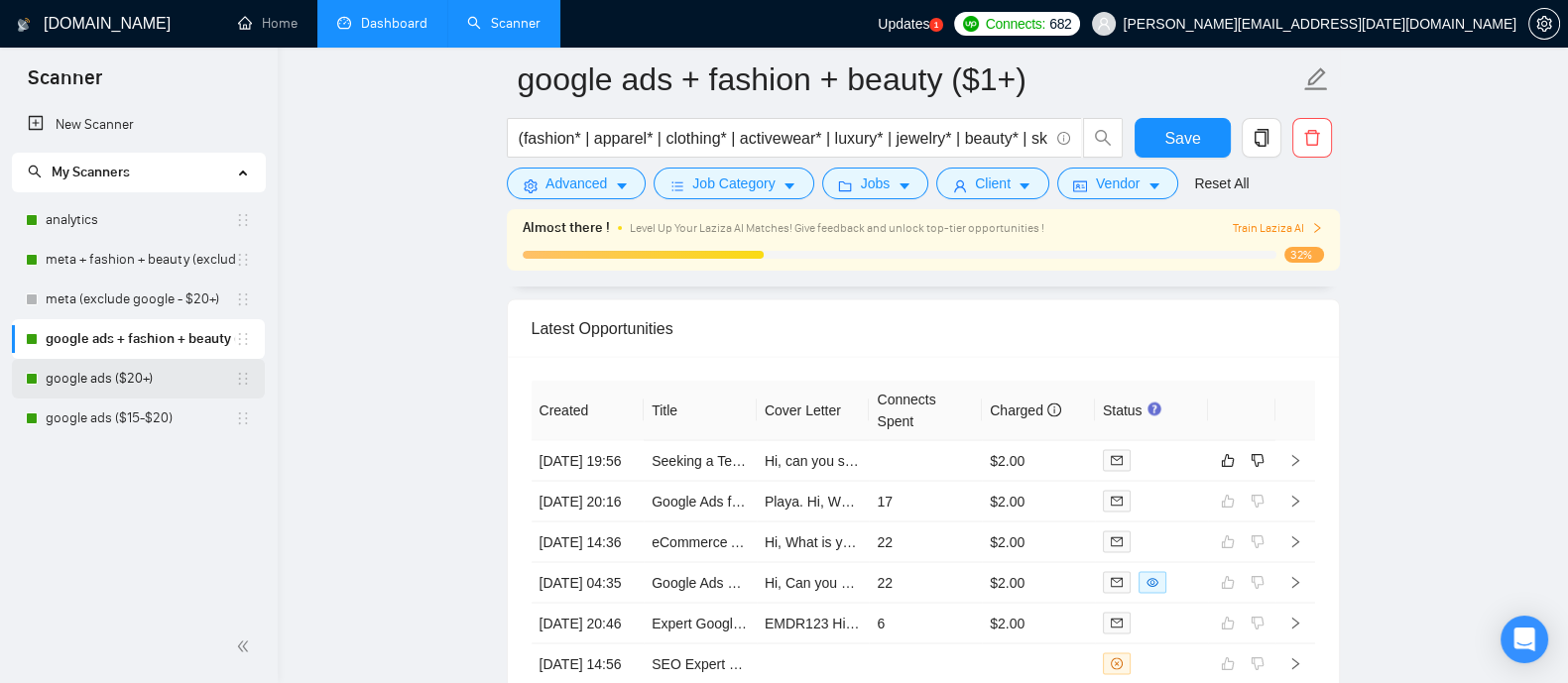 click on "google ads ($20+)" at bounding box center [140, 379] 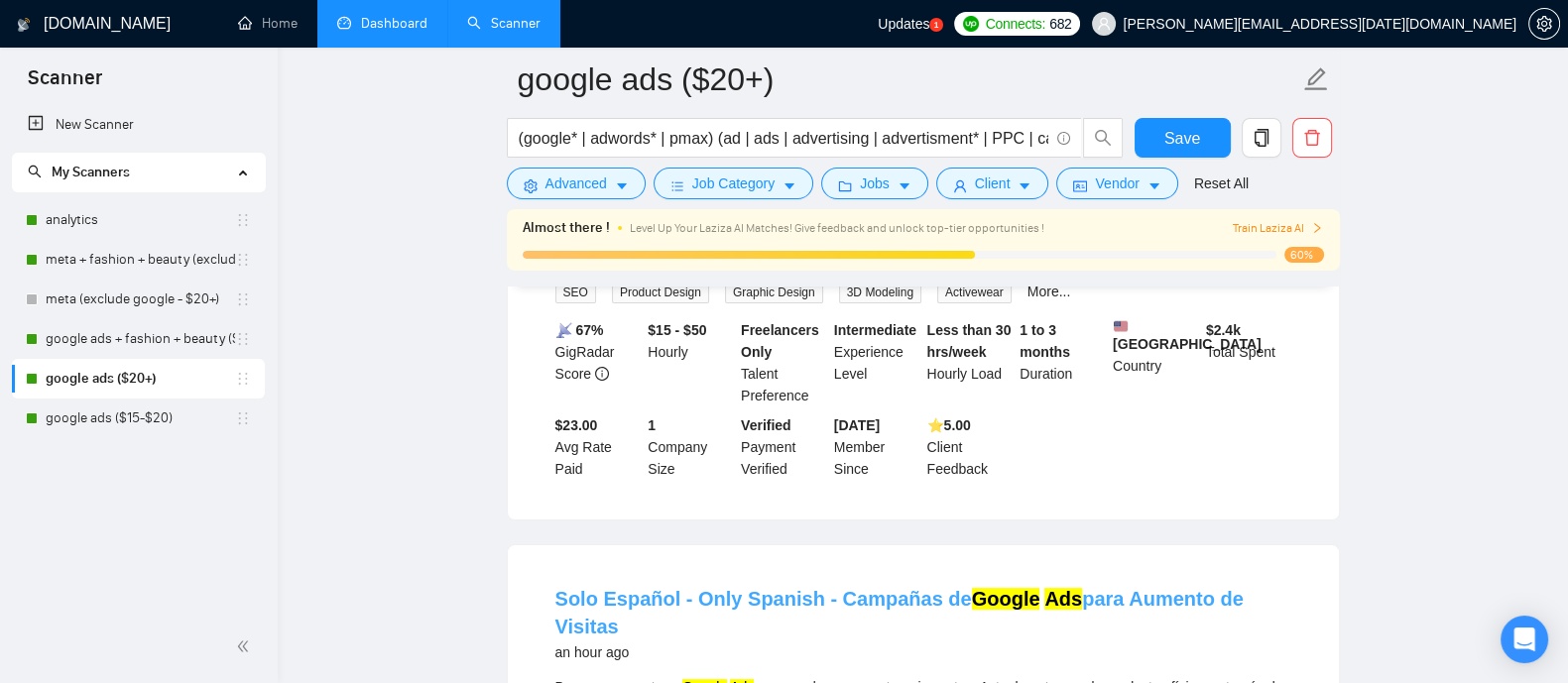scroll, scrollTop: 0, scrollLeft: 0, axis: both 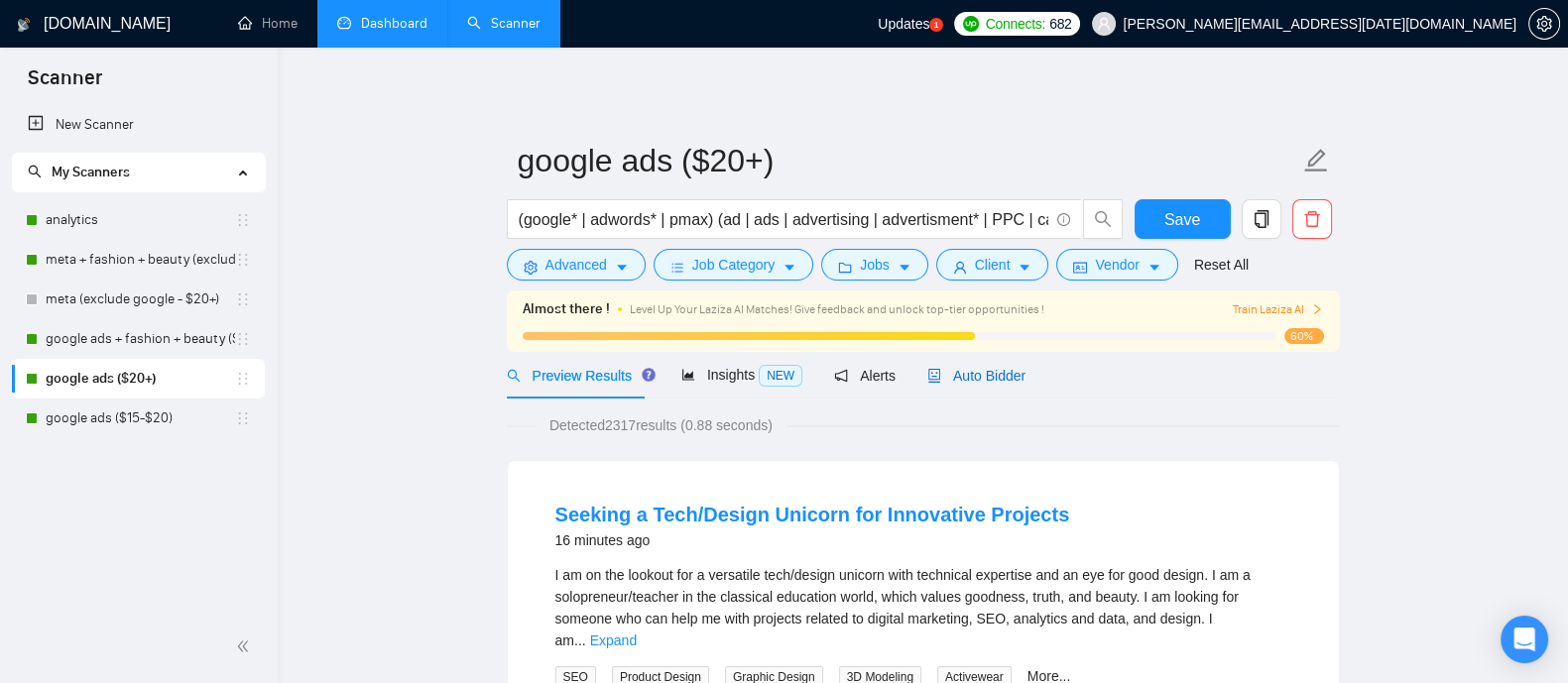 click on "Auto Bidder" at bounding box center (976, 376) 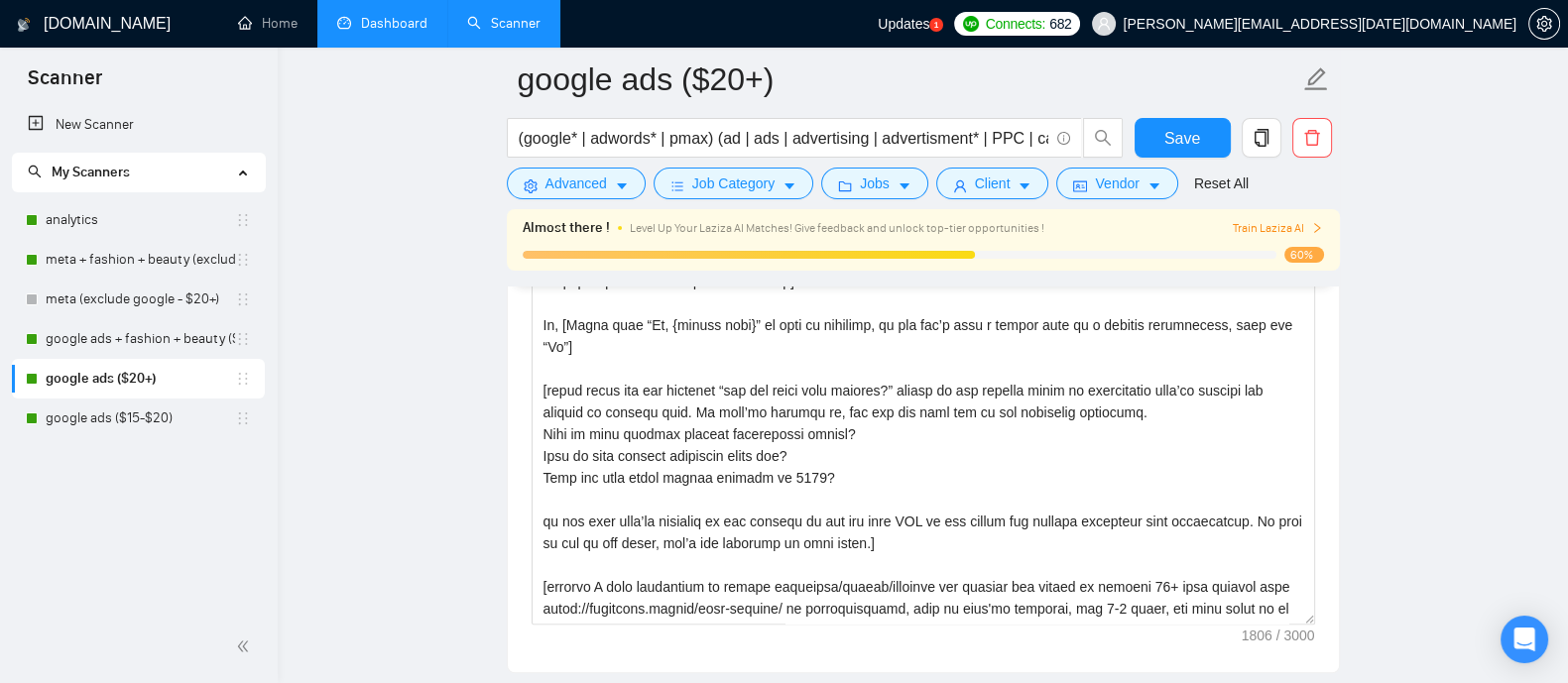 scroll, scrollTop: 2034, scrollLeft: 0, axis: vertical 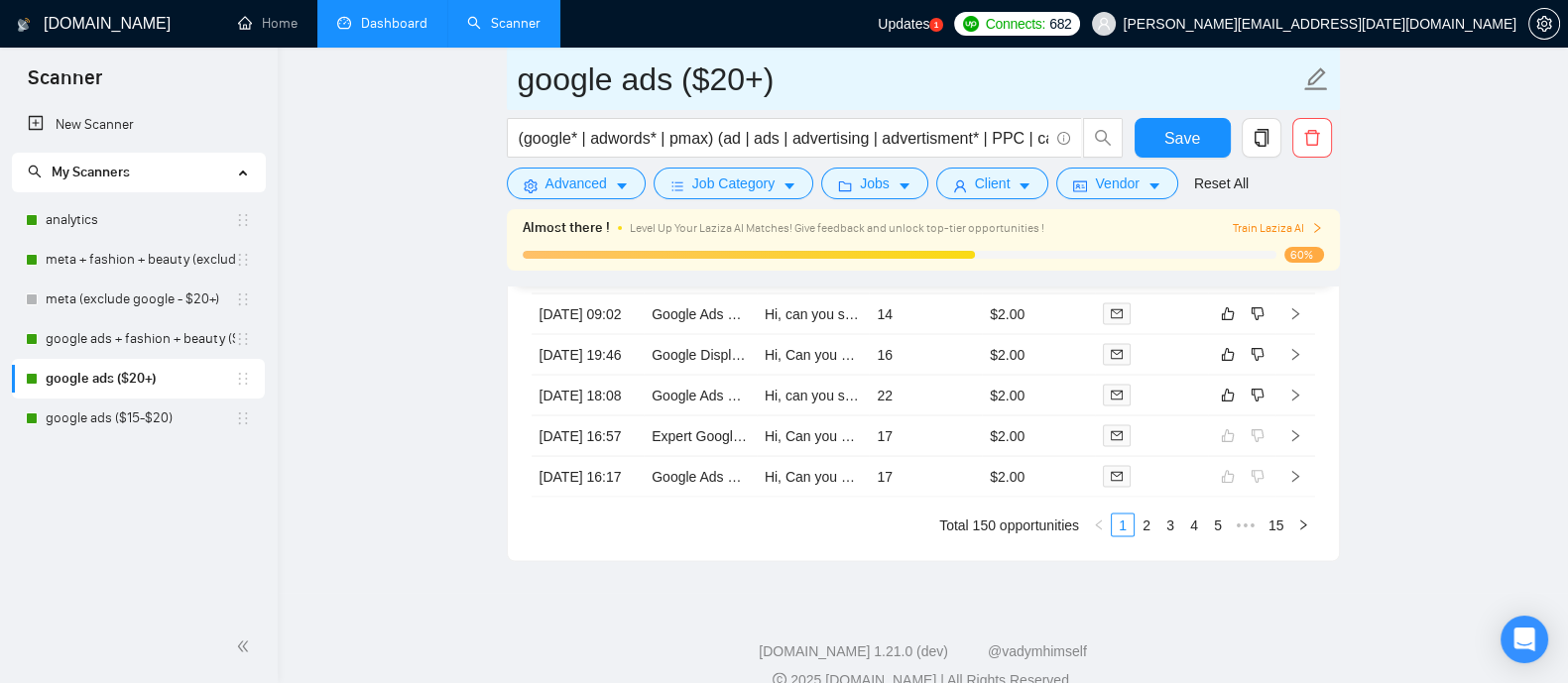 drag, startPoint x: 699, startPoint y: 484, endPoint x: 893, endPoint y: 93, distance: 436.4825 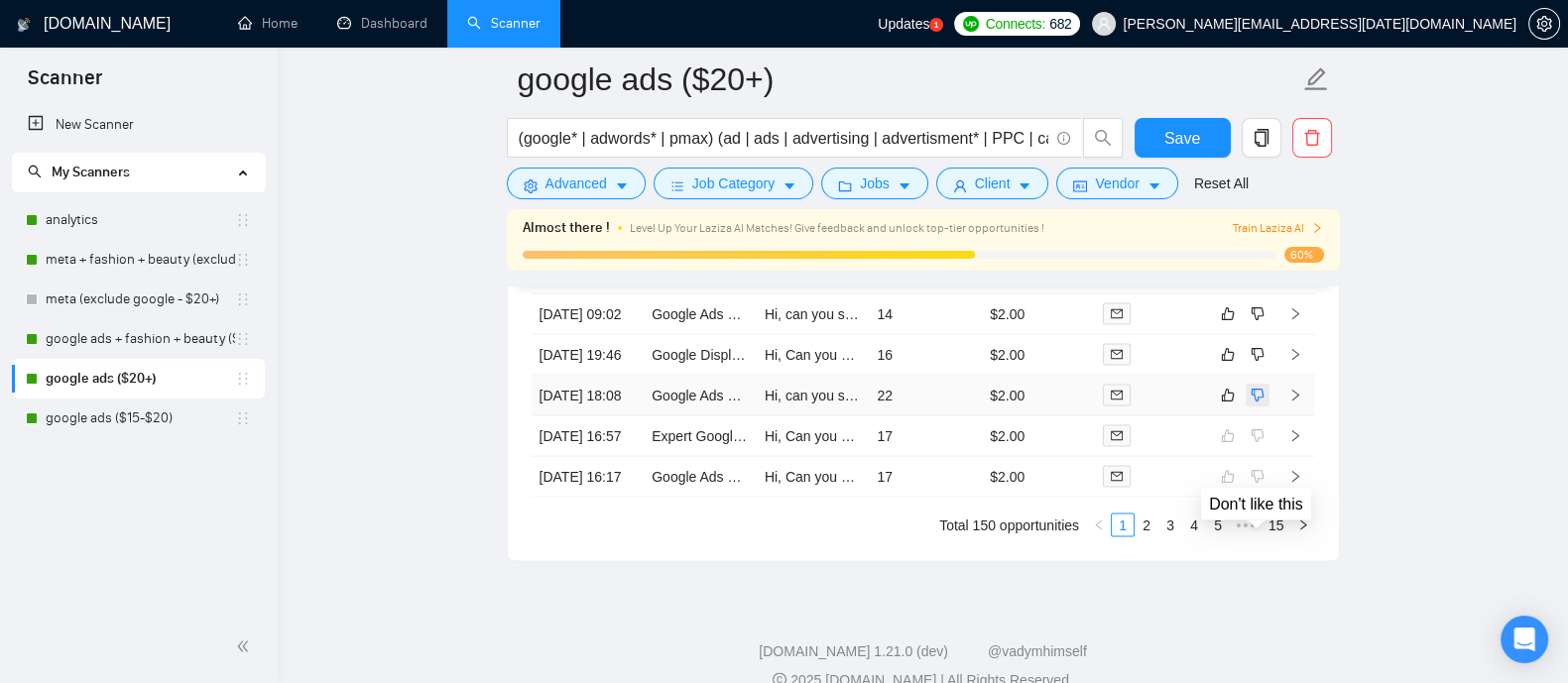 click 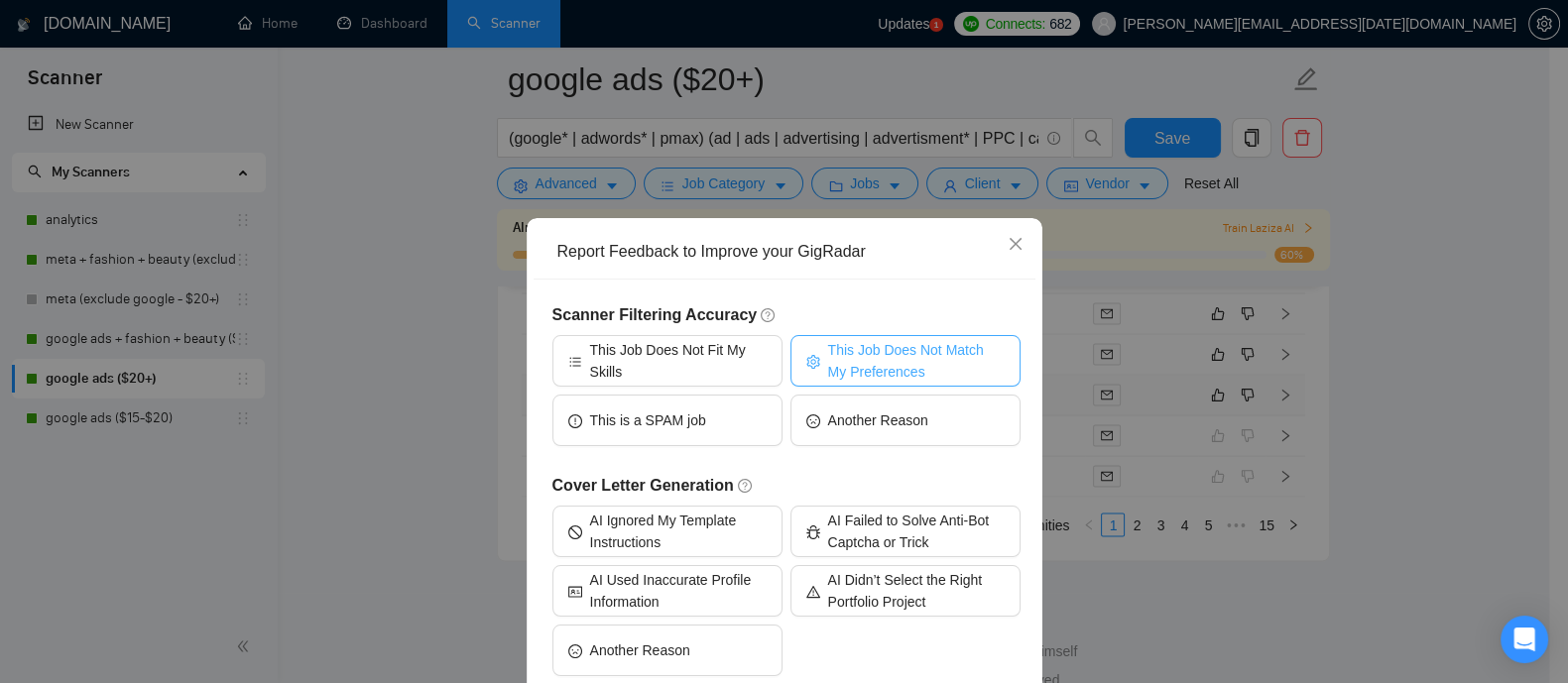 scroll, scrollTop: 107, scrollLeft: 0, axis: vertical 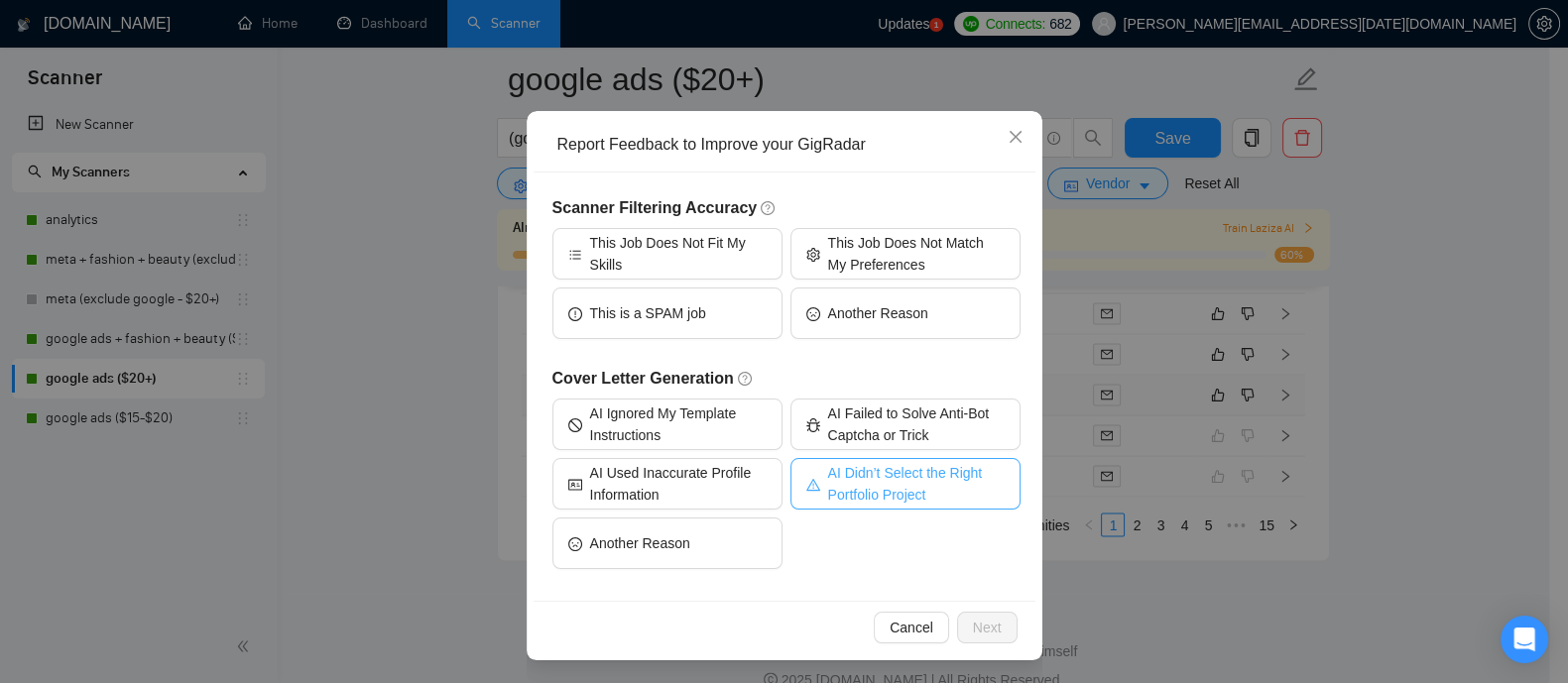 click on "AI Didn’t Select the Right Portfolio Project" at bounding box center [916, 484] 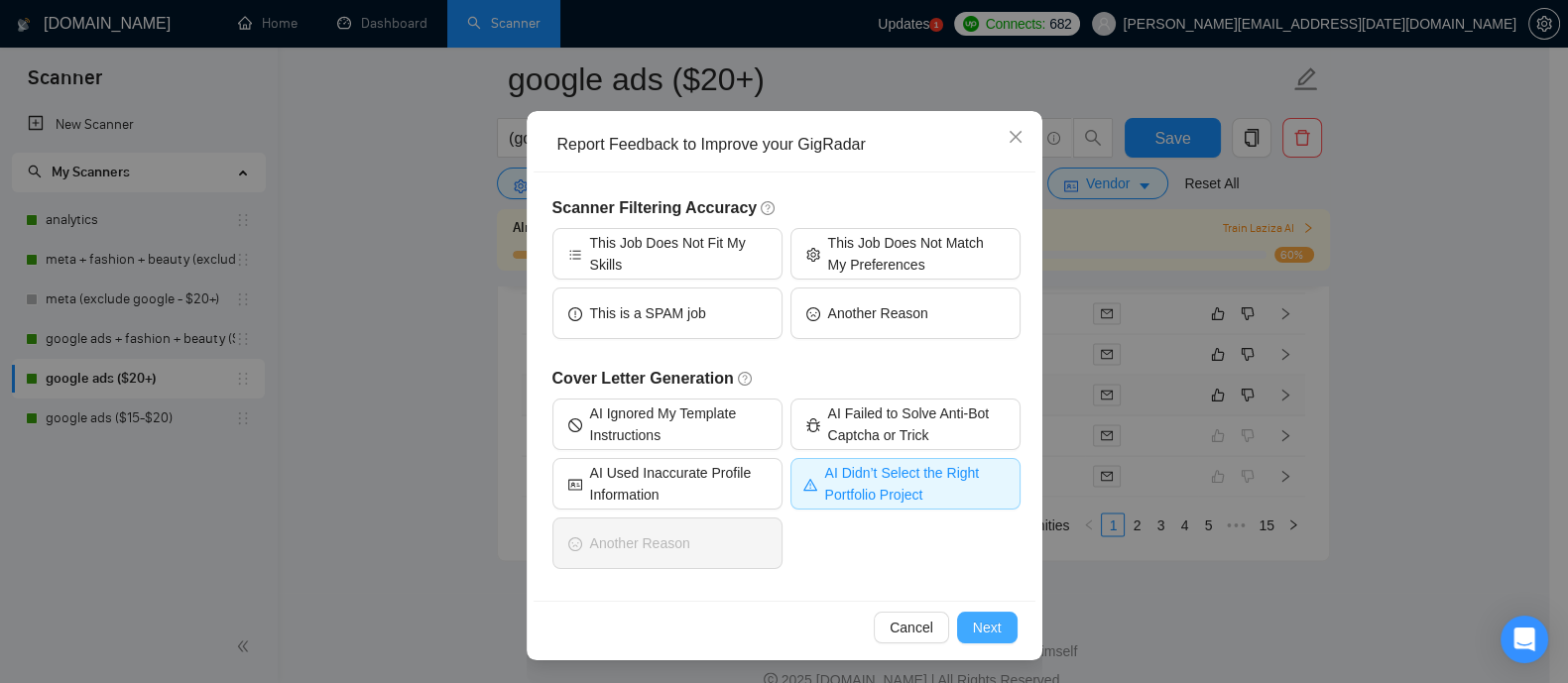 click on "Next" at bounding box center [987, 627] 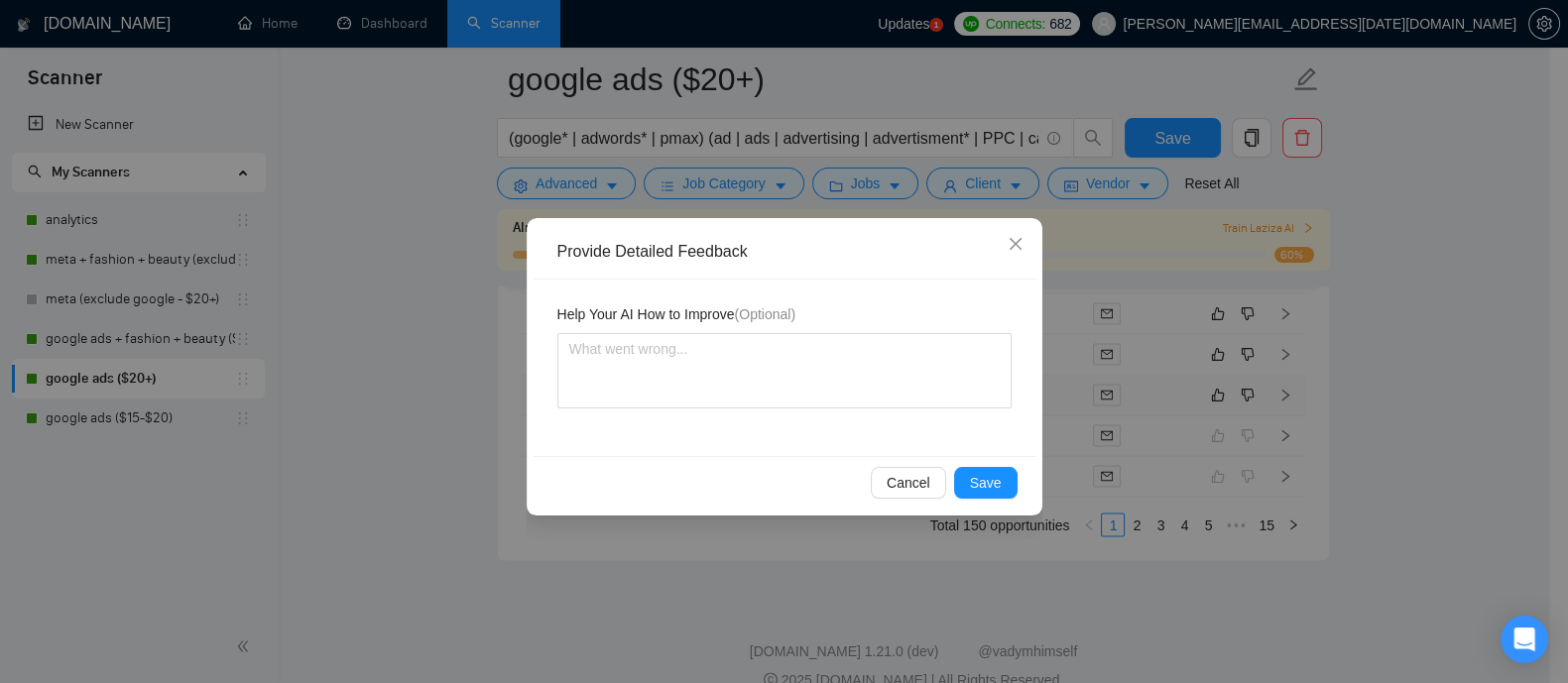 scroll, scrollTop: 0, scrollLeft: 0, axis: both 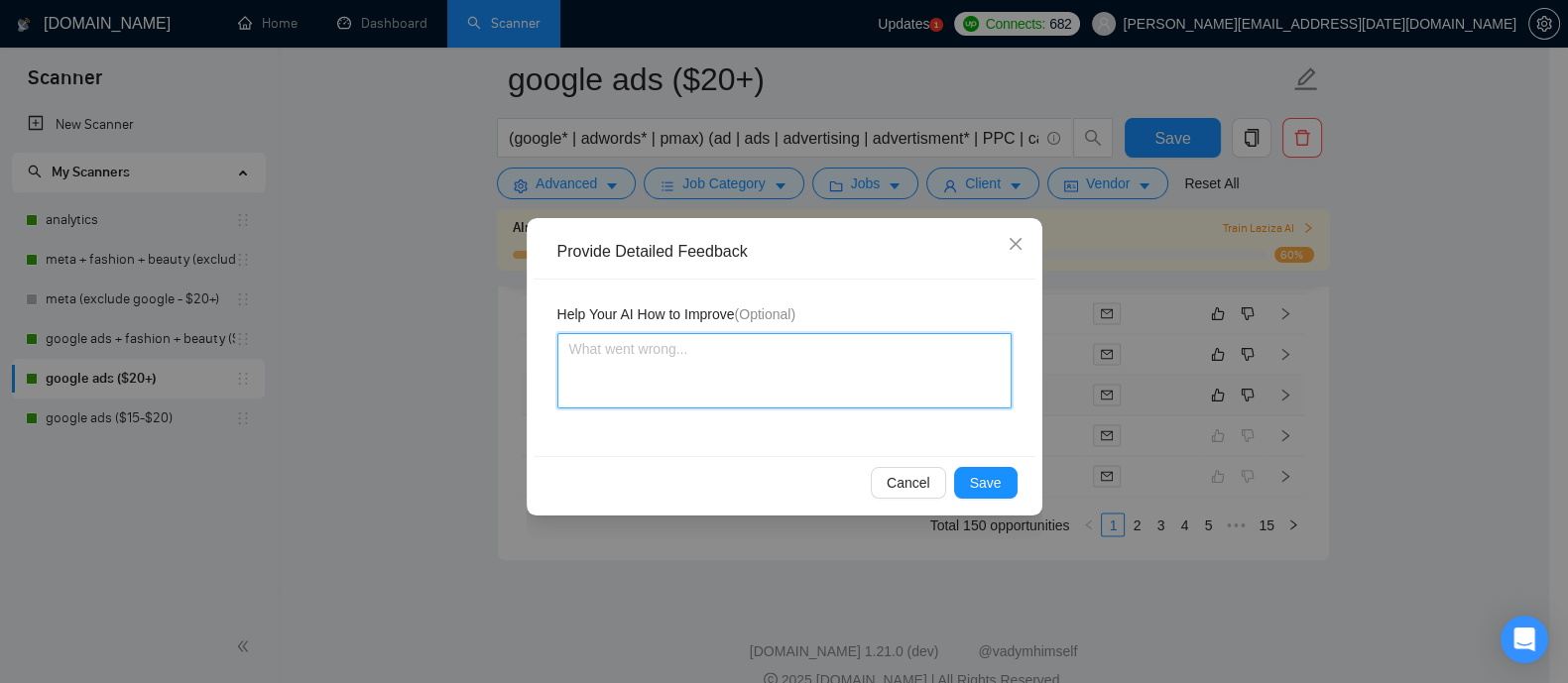 click at bounding box center [784, 371] 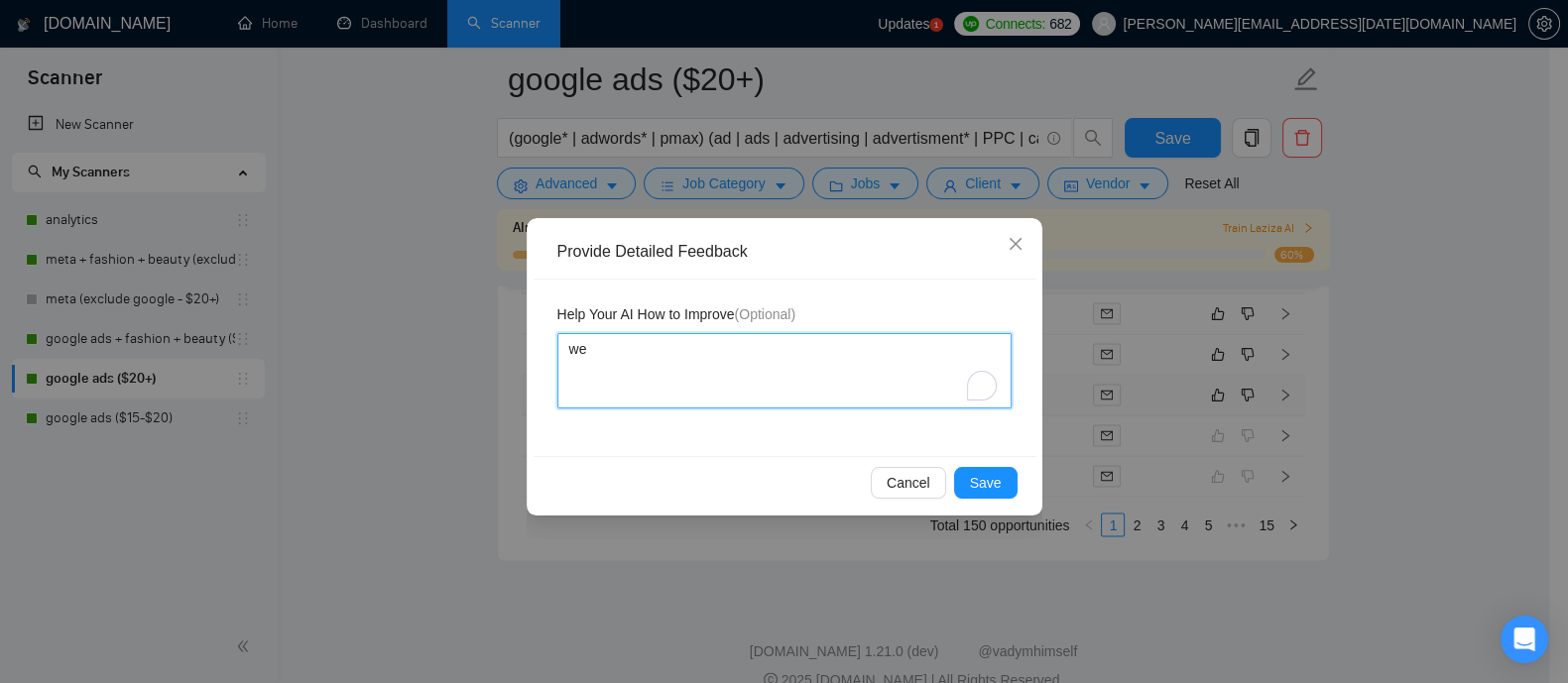 type on "we" 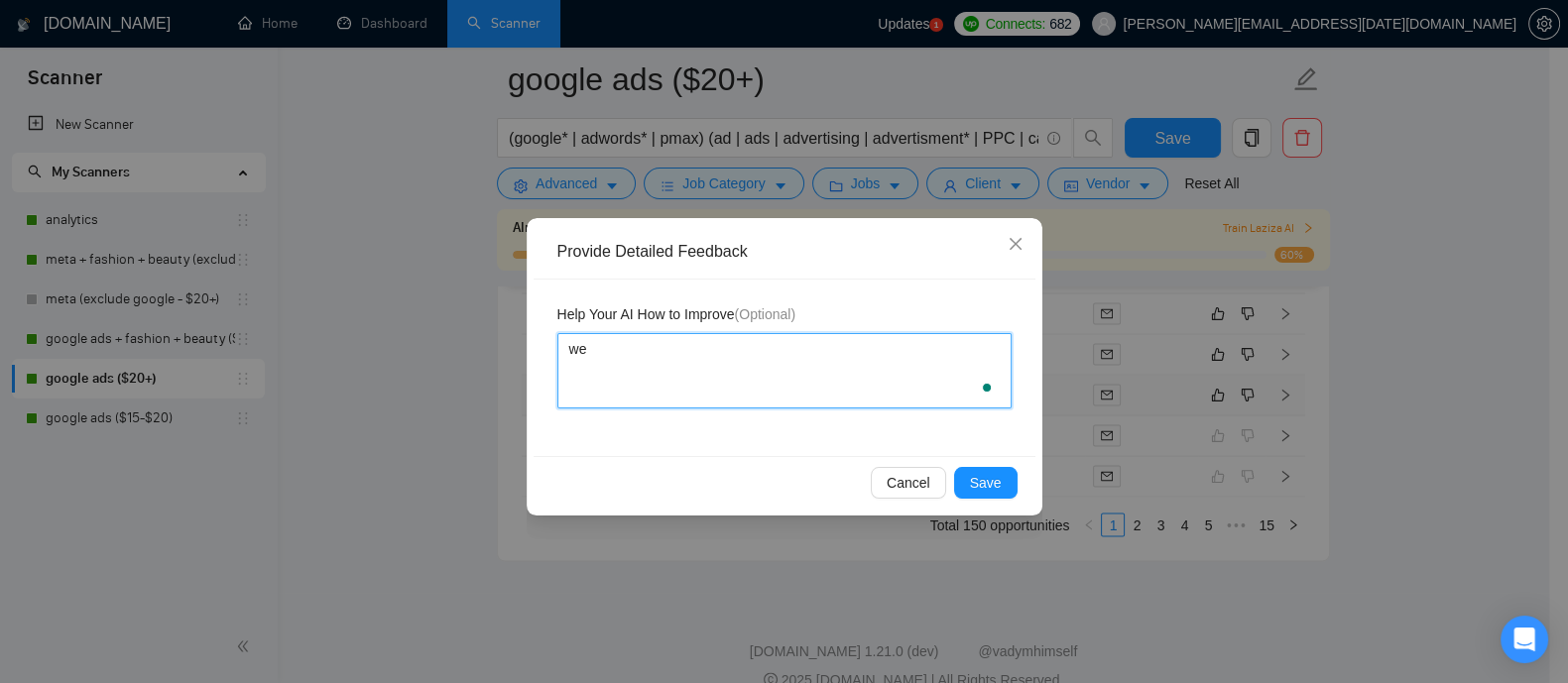 type 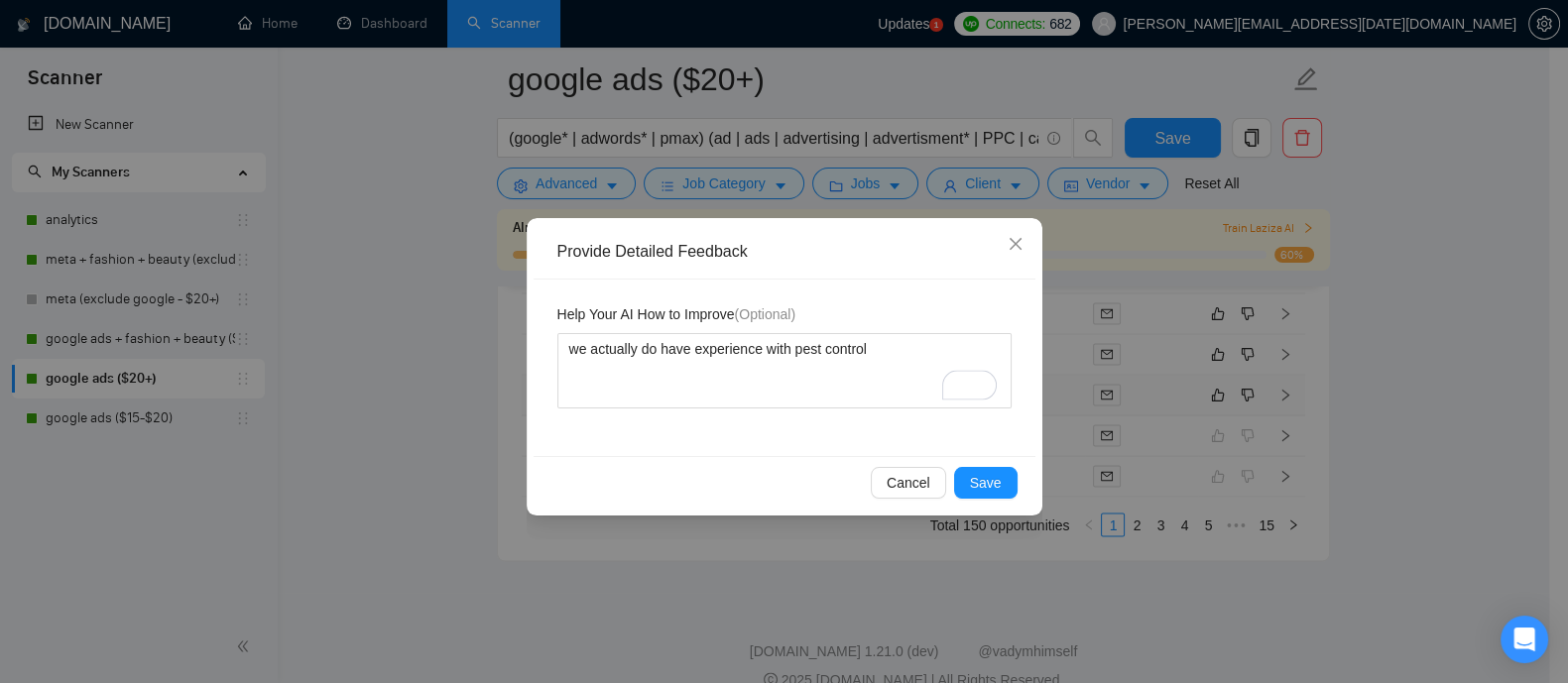 click on "Cancel Save" at bounding box center (784, 482) 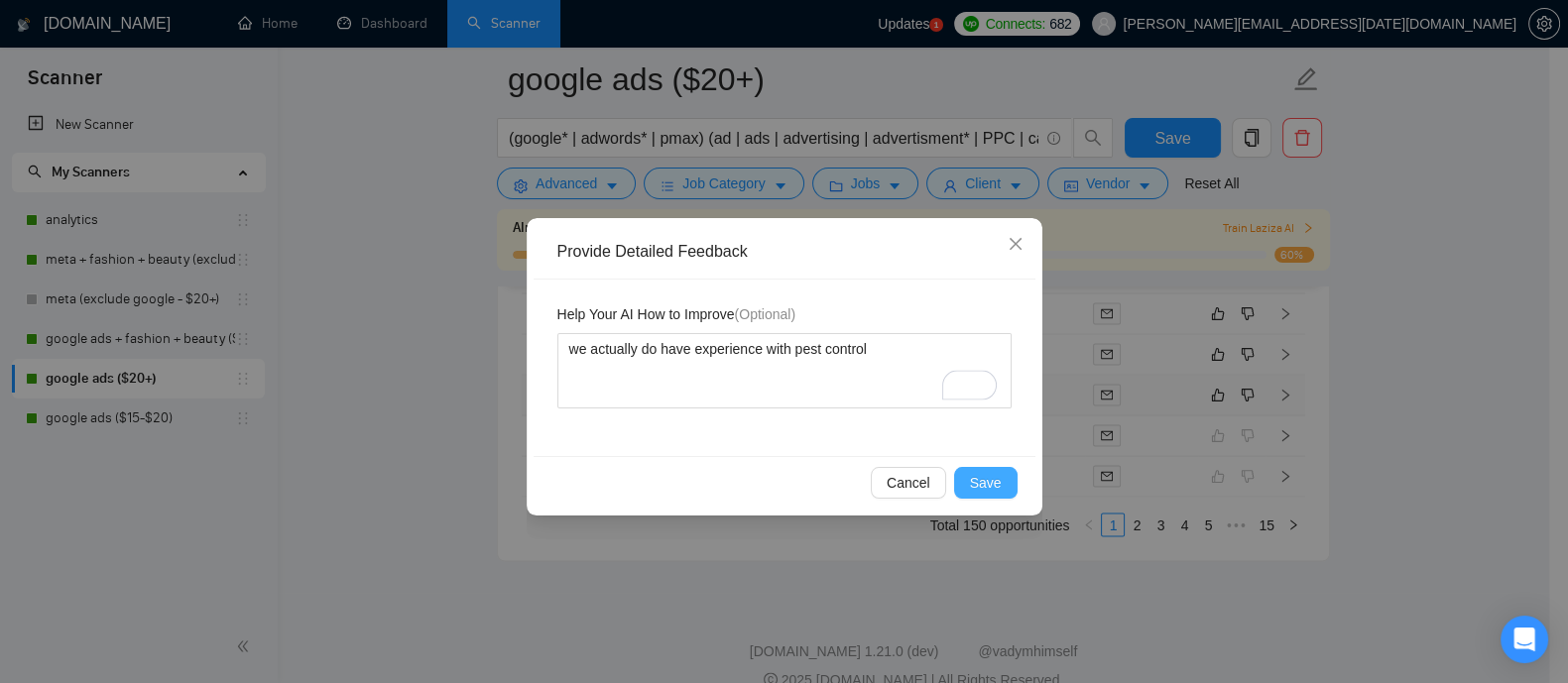 click on "Save" at bounding box center (986, 483) 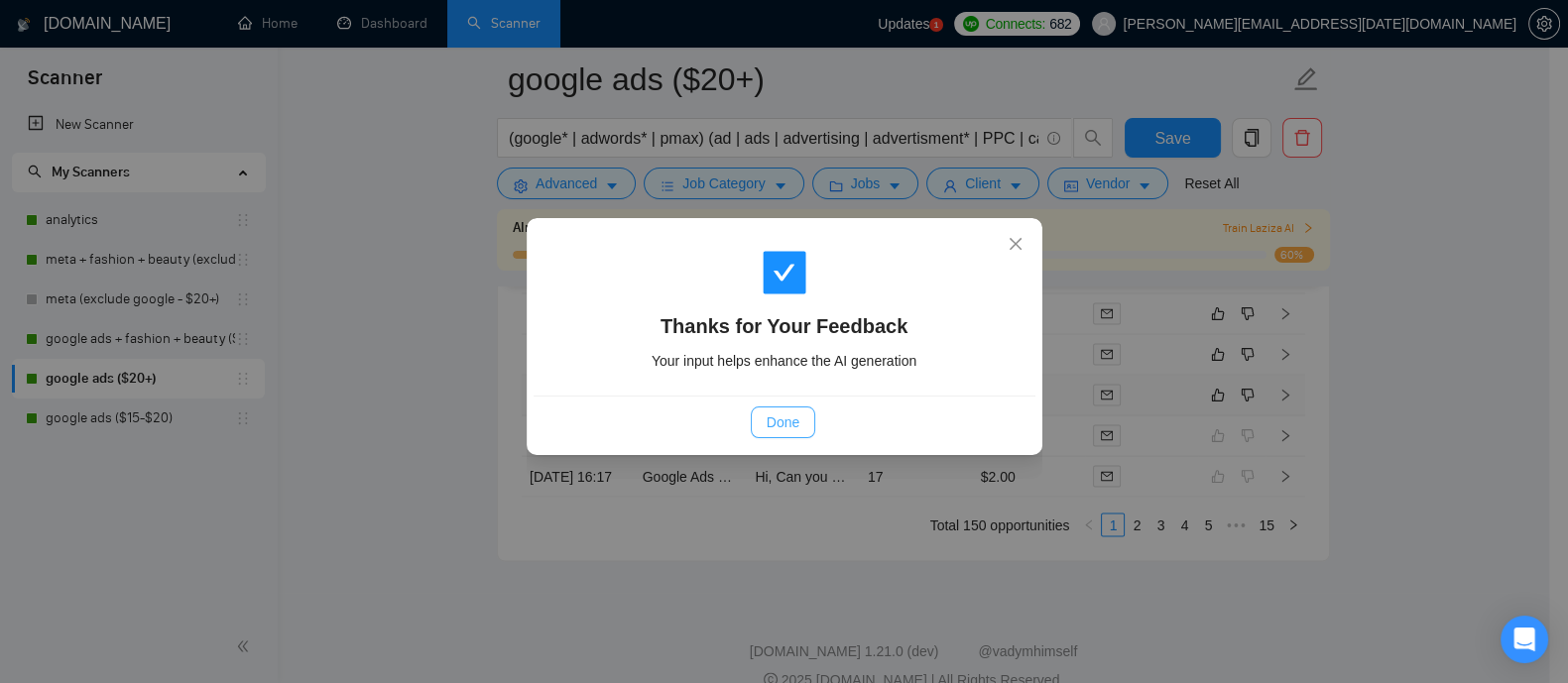 click on "Done" at bounding box center [783, 422] 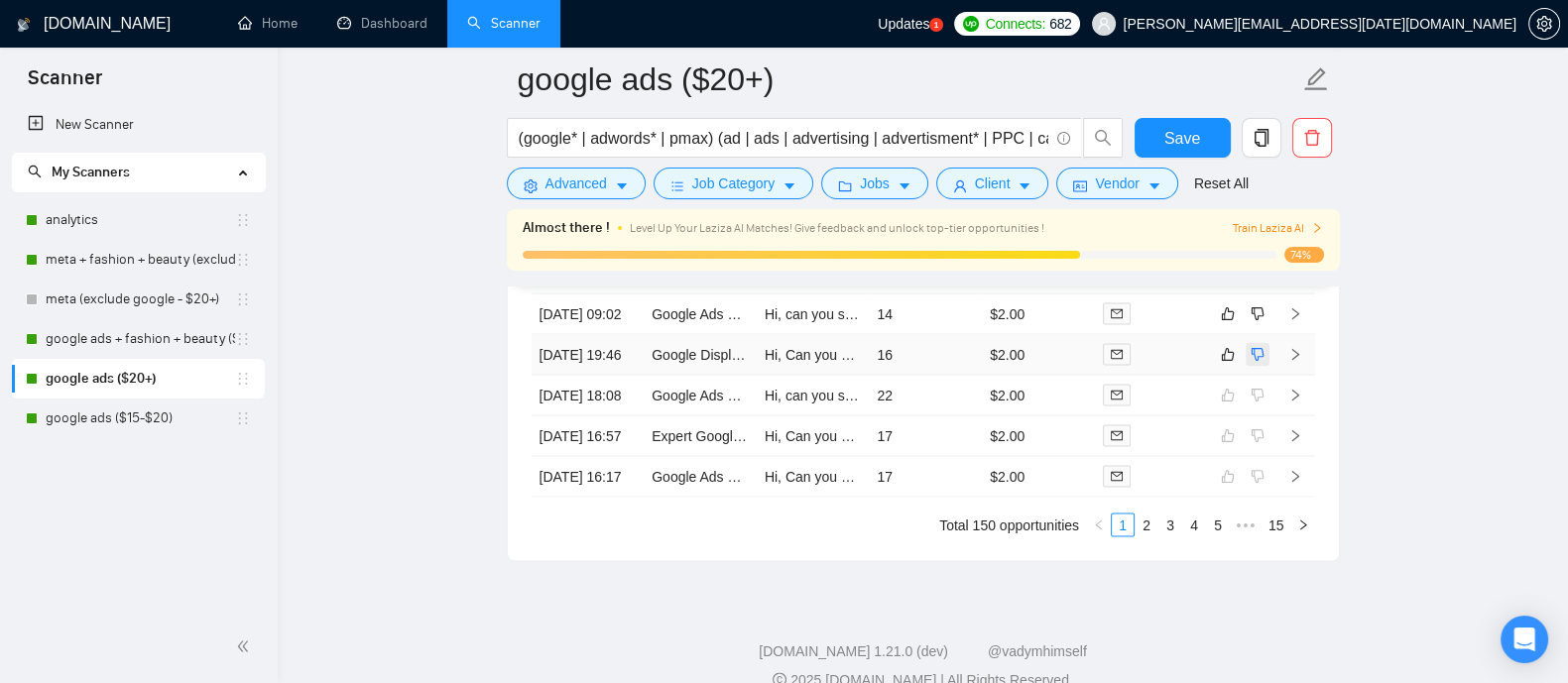 click 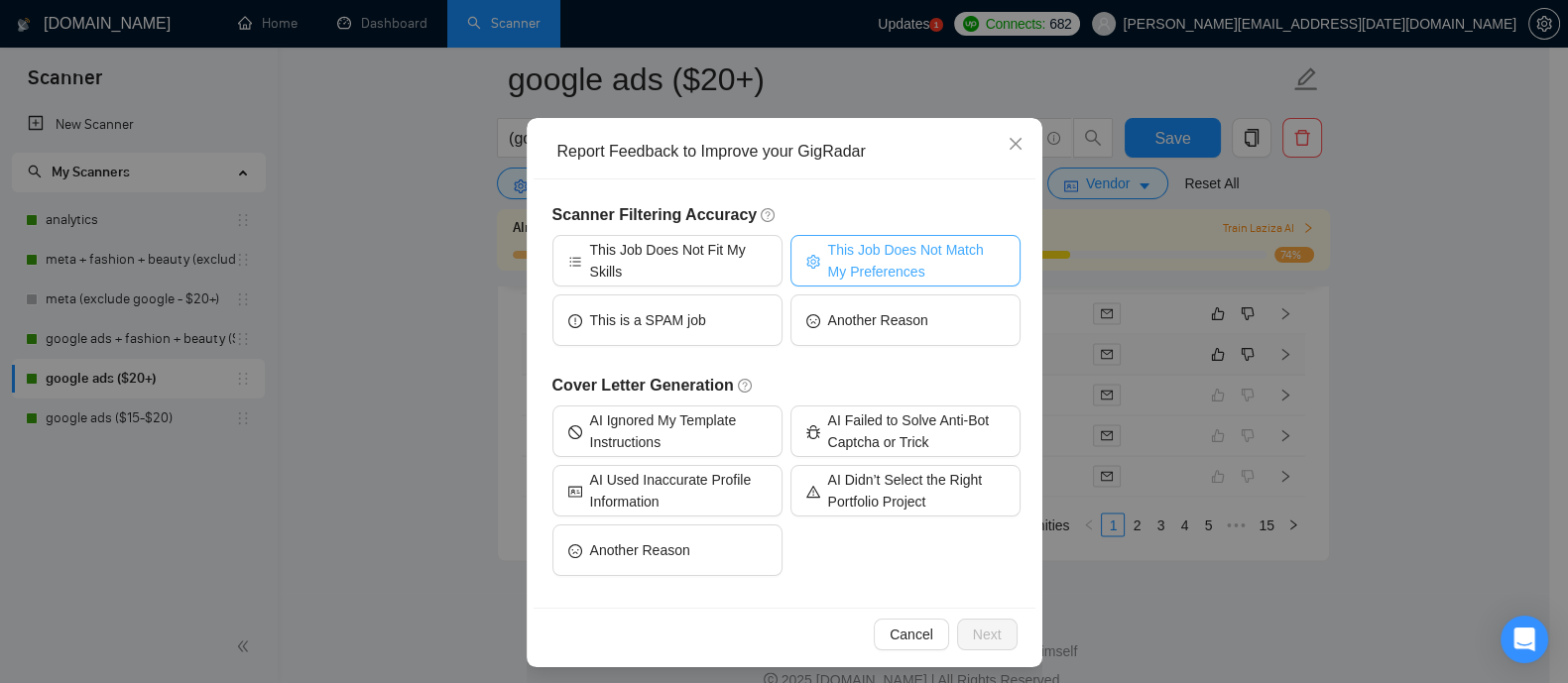 scroll, scrollTop: 106, scrollLeft: 0, axis: vertical 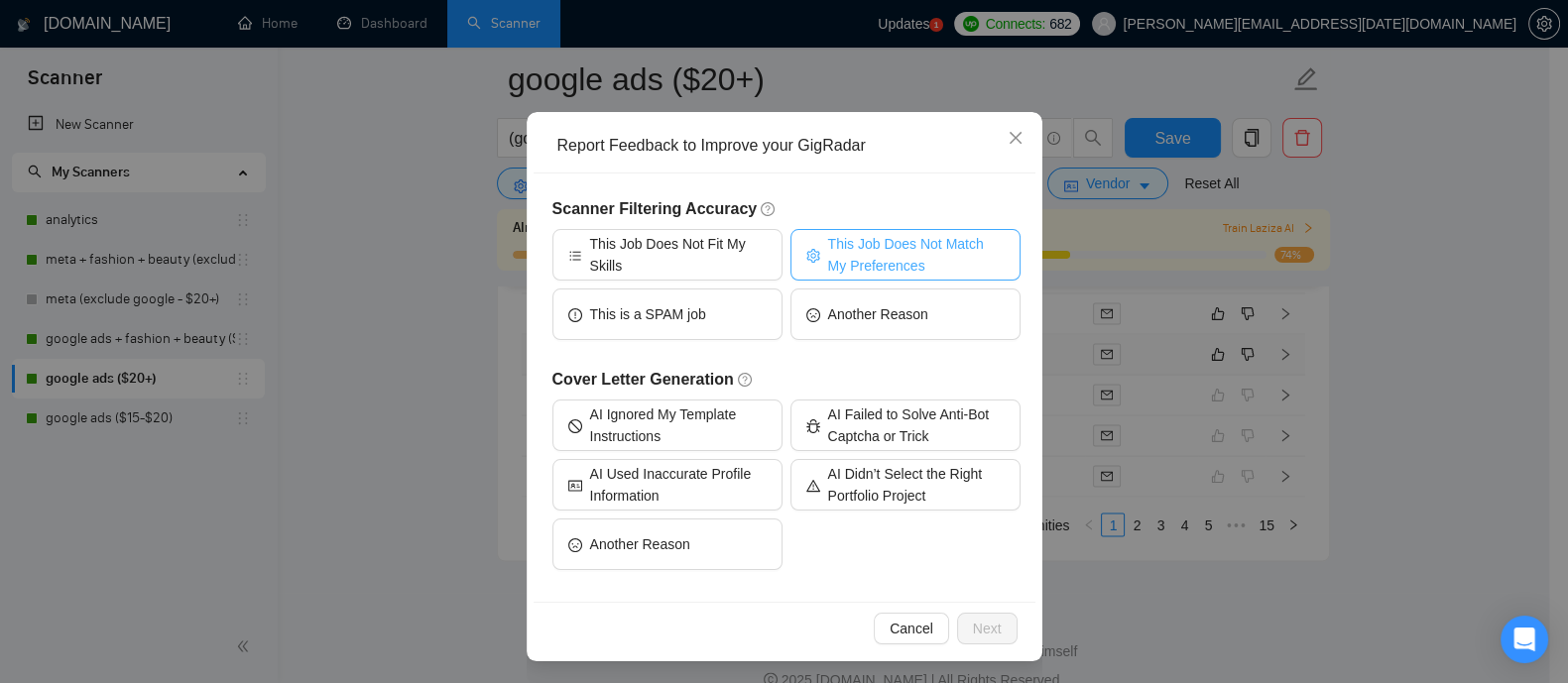 click on "This Job Does Not Match My Preferences" at bounding box center [916, 255] 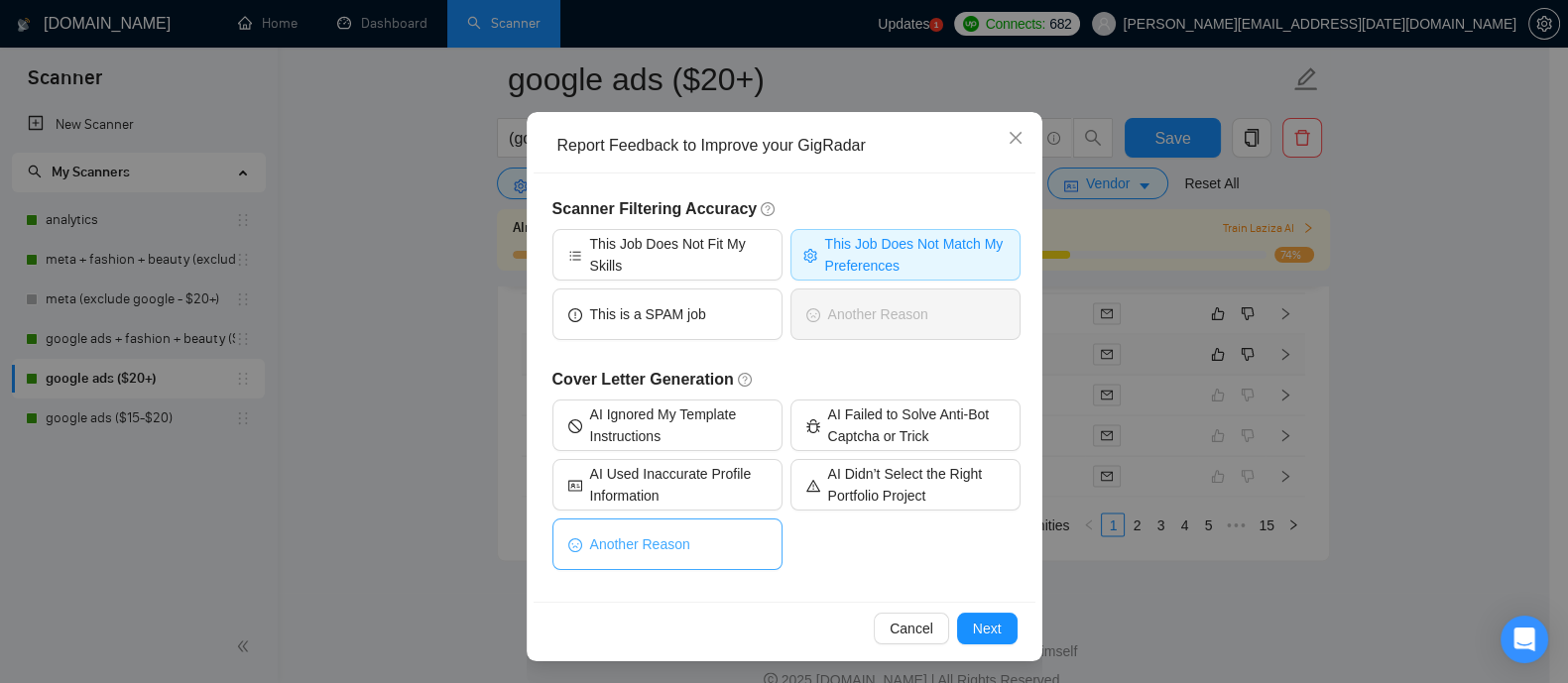 click on "Another Reason" at bounding box center [667, 544] 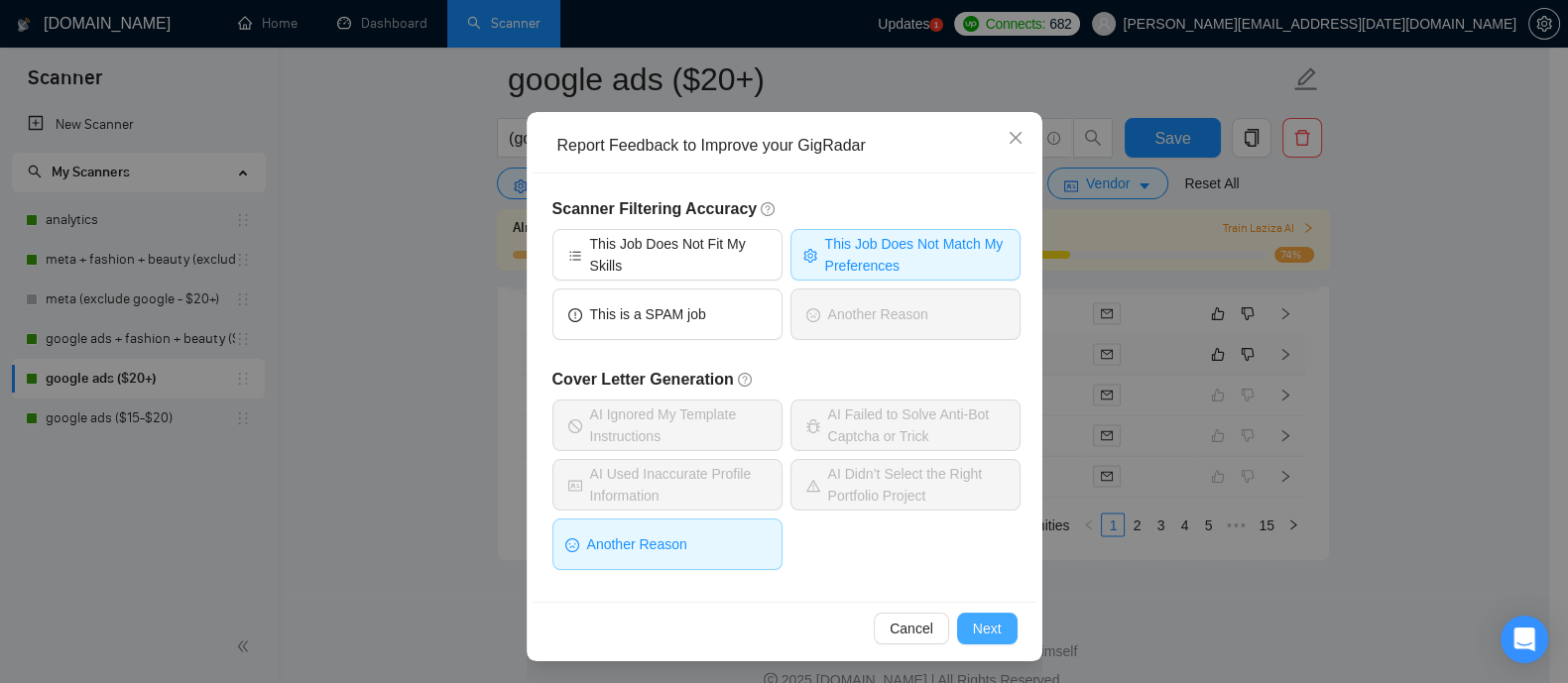 click on "Next" at bounding box center [987, 628] 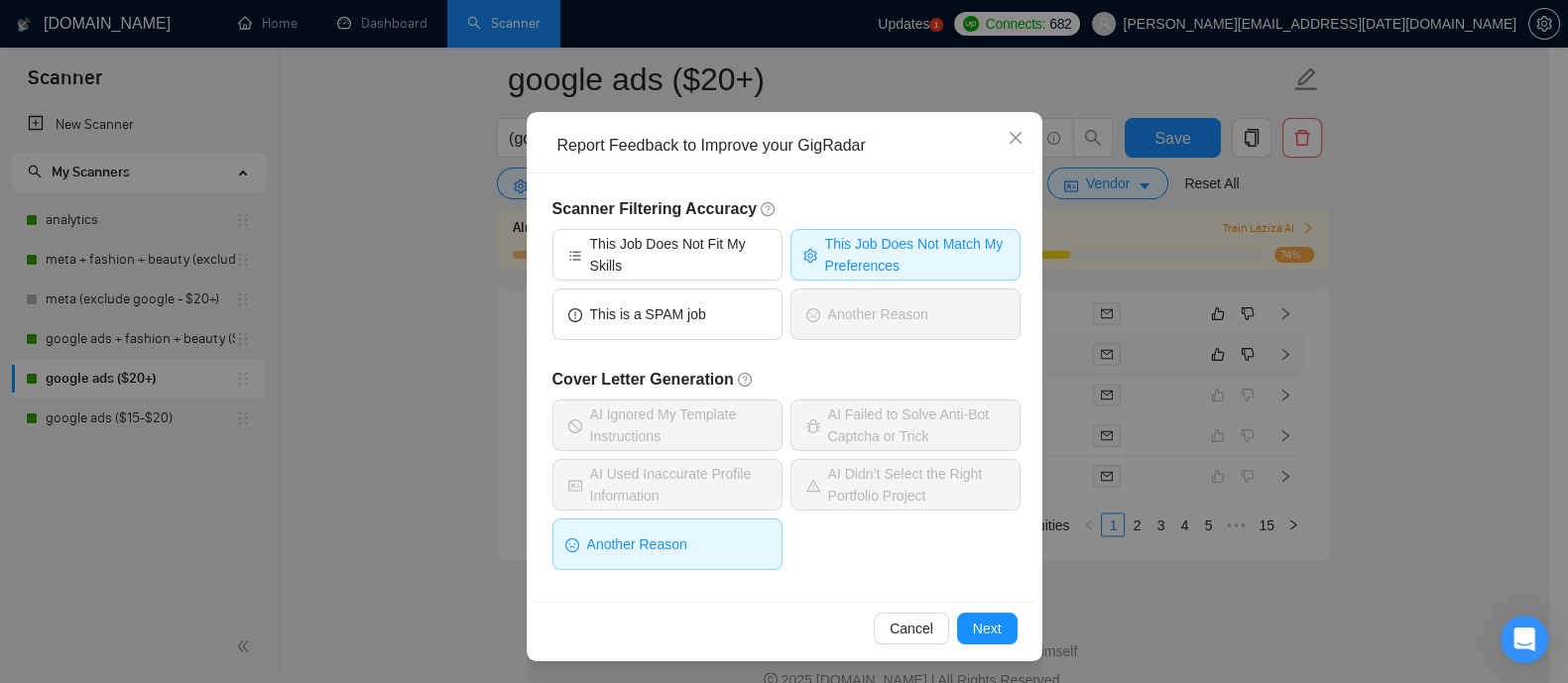 scroll, scrollTop: 0, scrollLeft: 0, axis: both 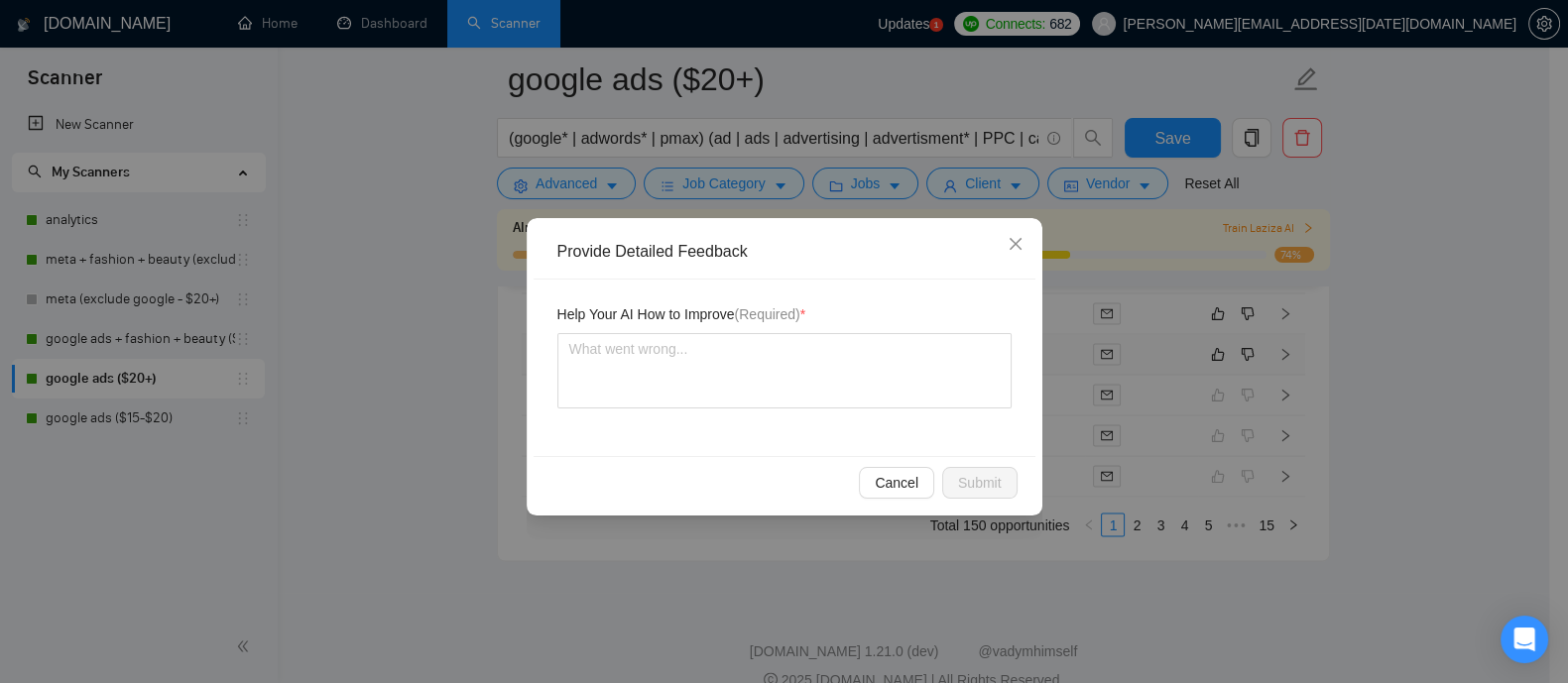 click on "Help Your AI How to Improve  (Required) *" at bounding box center (784, 368) 